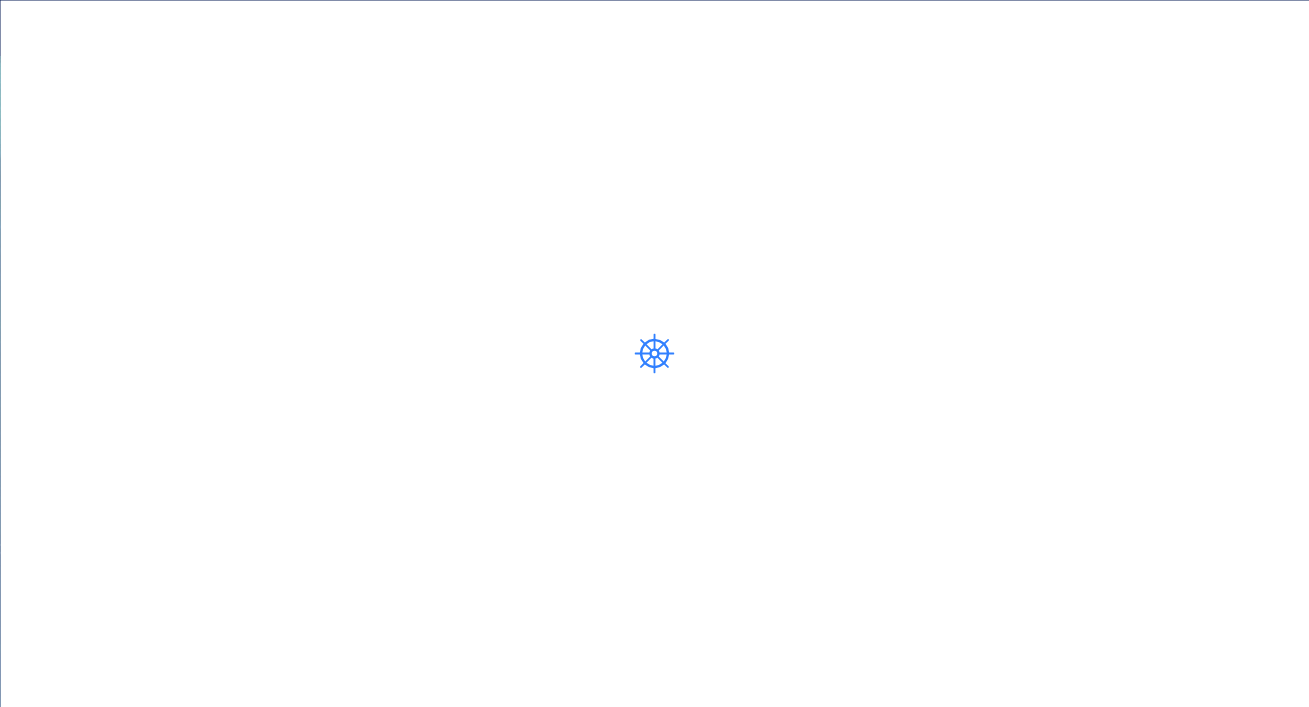 scroll, scrollTop: 0, scrollLeft: 0, axis: both 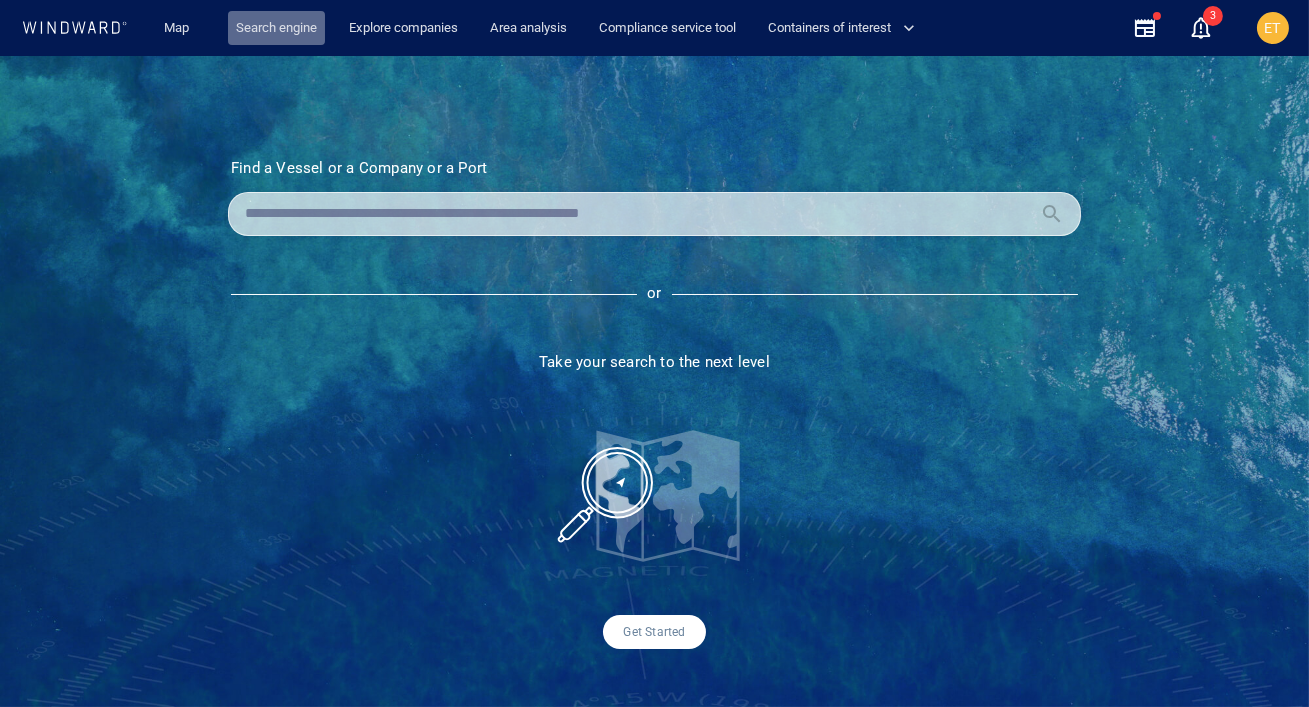 click on "Search engine" at bounding box center (276, 28) 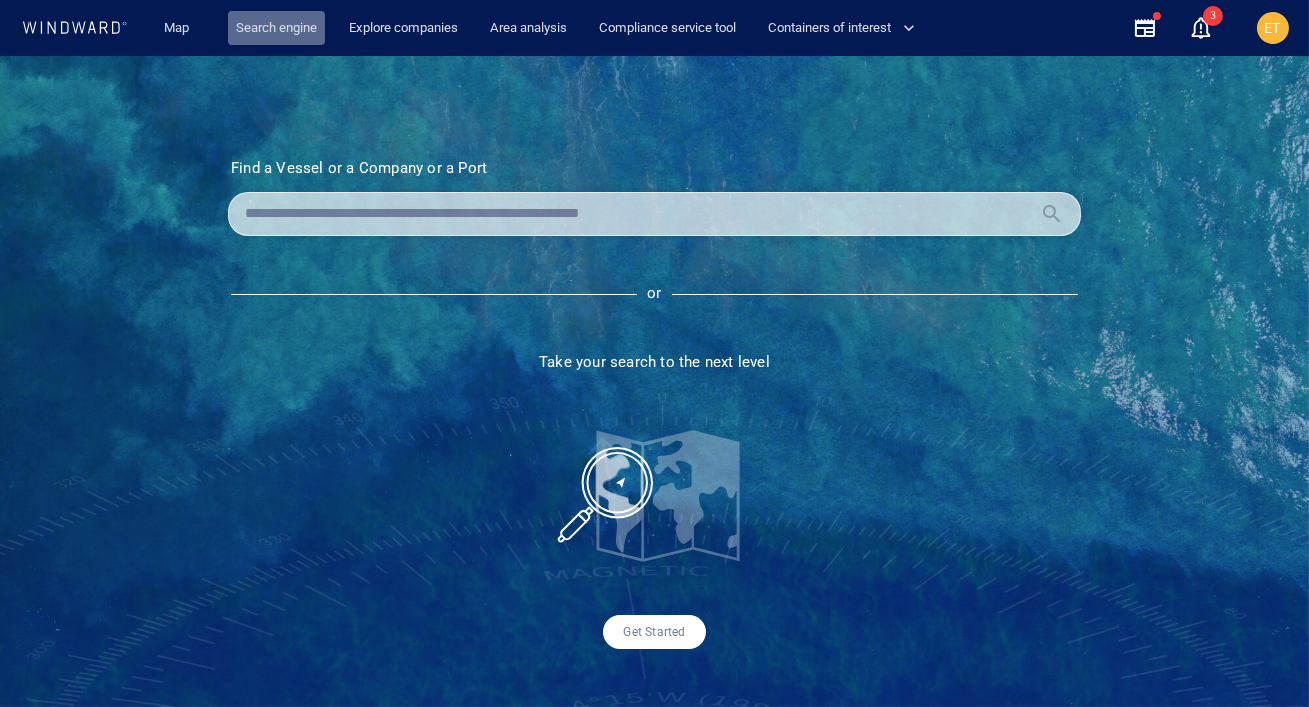 scroll, scrollTop: 0, scrollLeft: 0, axis: both 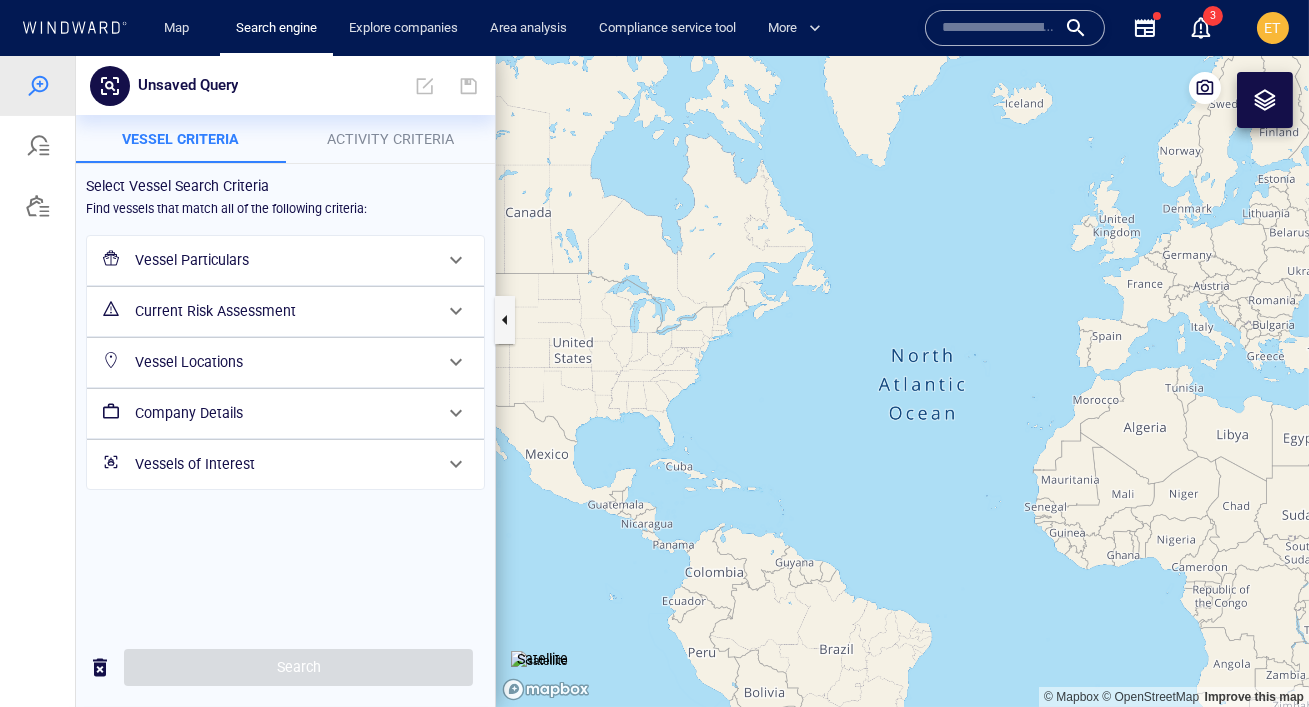 click on "Vessel Particulars" at bounding box center (283, 260) 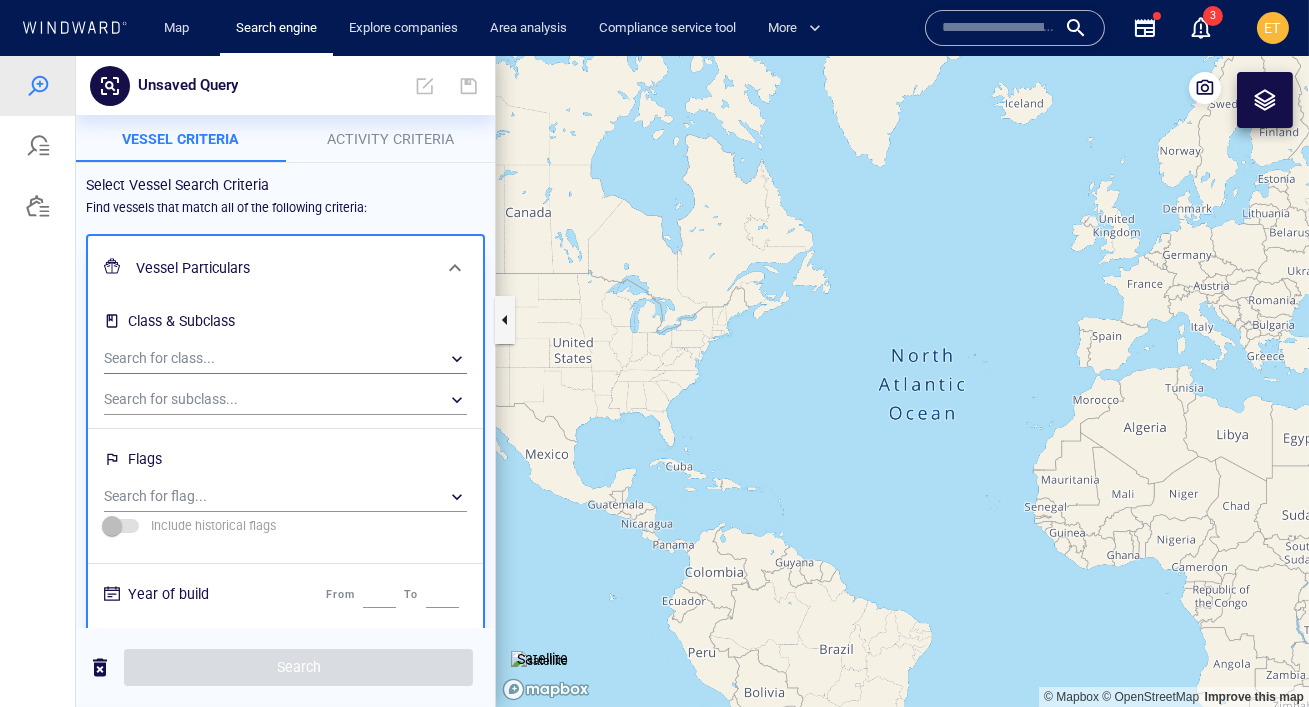 click on "​" at bounding box center (285, 359) 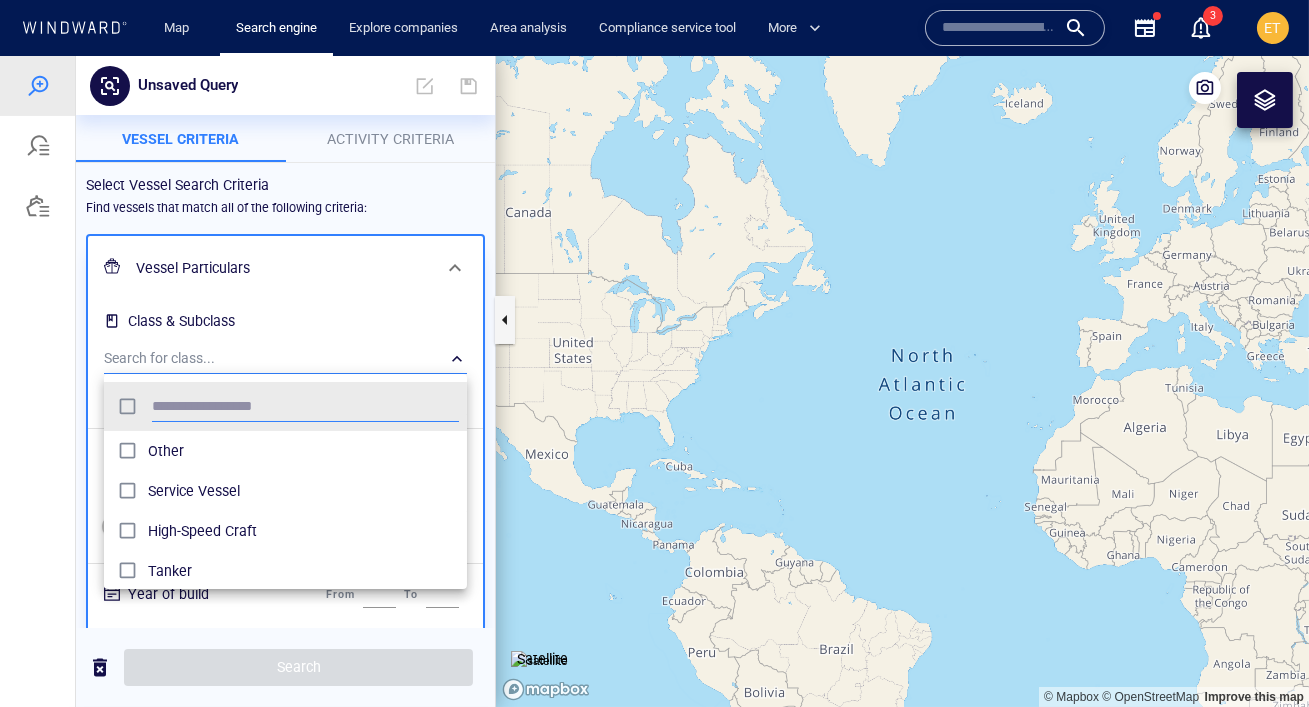 scroll, scrollTop: 0, scrollLeft: 0, axis: both 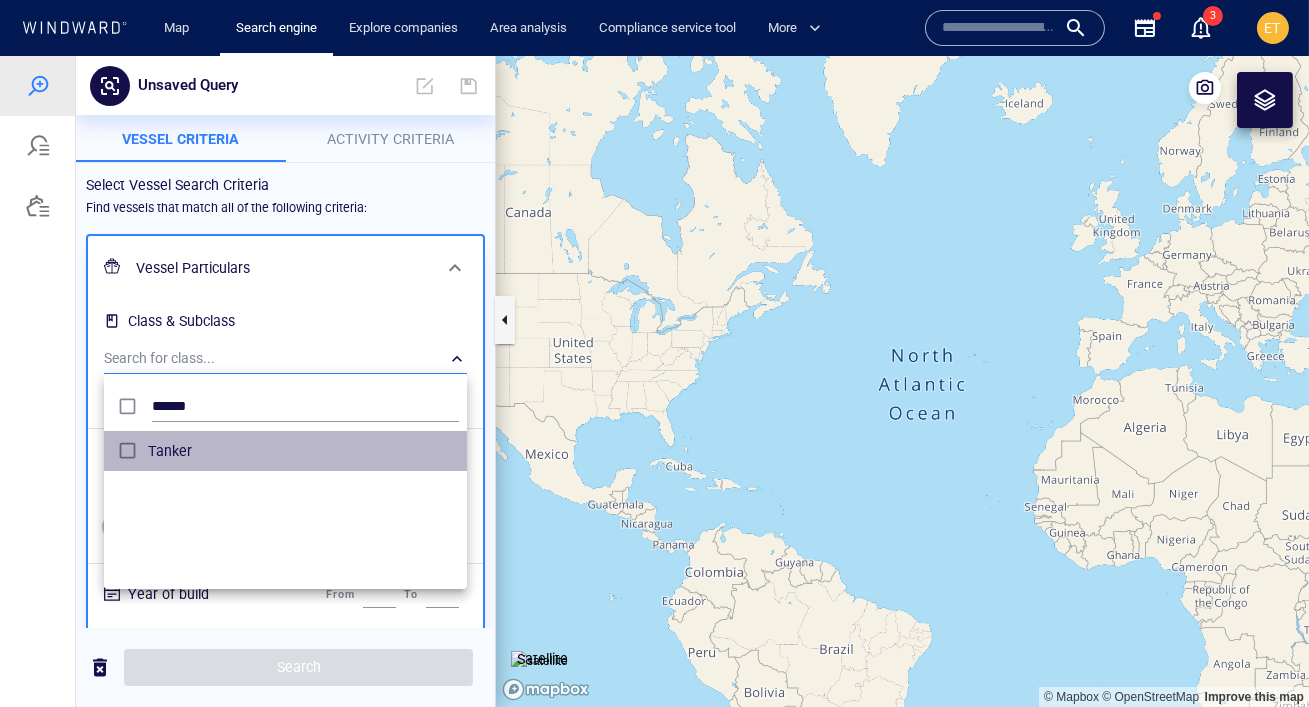 click on "Tanker" at bounding box center (303, 451) 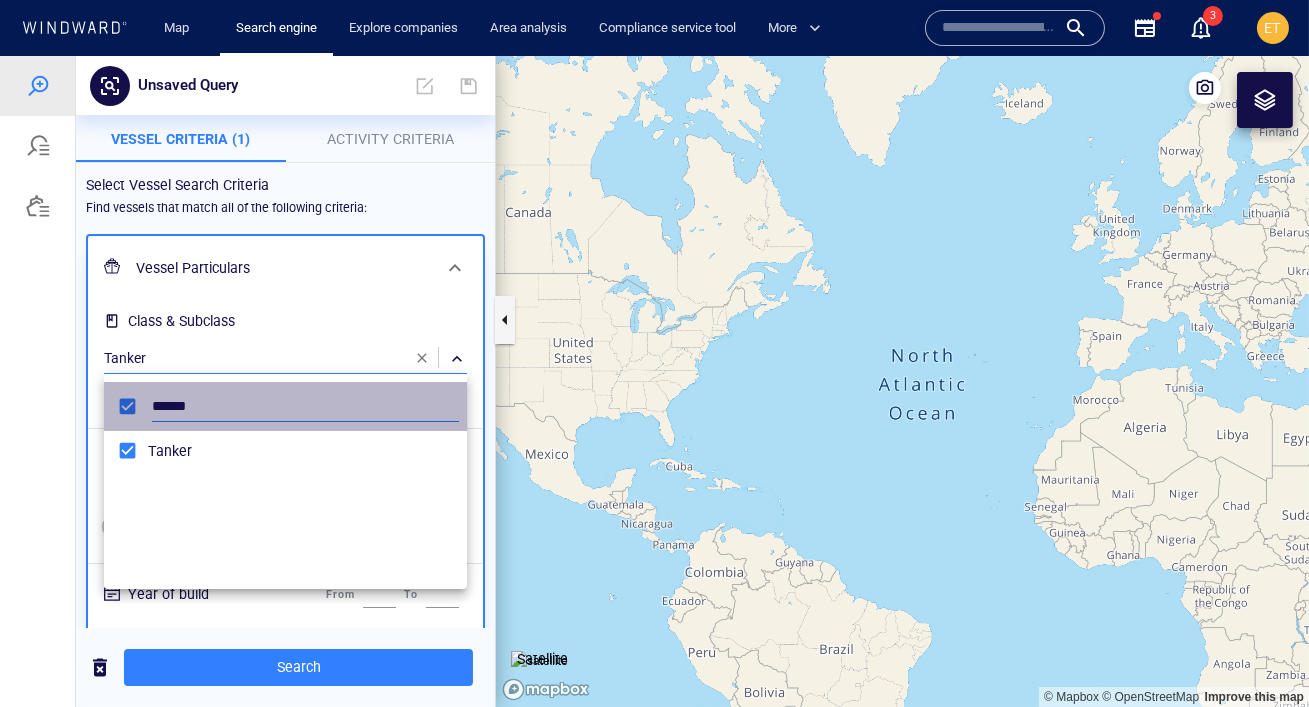 click on "******" at bounding box center (285, 406) 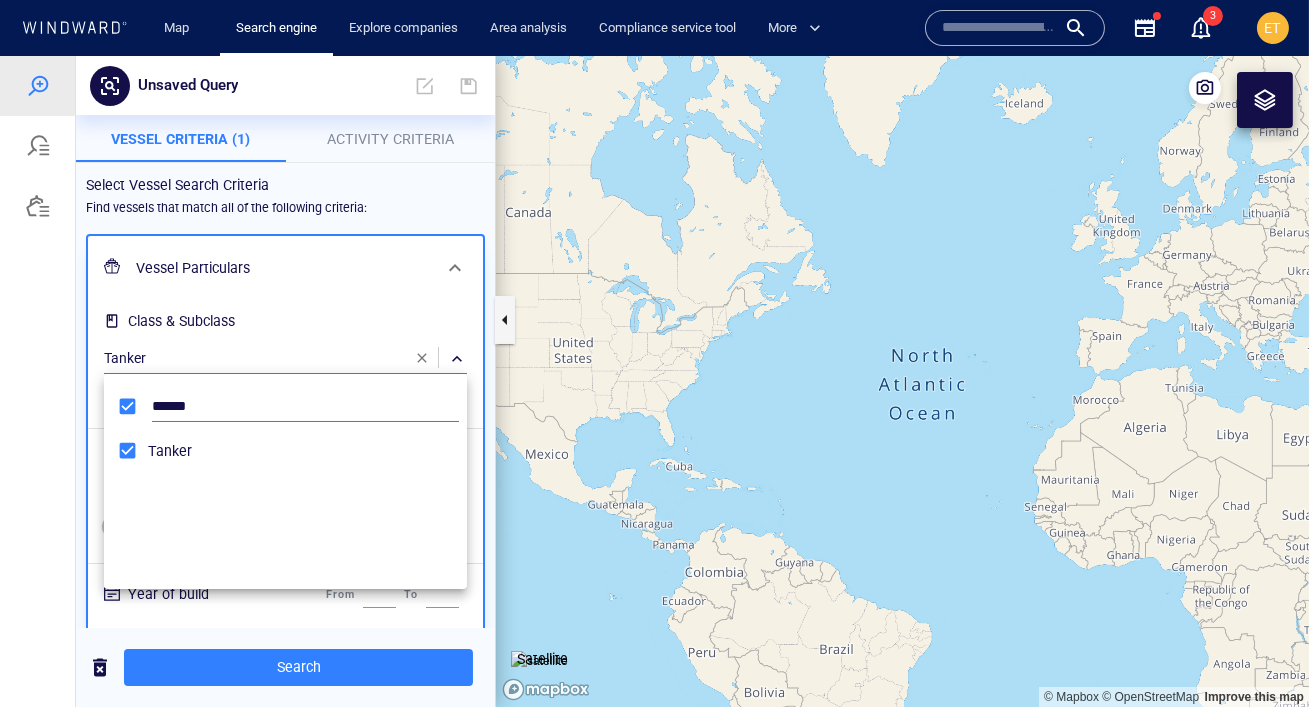 type on "*" 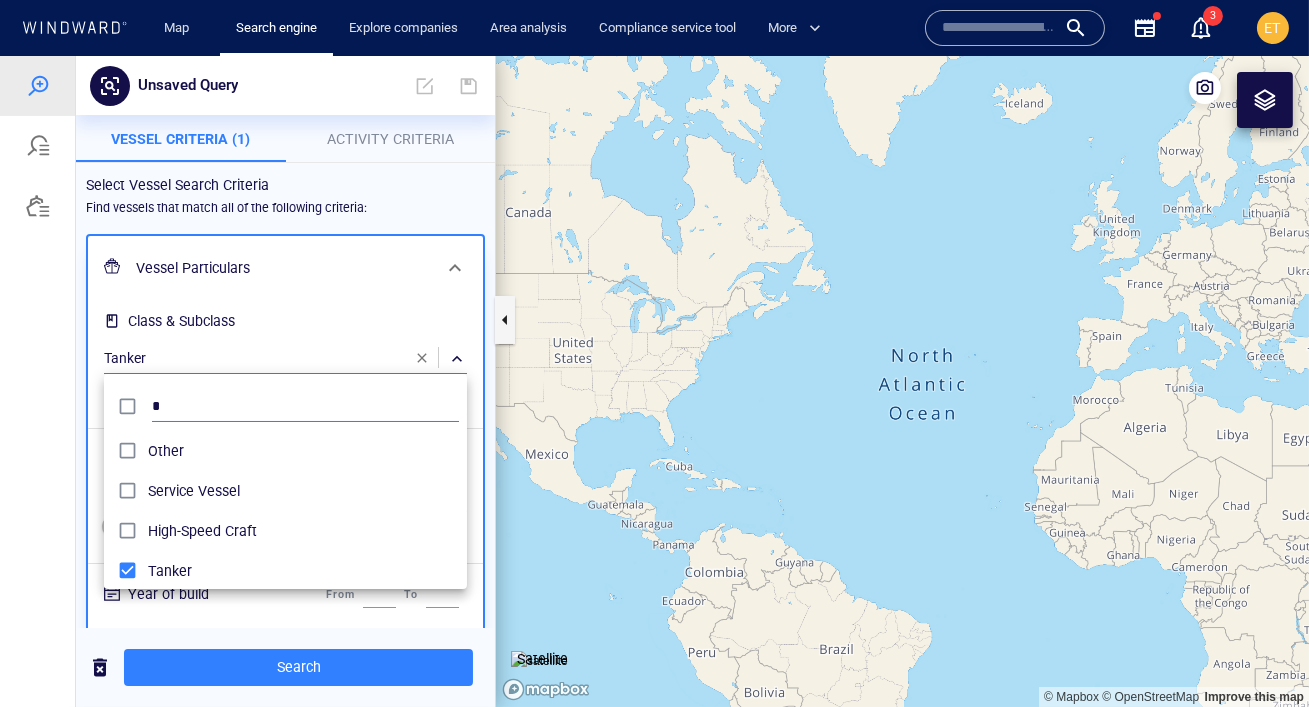 scroll, scrollTop: 0, scrollLeft: 0, axis: both 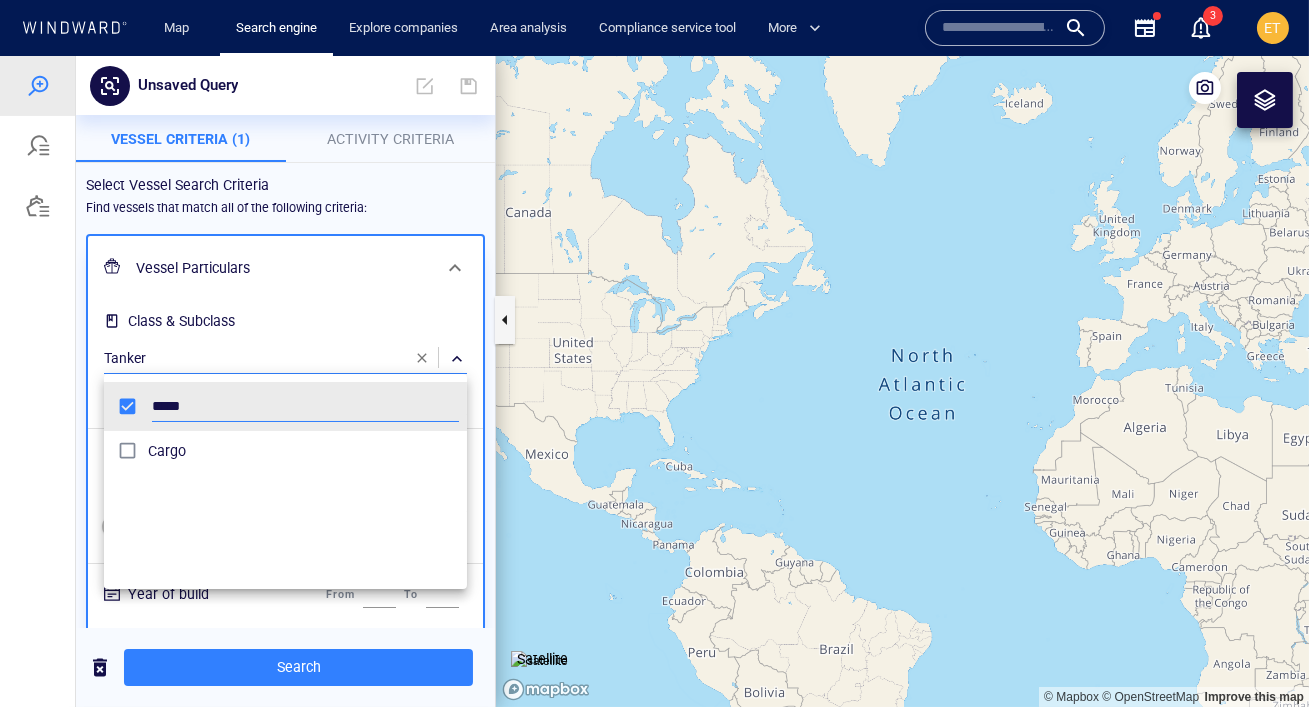type on "*****" 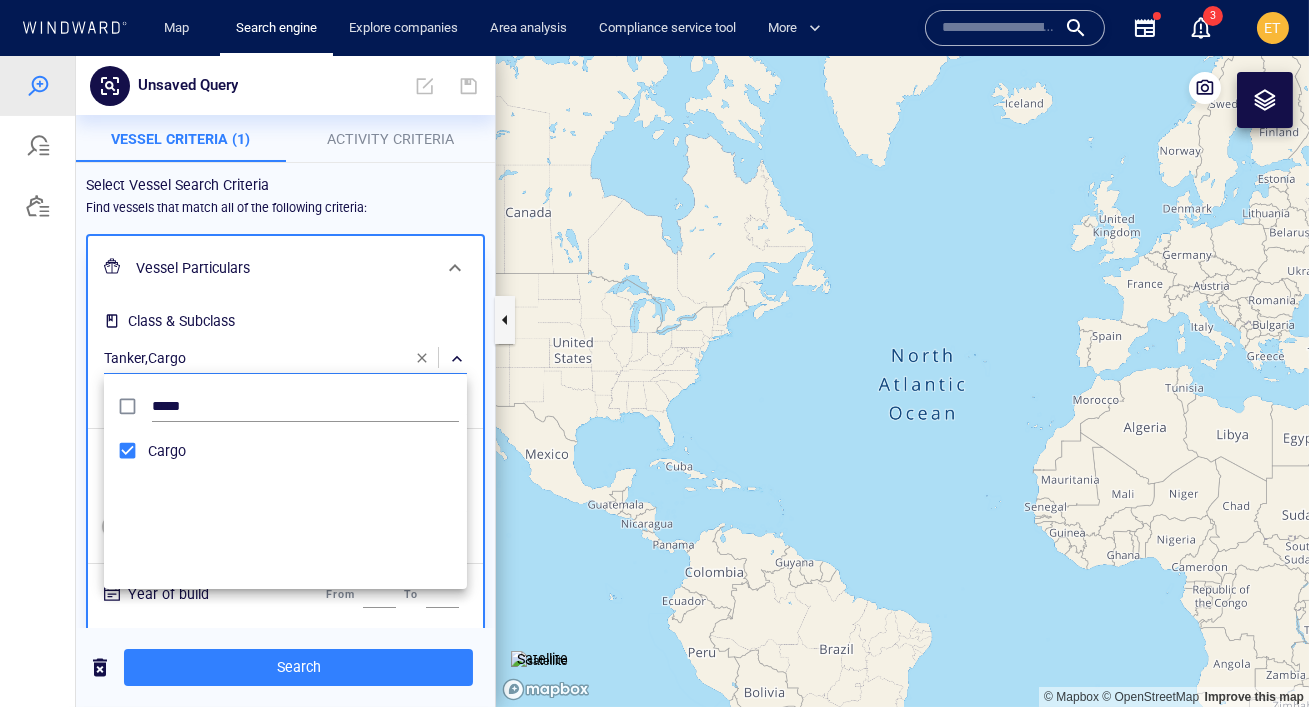 click at bounding box center [654, 381] 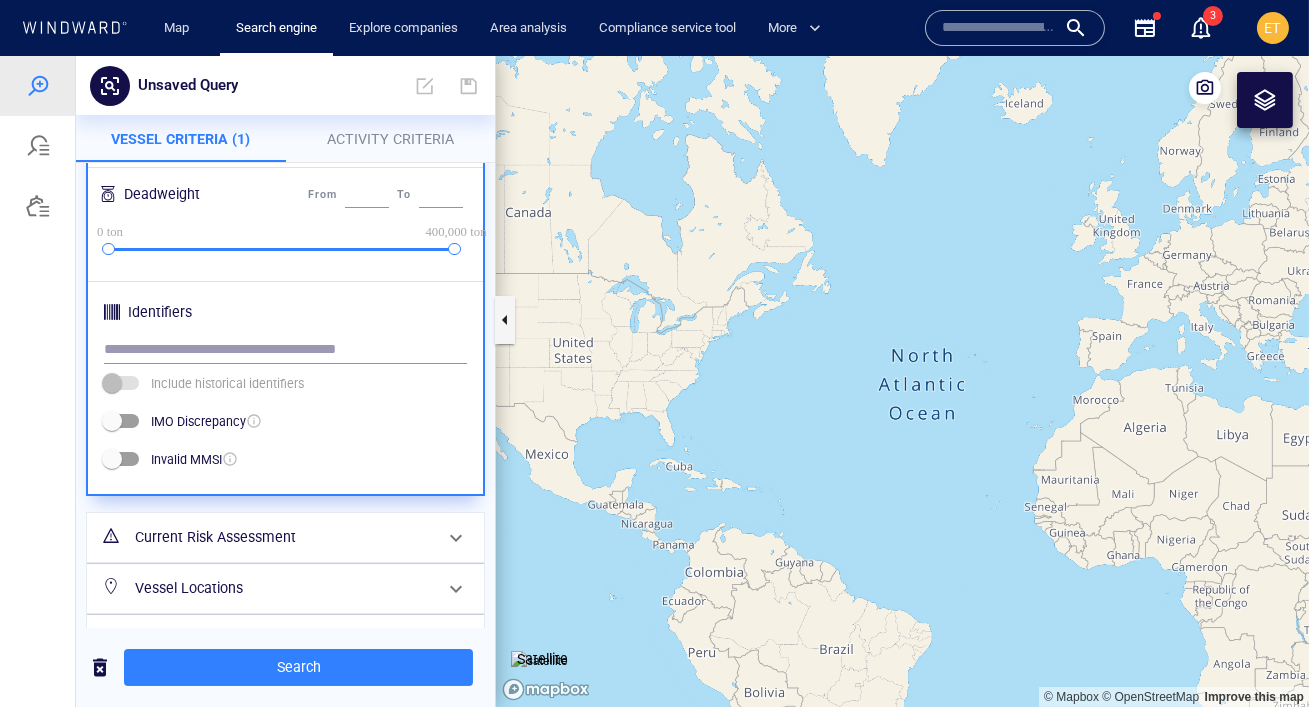 scroll, scrollTop: 729, scrollLeft: 0, axis: vertical 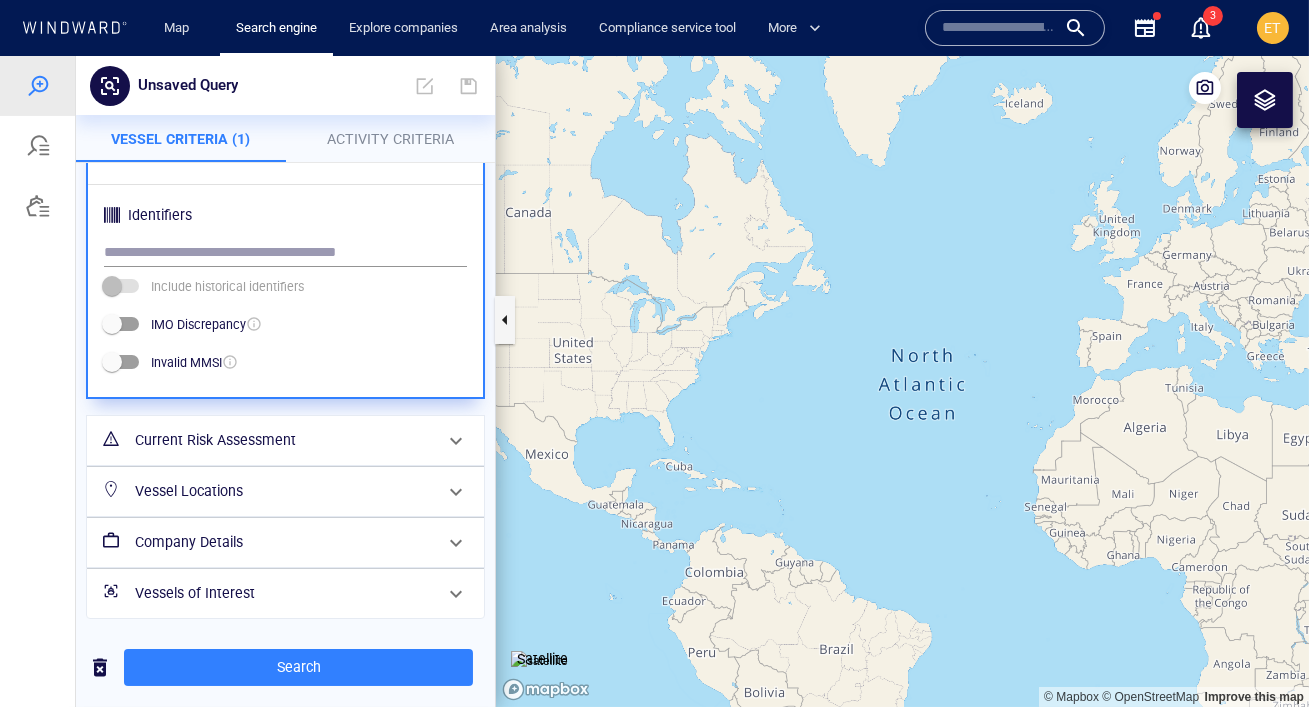 click on "Current Risk Assessment" at bounding box center (283, 440) 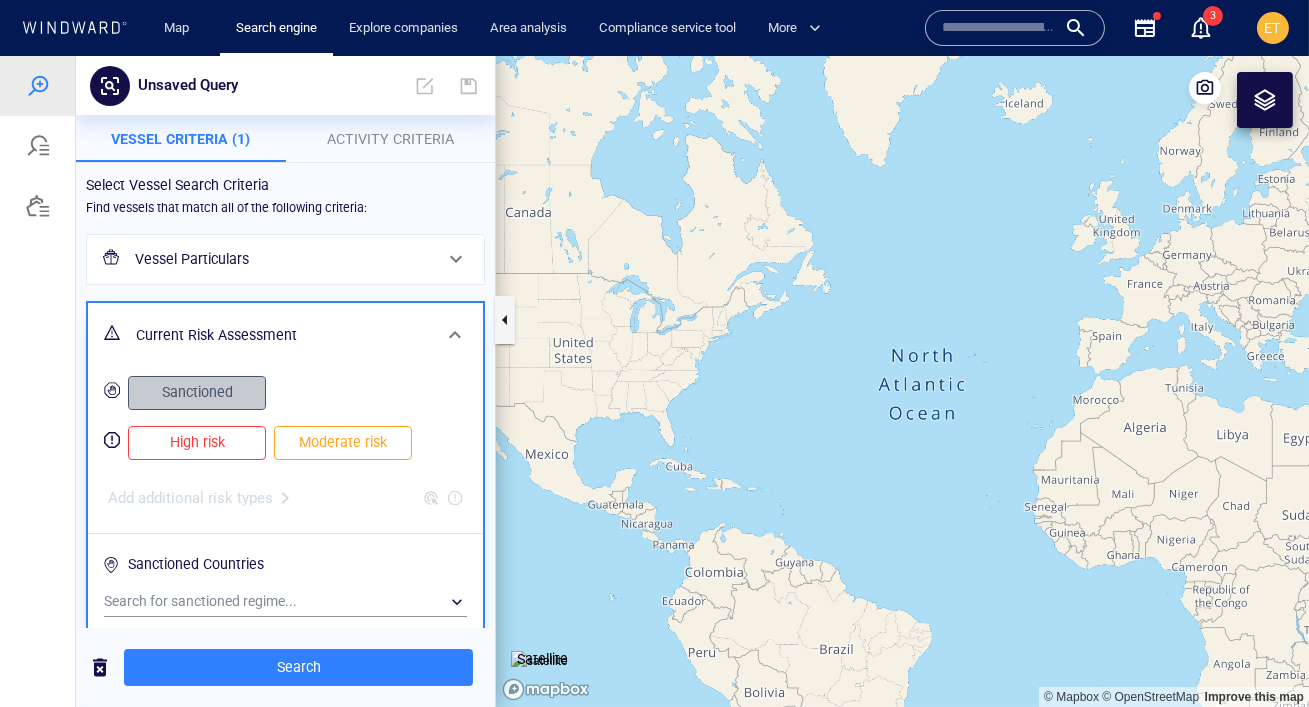 click on "Sanctioned" at bounding box center (197, 392) 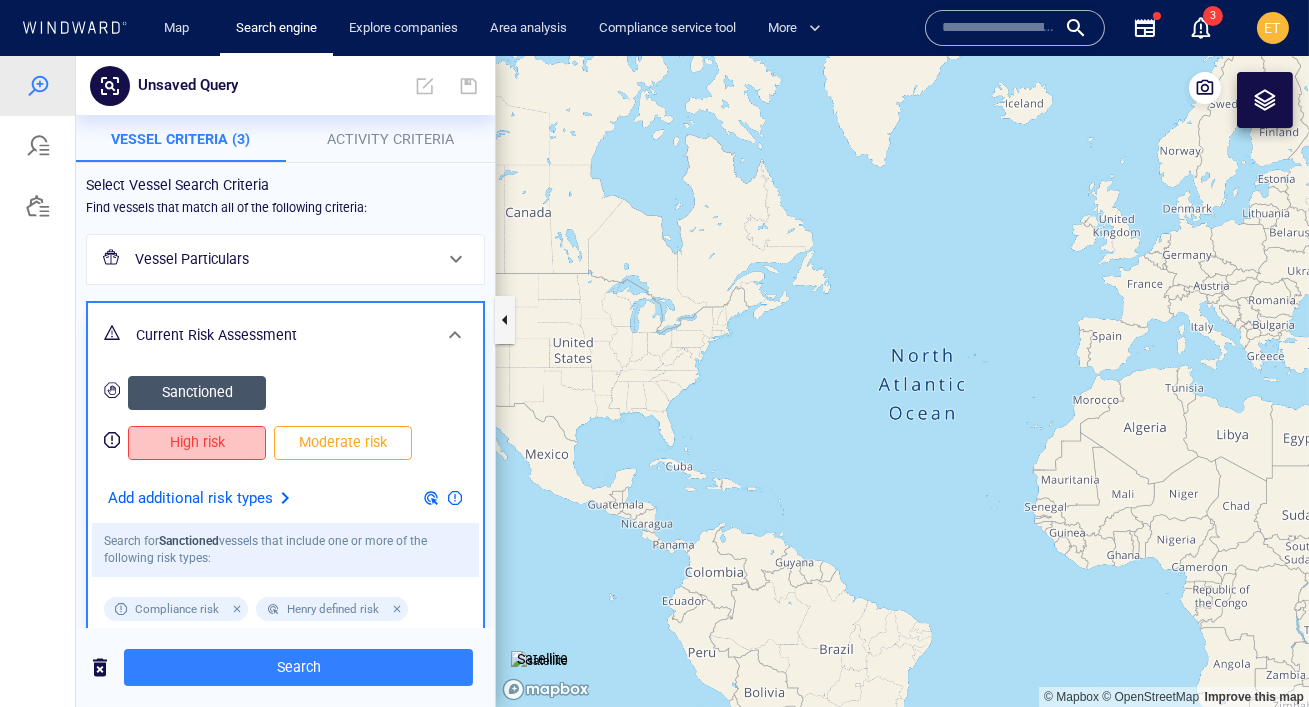 click on "High risk" at bounding box center (197, 442) 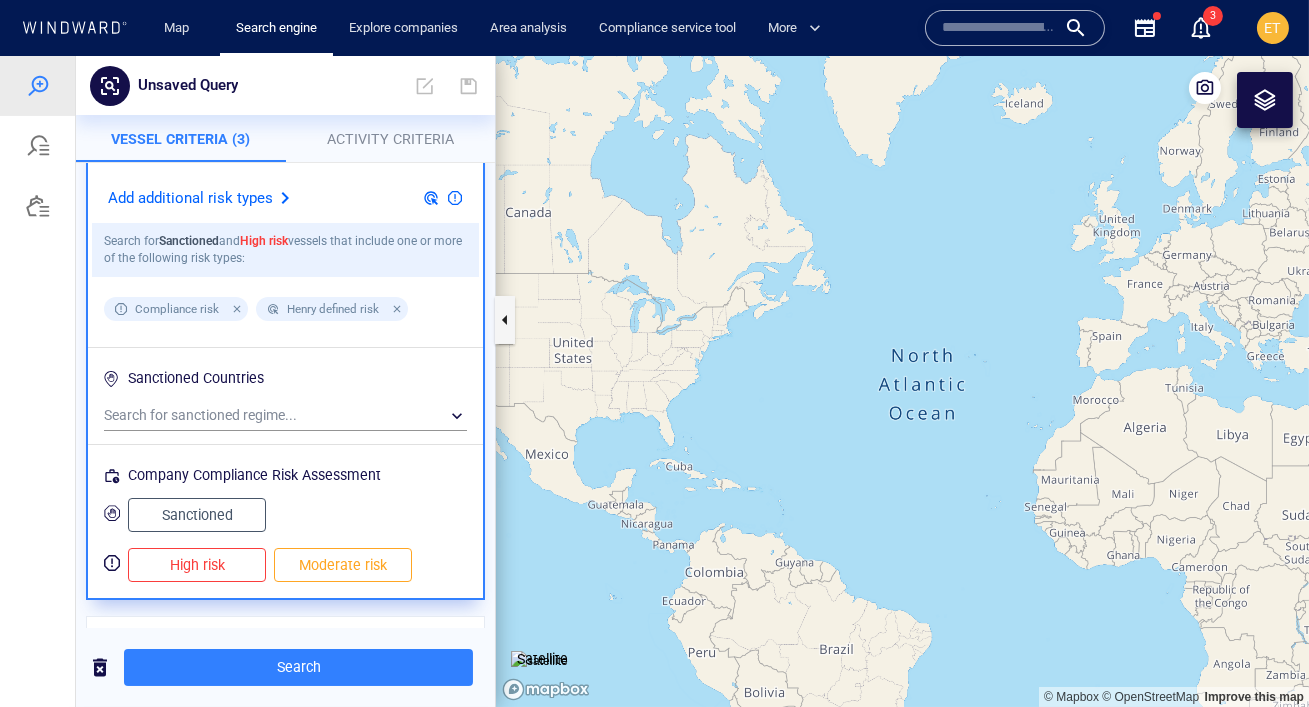 scroll, scrollTop: 450, scrollLeft: 0, axis: vertical 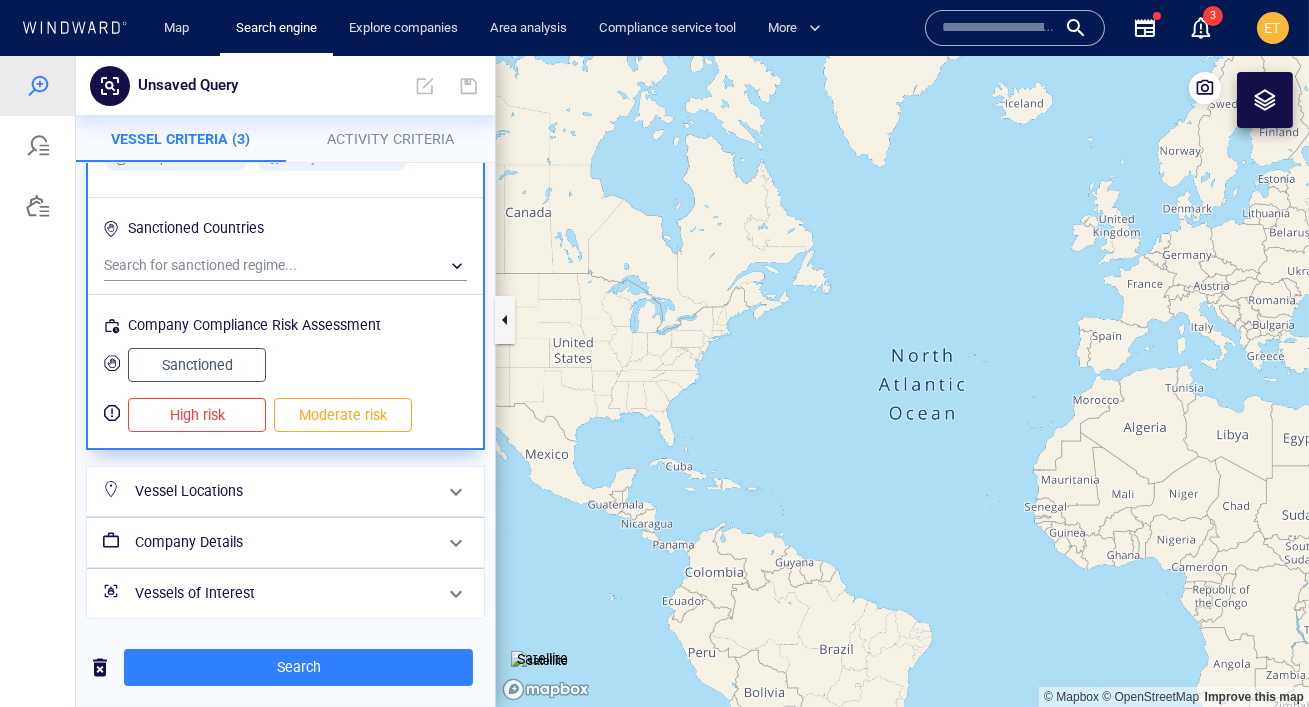click on "Vessel Locations" at bounding box center (283, 491) 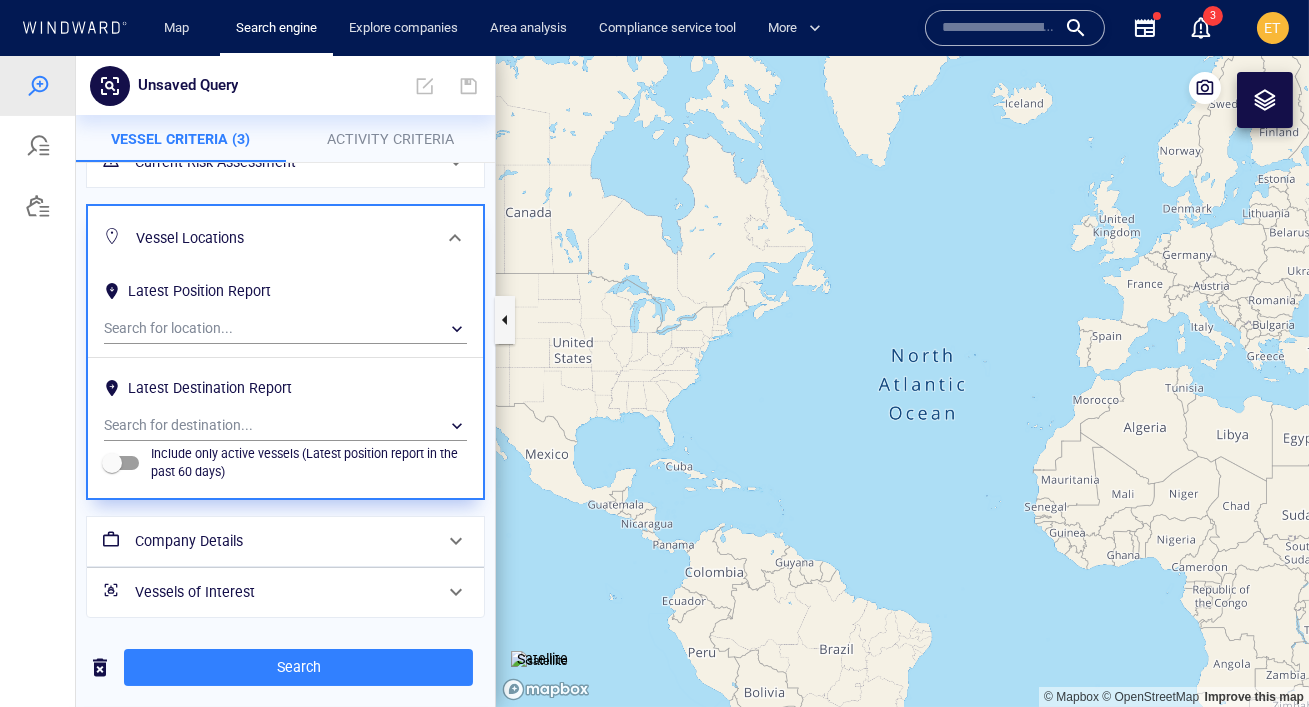 scroll, scrollTop: 0, scrollLeft: 0, axis: both 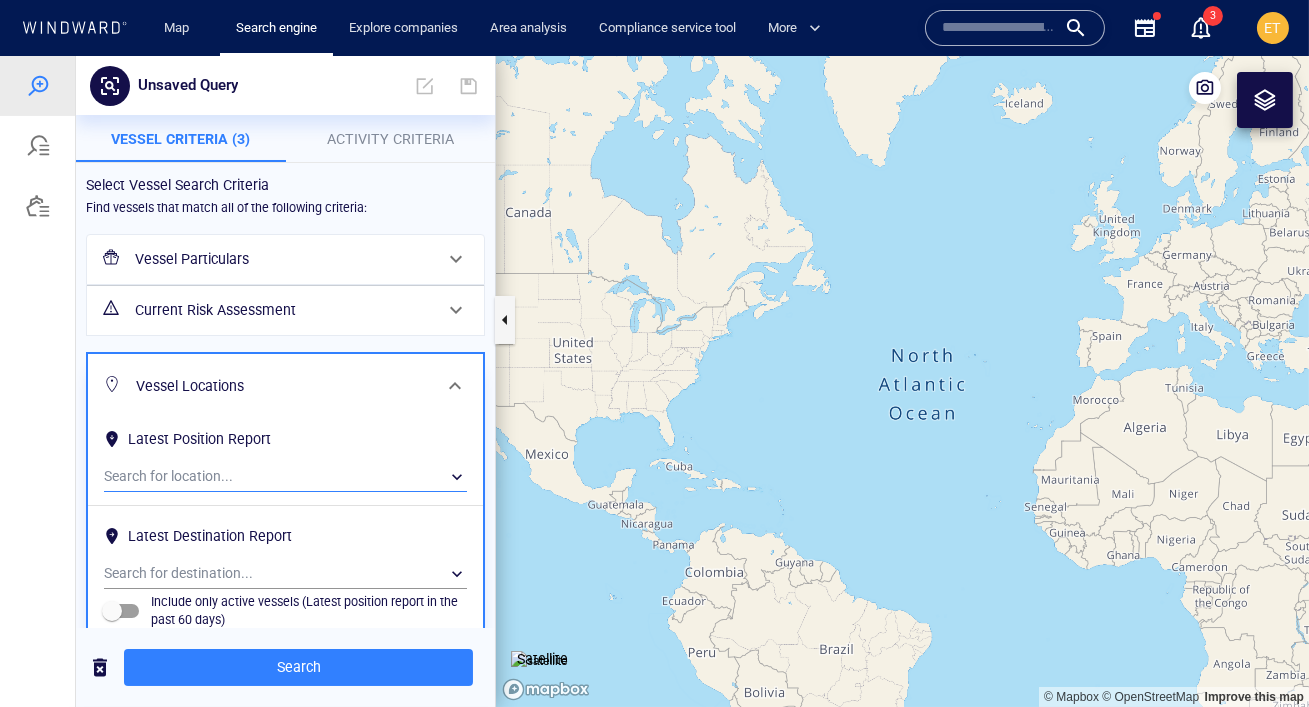 click on "​" at bounding box center (285, 477) 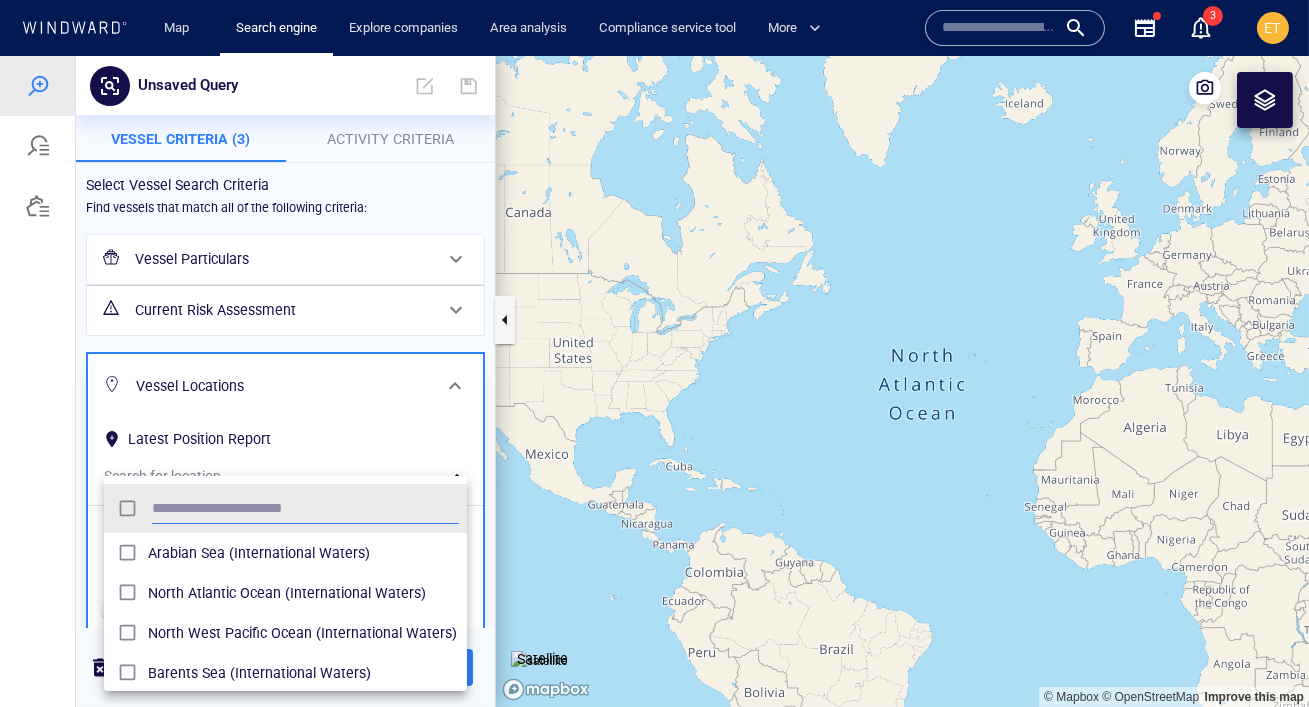 scroll, scrollTop: 0, scrollLeft: 0, axis: both 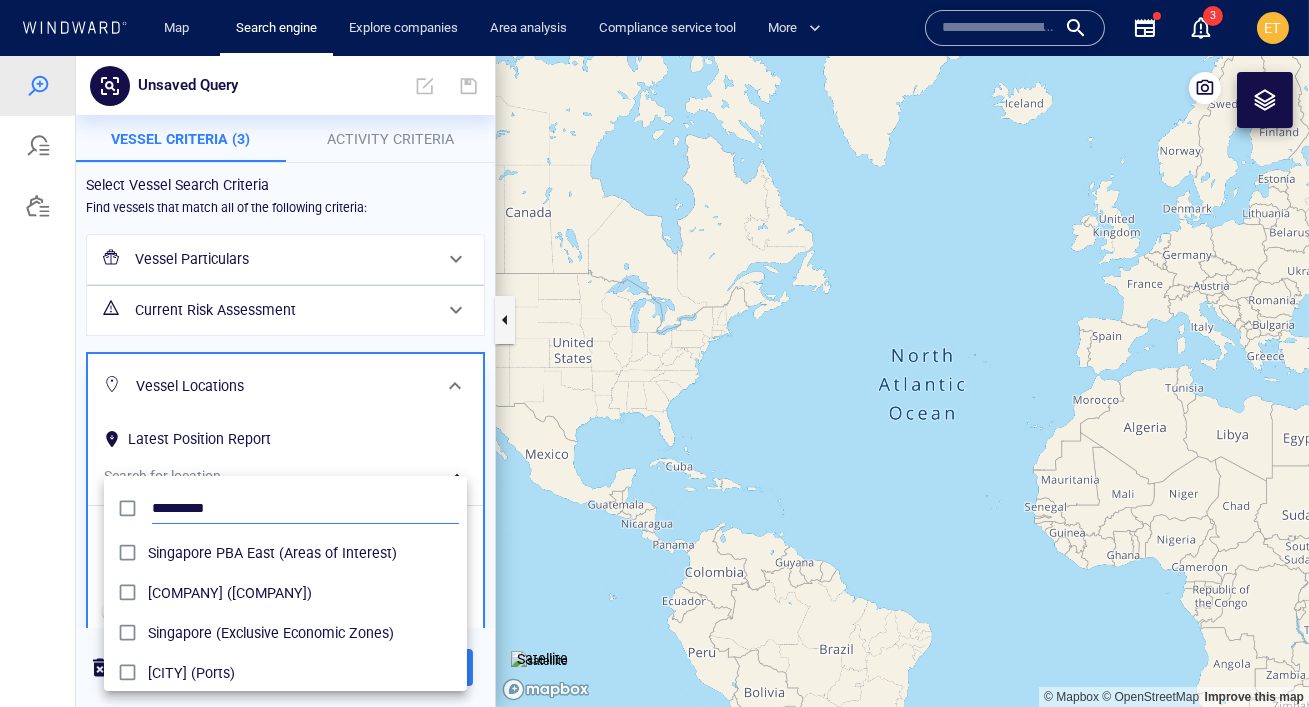 type on "*********" 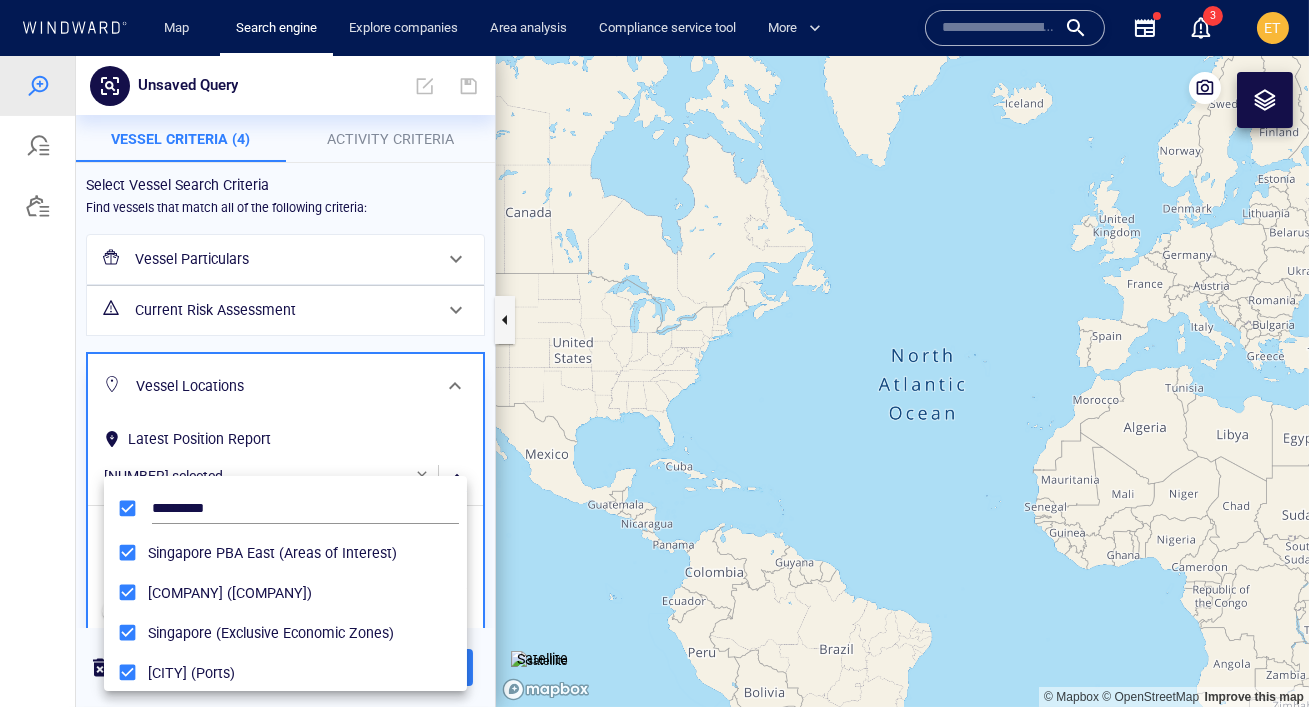 click at bounding box center [654, 381] 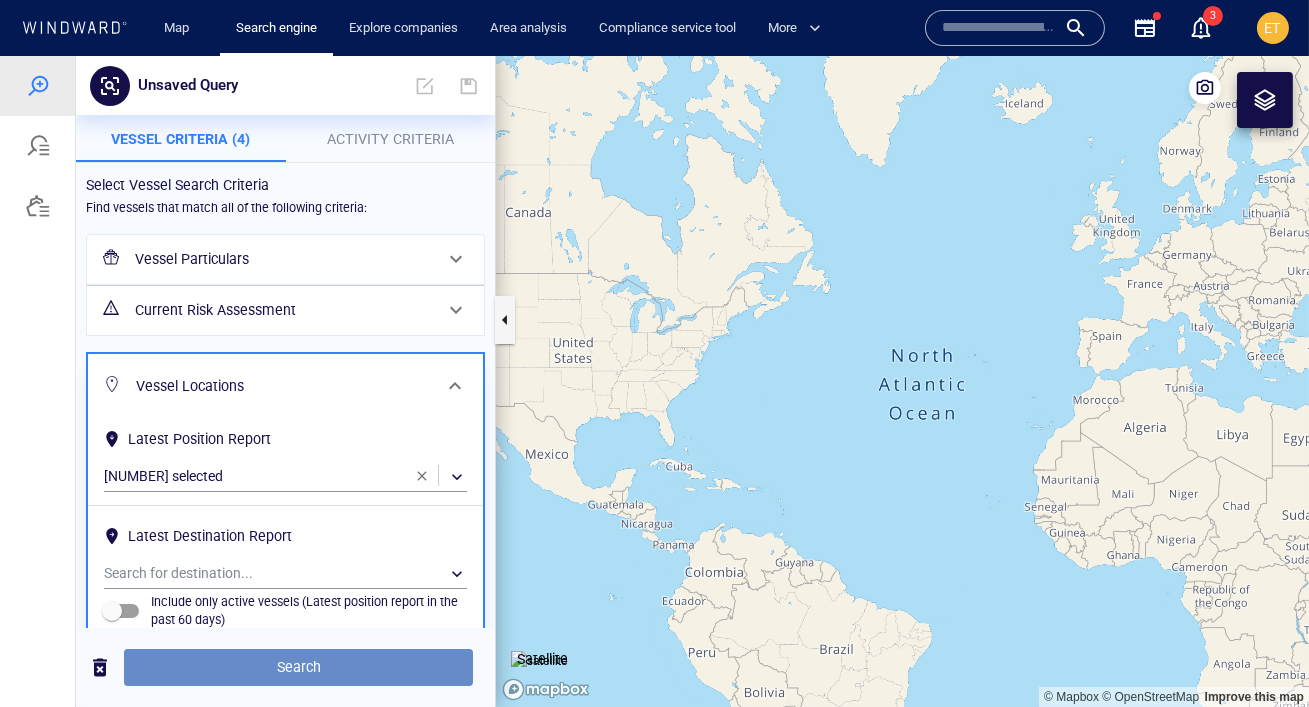 click on "Search" at bounding box center [298, 667] 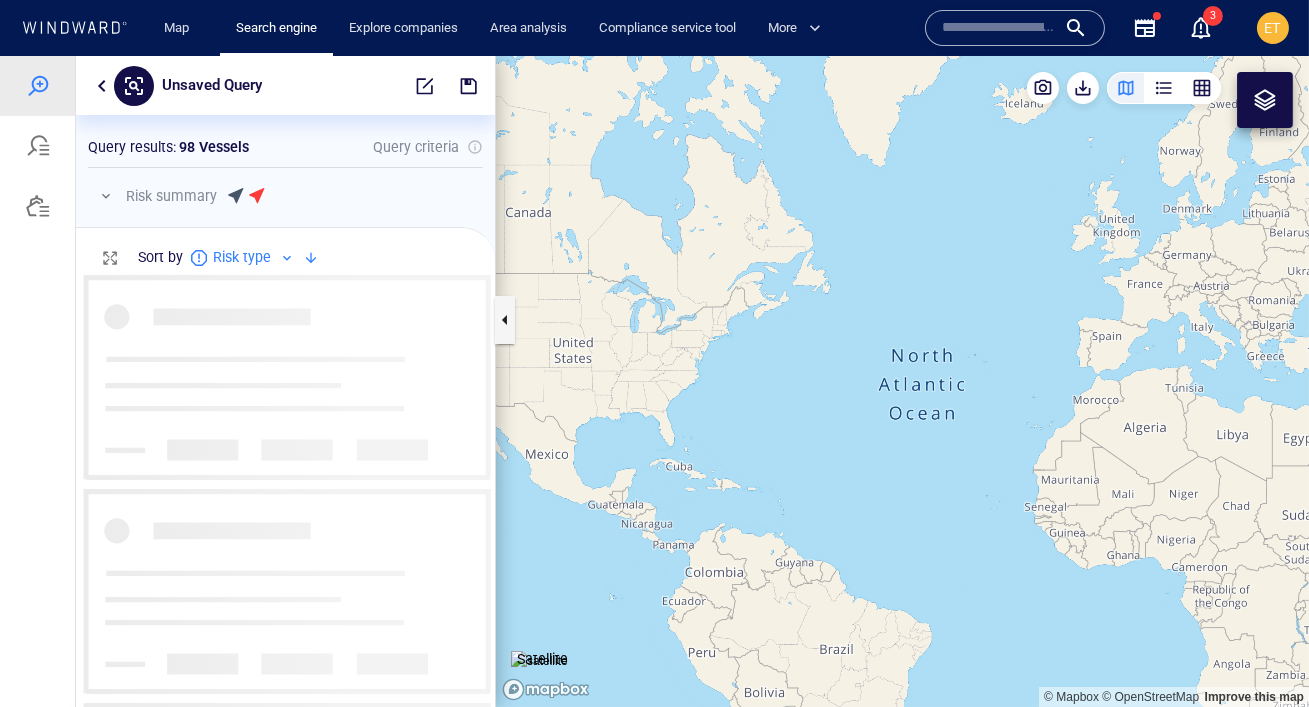 scroll, scrollTop: 1, scrollLeft: 0, axis: vertical 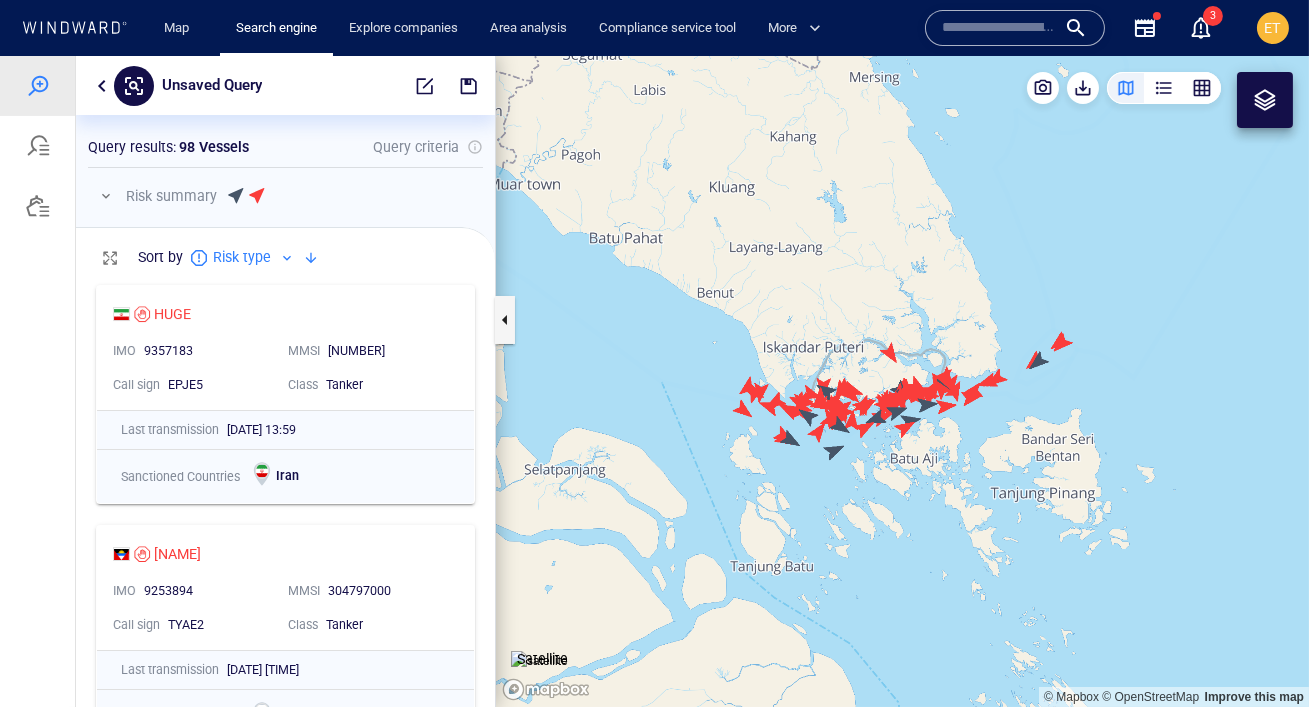 drag, startPoint x: 938, startPoint y: 460, endPoint x: 937, endPoint y: 475, distance: 15.033297 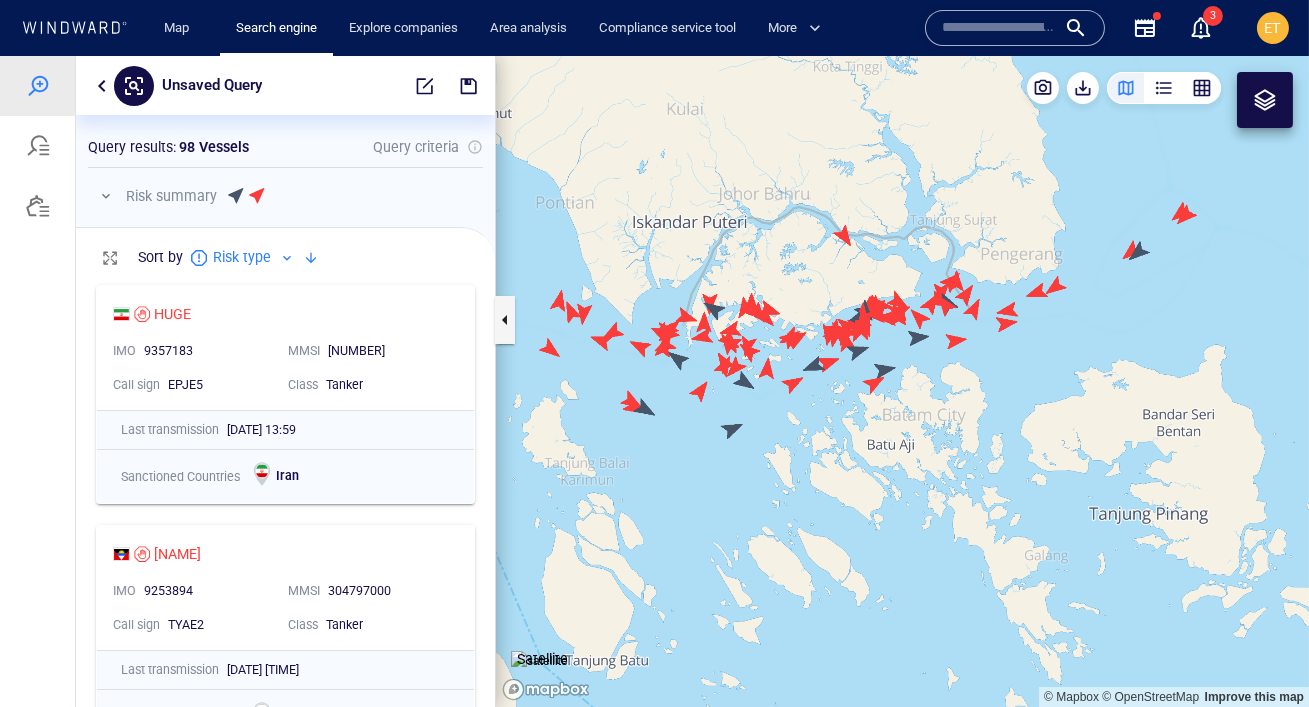 drag, startPoint x: 900, startPoint y: 446, endPoint x: 937, endPoint y: 456, distance: 38.327538 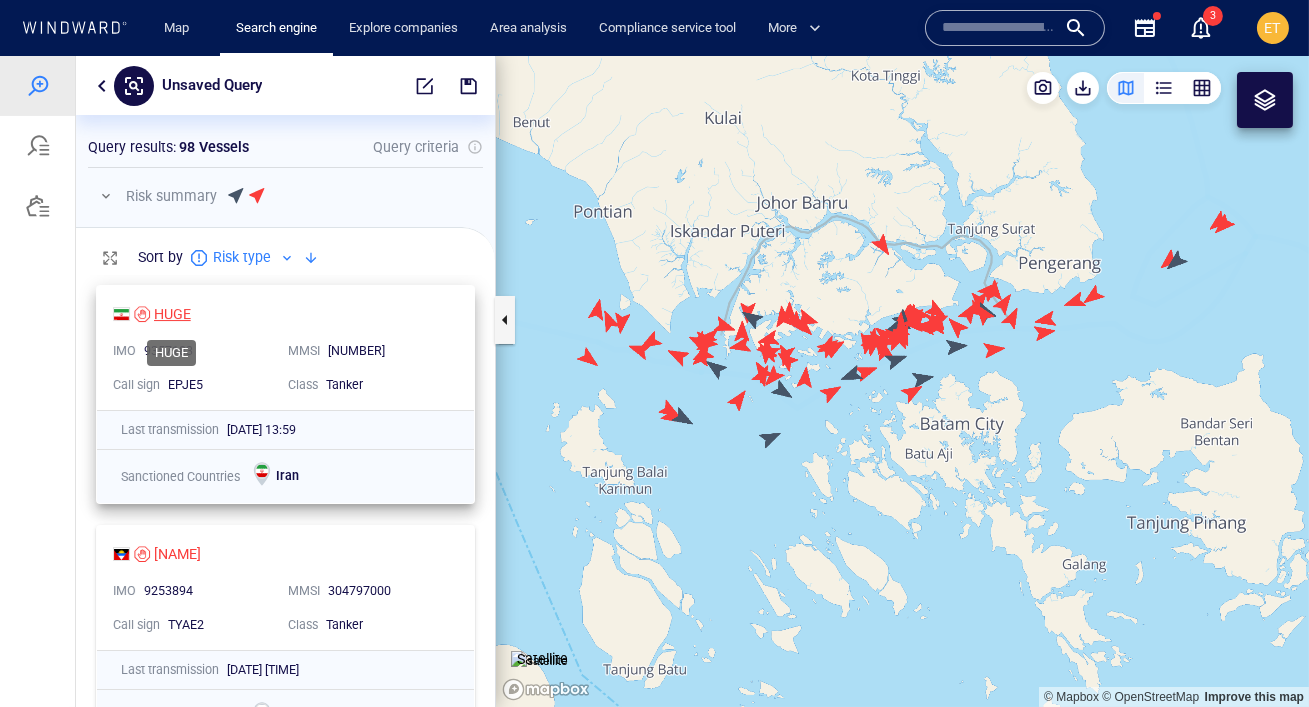 click on "HUGE" at bounding box center (172, 314) 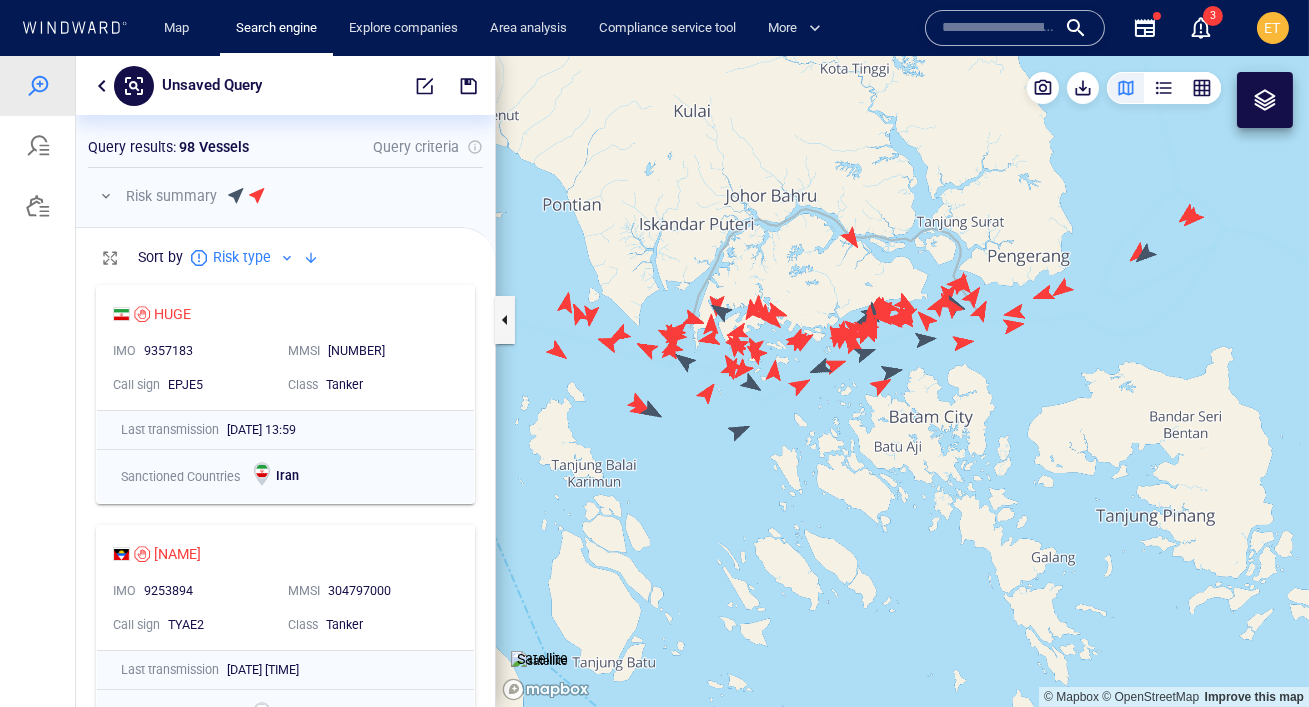 drag, startPoint x: 794, startPoint y: 275, endPoint x: 769, endPoint y: 259, distance: 29.681644 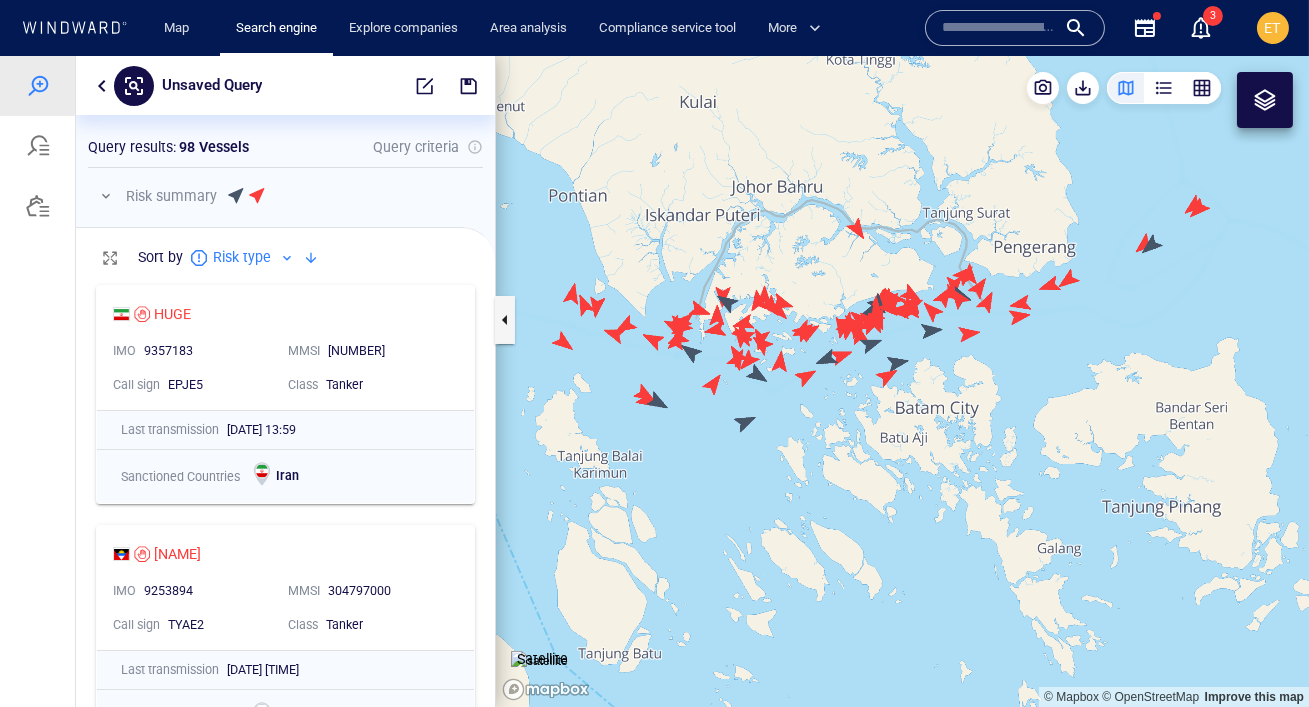 click at bounding box center [106, 196] 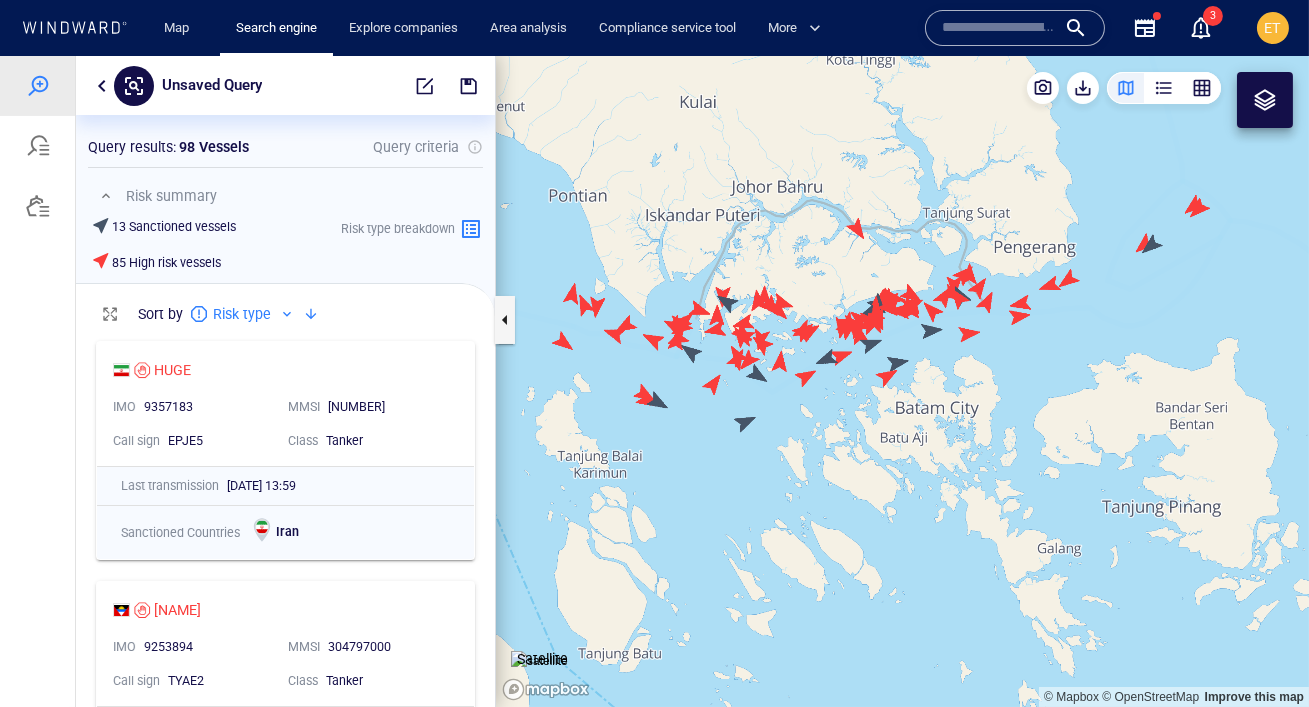 scroll, scrollTop: 376, scrollLeft: 419, axis: both 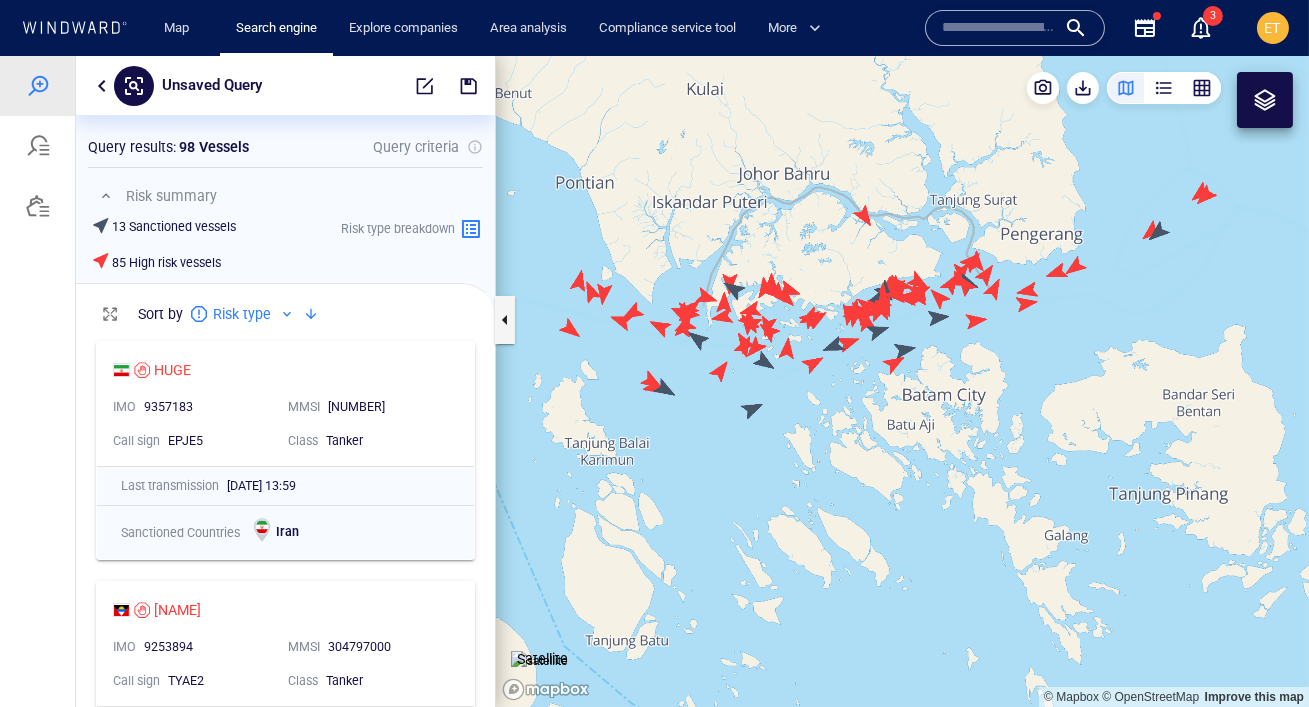 drag, startPoint x: 811, startPoint y: 260, endPoint x: 852, endPoint y: 208, distance: 66.21933 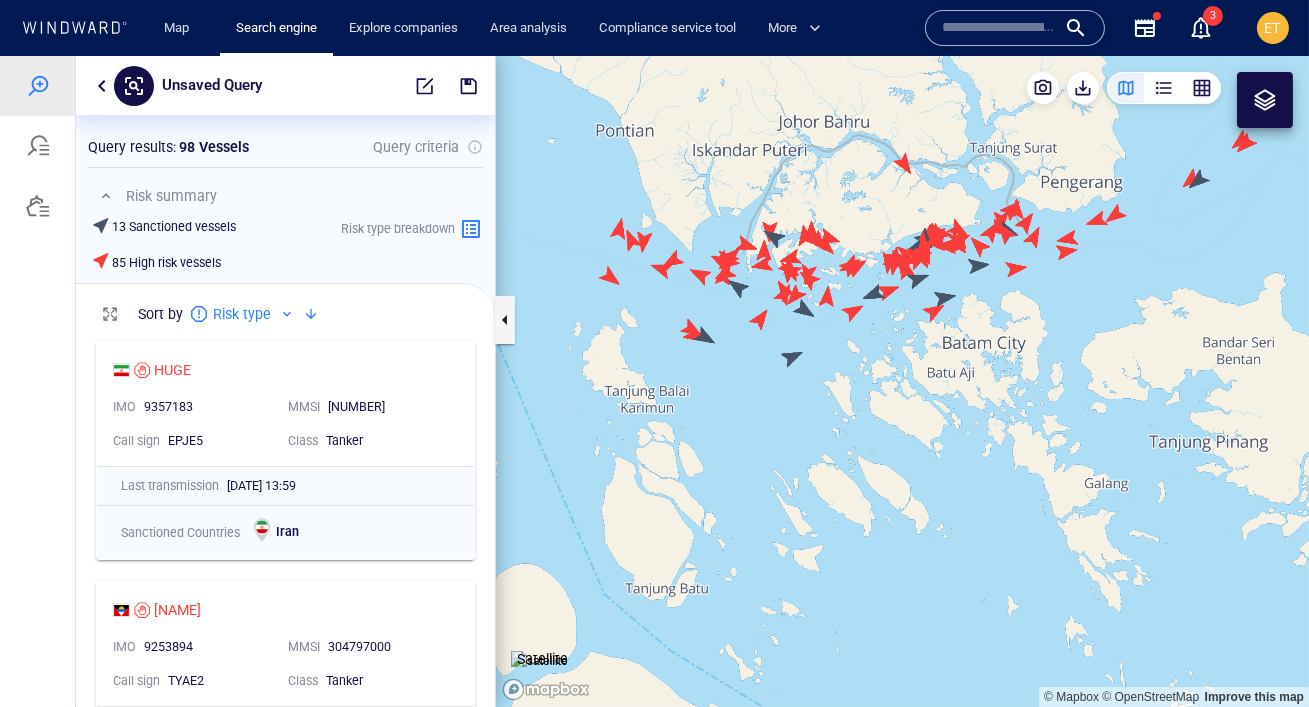 click 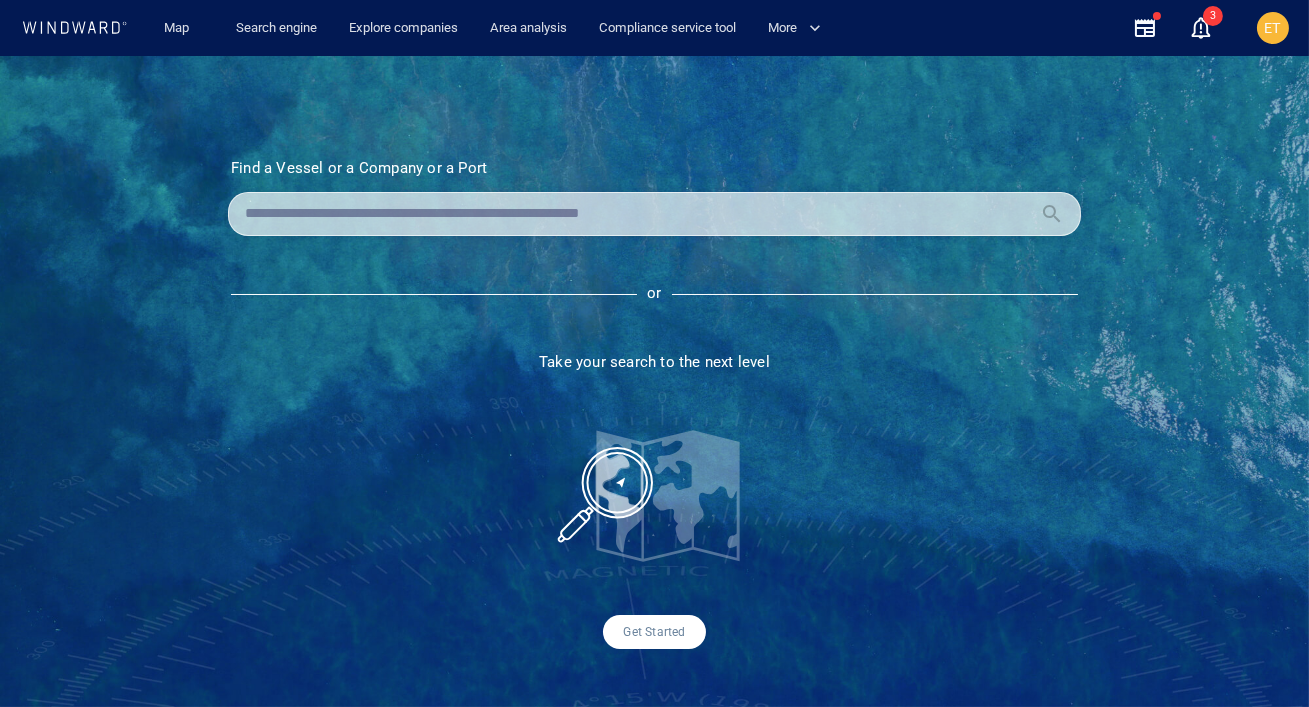 click at bounding box center [638, 214] 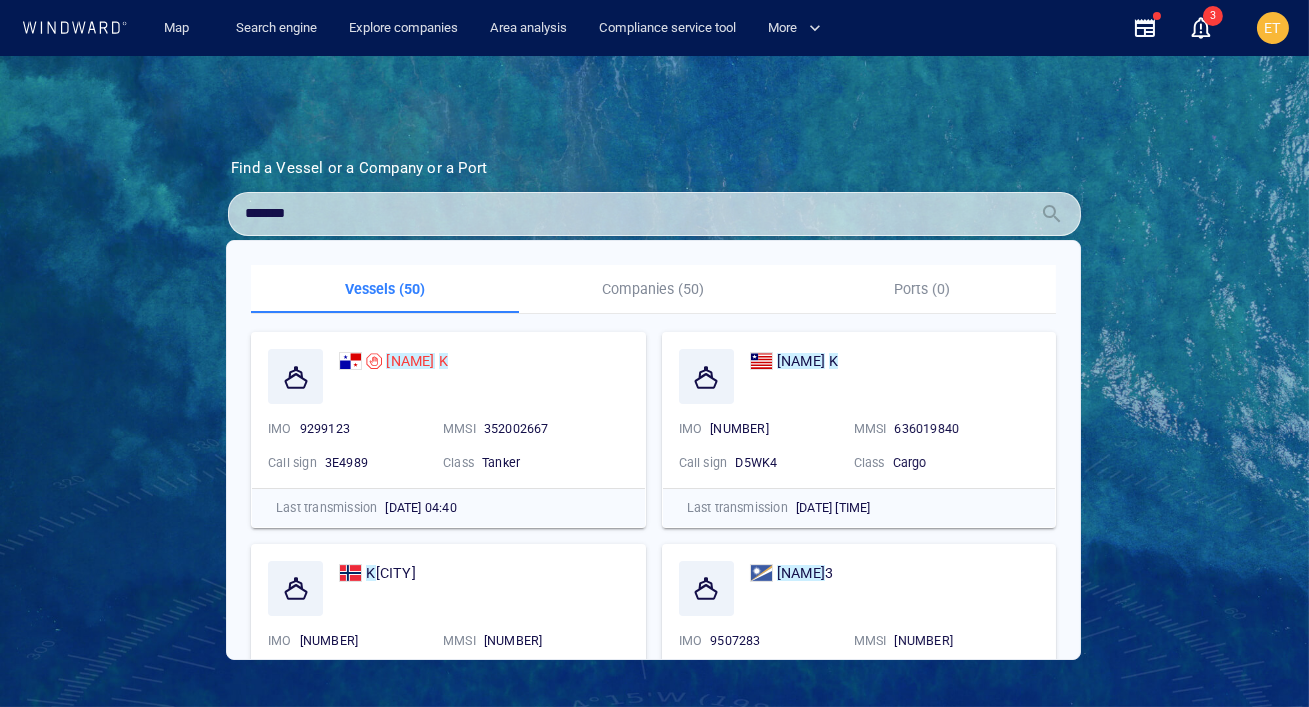 type on "*******" 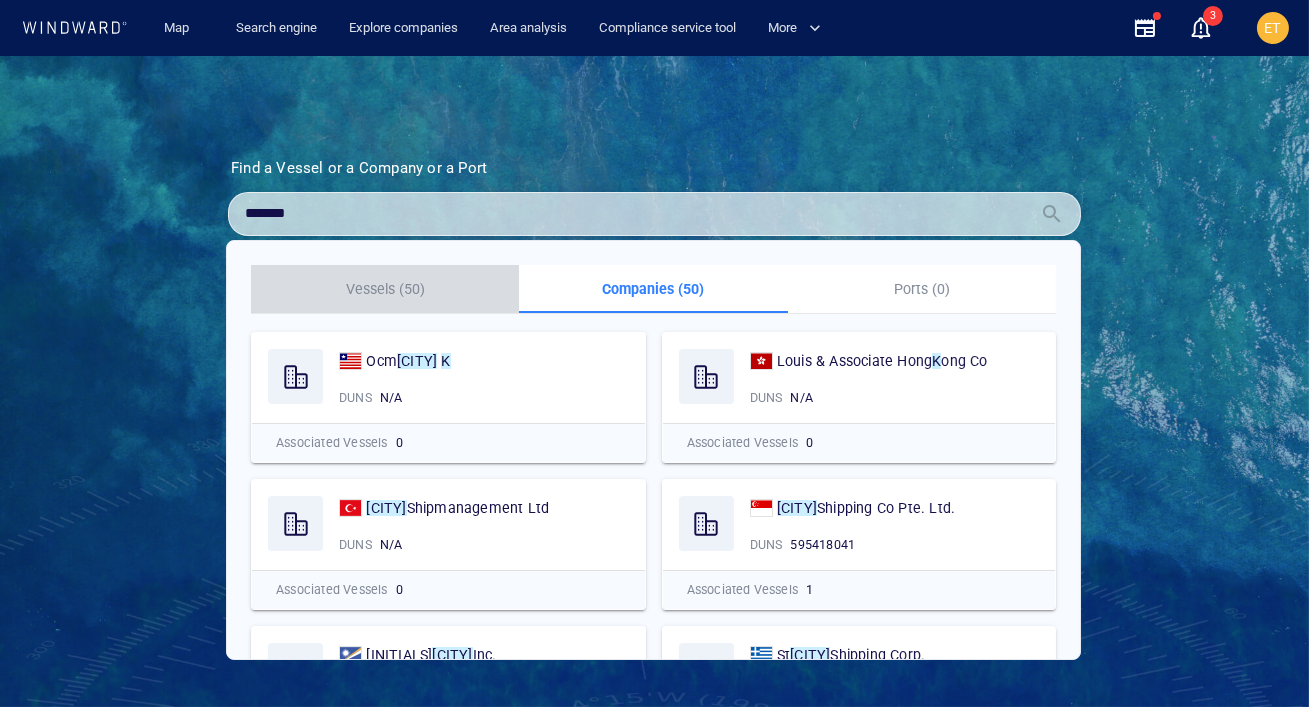 click on "Vessels (50)" at bounding box center (385, 289) 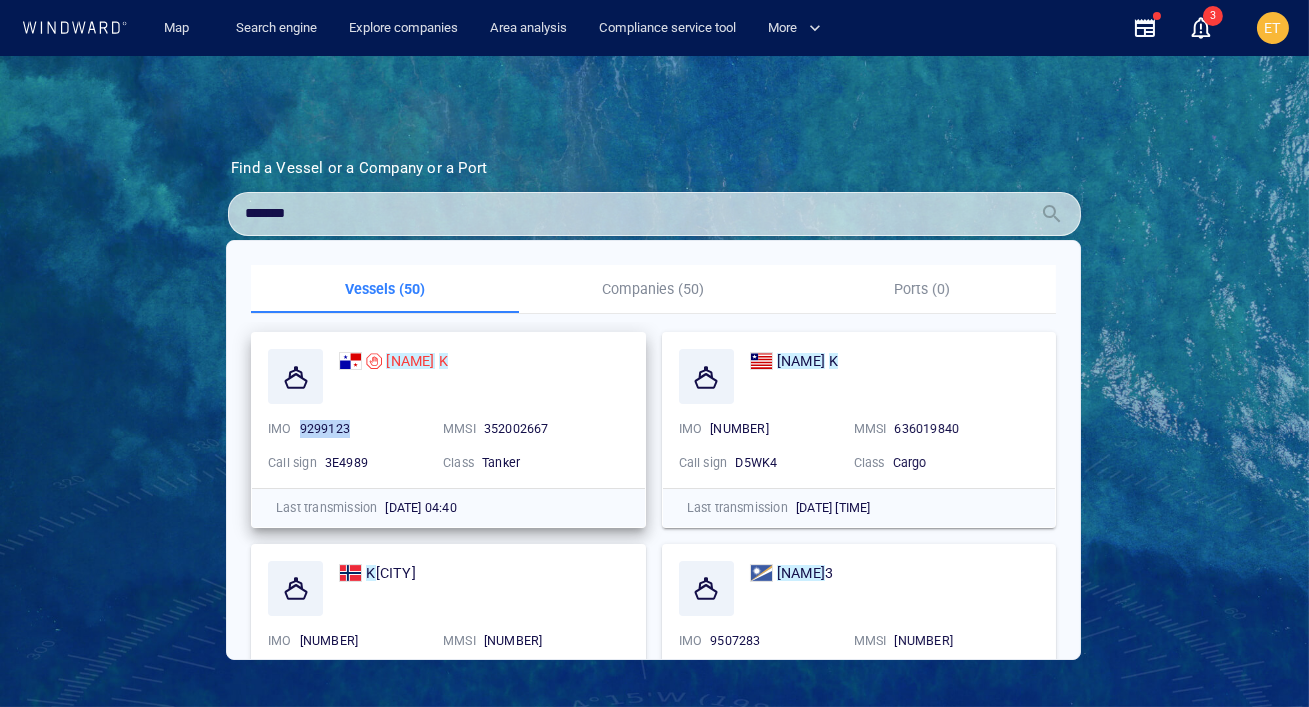 drag, startPoint x: 354, startPoint y: 426, endPoint x: 295, endPoint y: 426, distance: 59 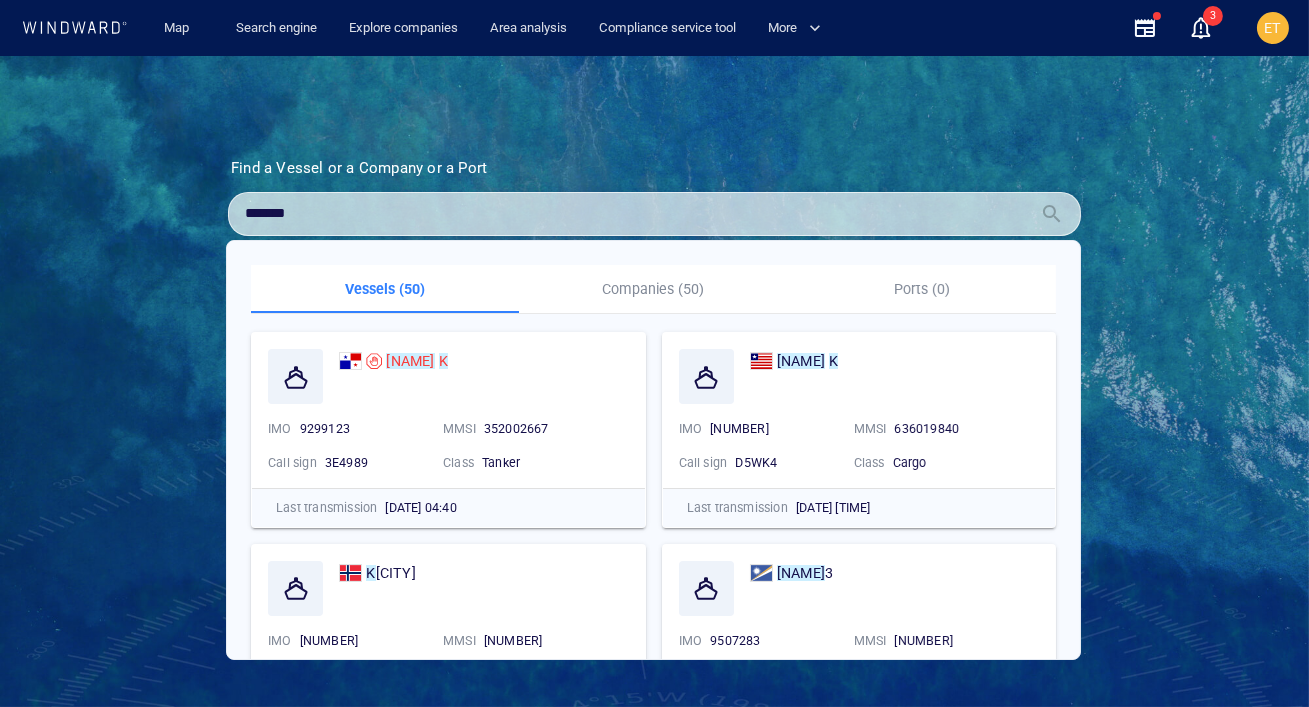 drag, startPoint x: 265, startPoint y: 218, endPoint x: 210, endPoint y: 218, distance: 55 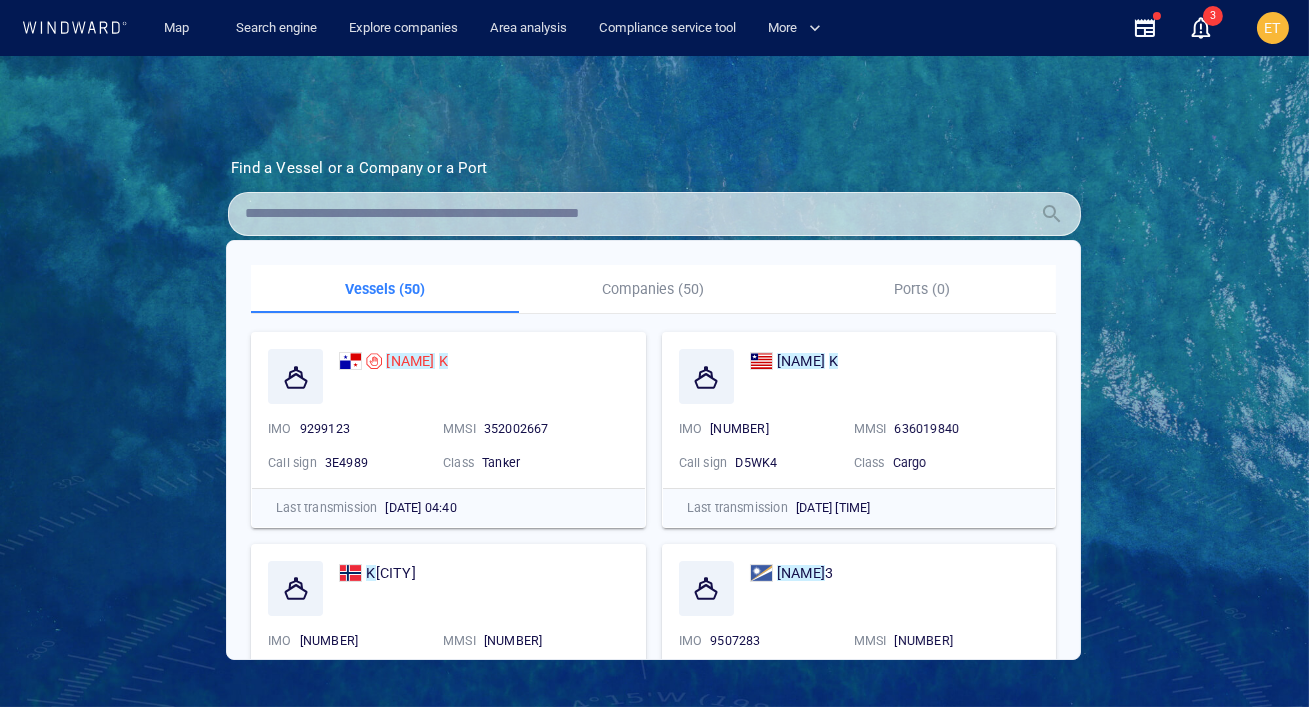 paste on "*******" 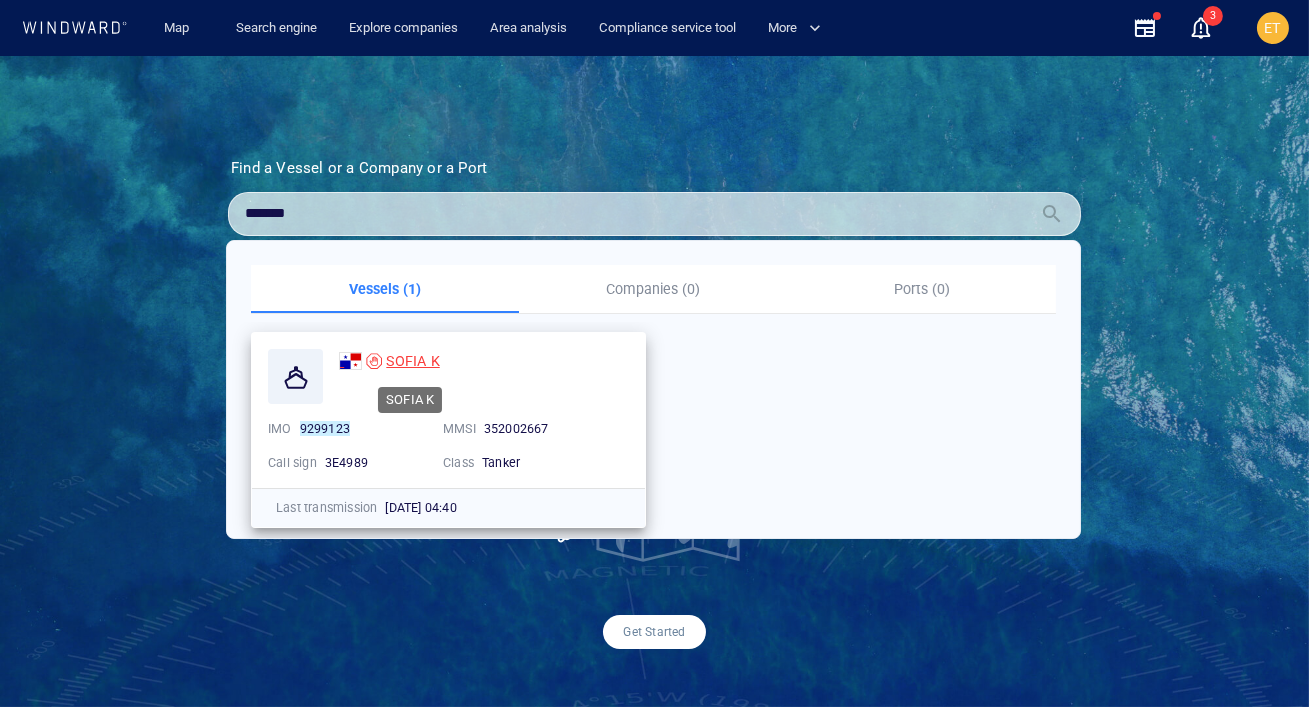 type on "*******" 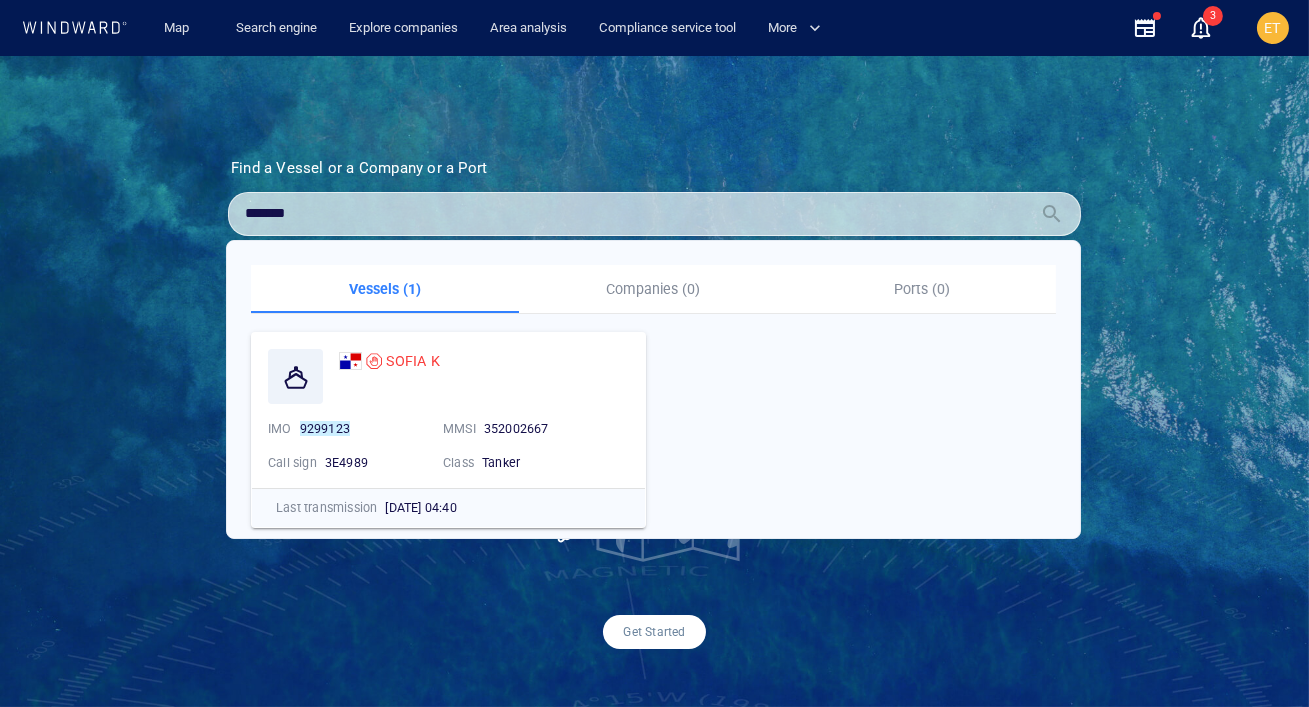 click on "Find a Vessel  or a Company  or a Port Name N/A IMO MMSI Call sign N/A Class N/A No positional data ******* or Take your search to the next level Get Started" at bounding box center (654, 381) 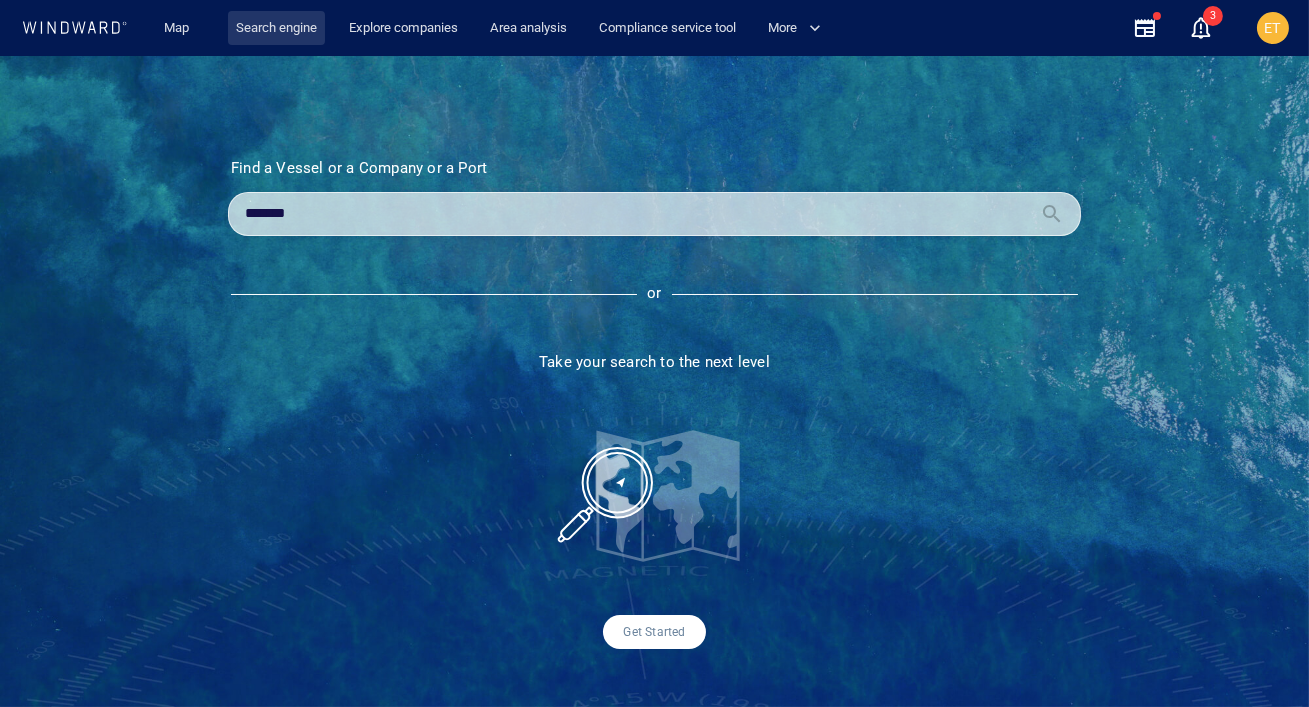 click on "Search engine" at bounding box center (276, 28) 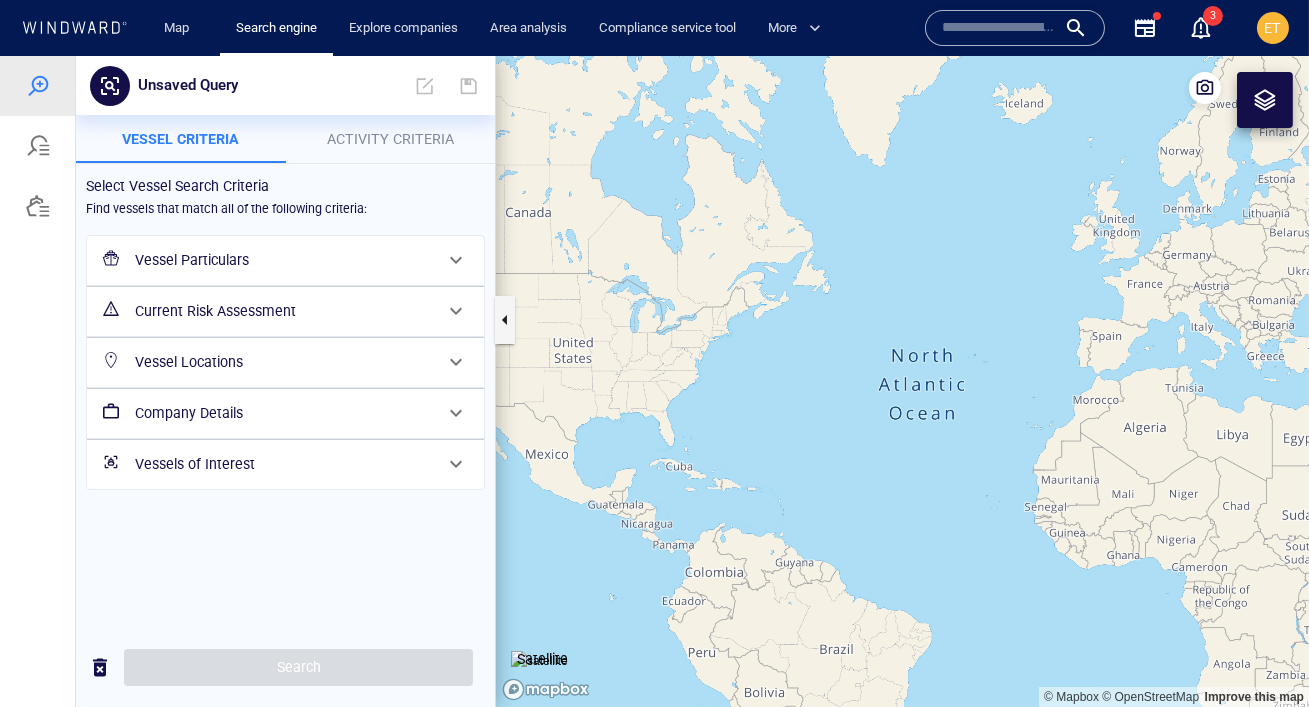 click at bounding box center [999, 28] 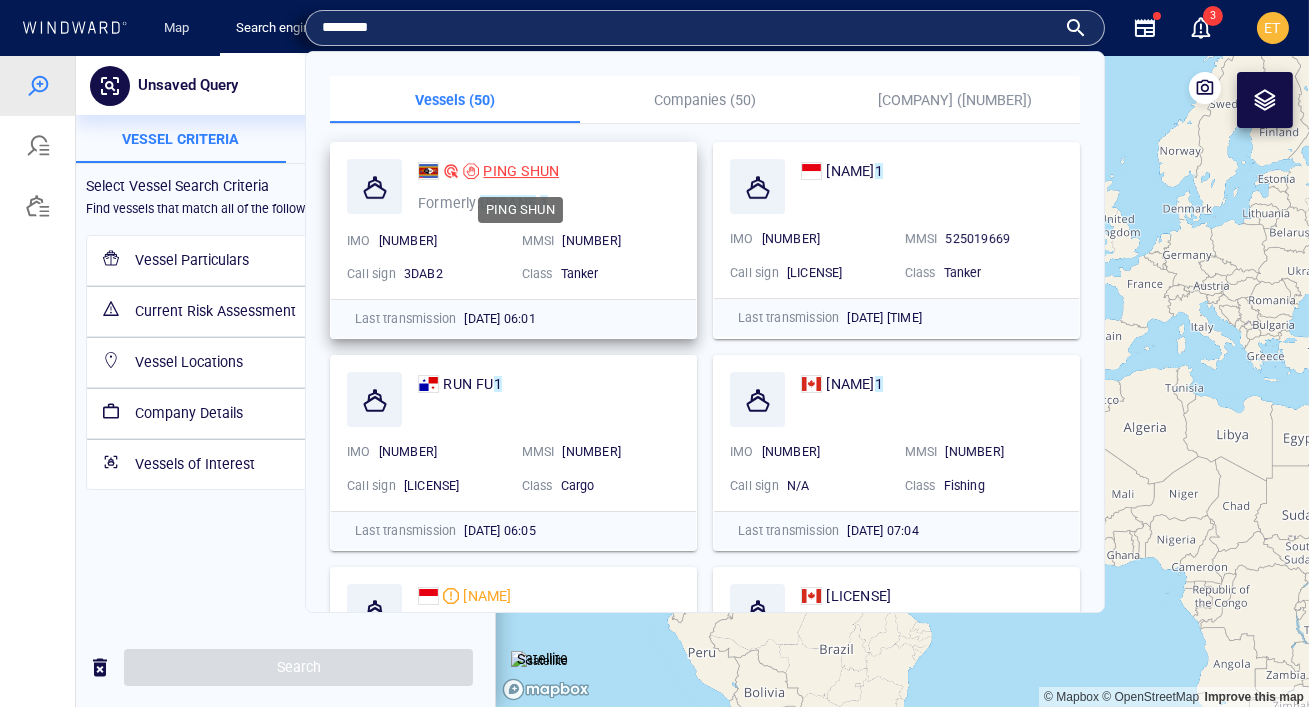 click on "PING SHUN" at bounding box center [521, 171] 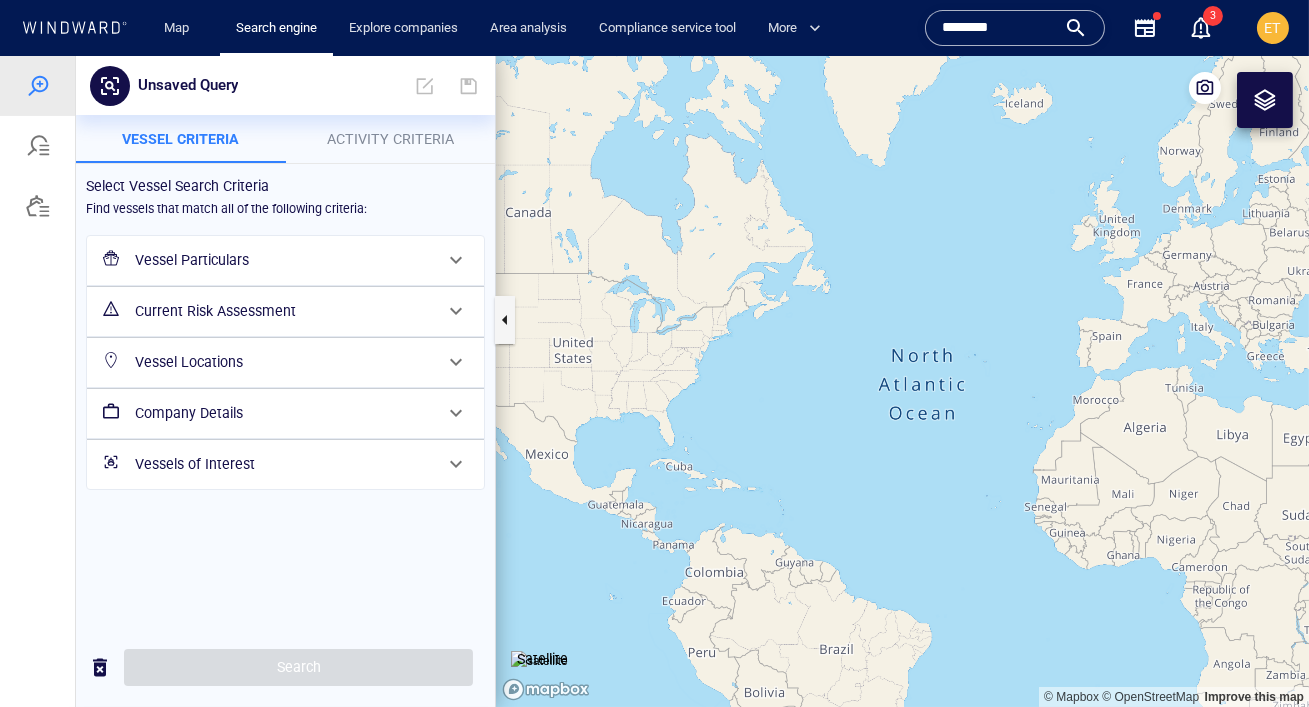 drag, startPoint x: 1011, startPoint y: 33, endPoint x: 878, endPoint y: 29, distance: 133.06013 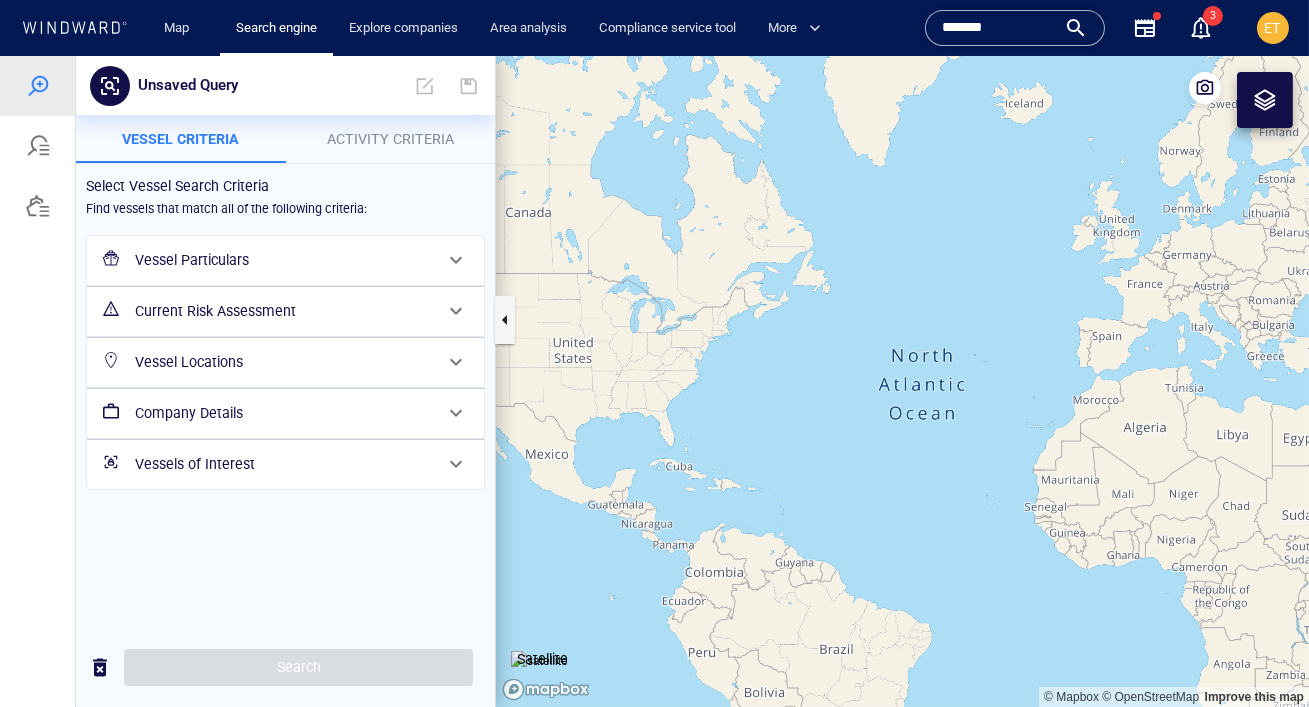 click on "*******" at bounding box center [999, 28] 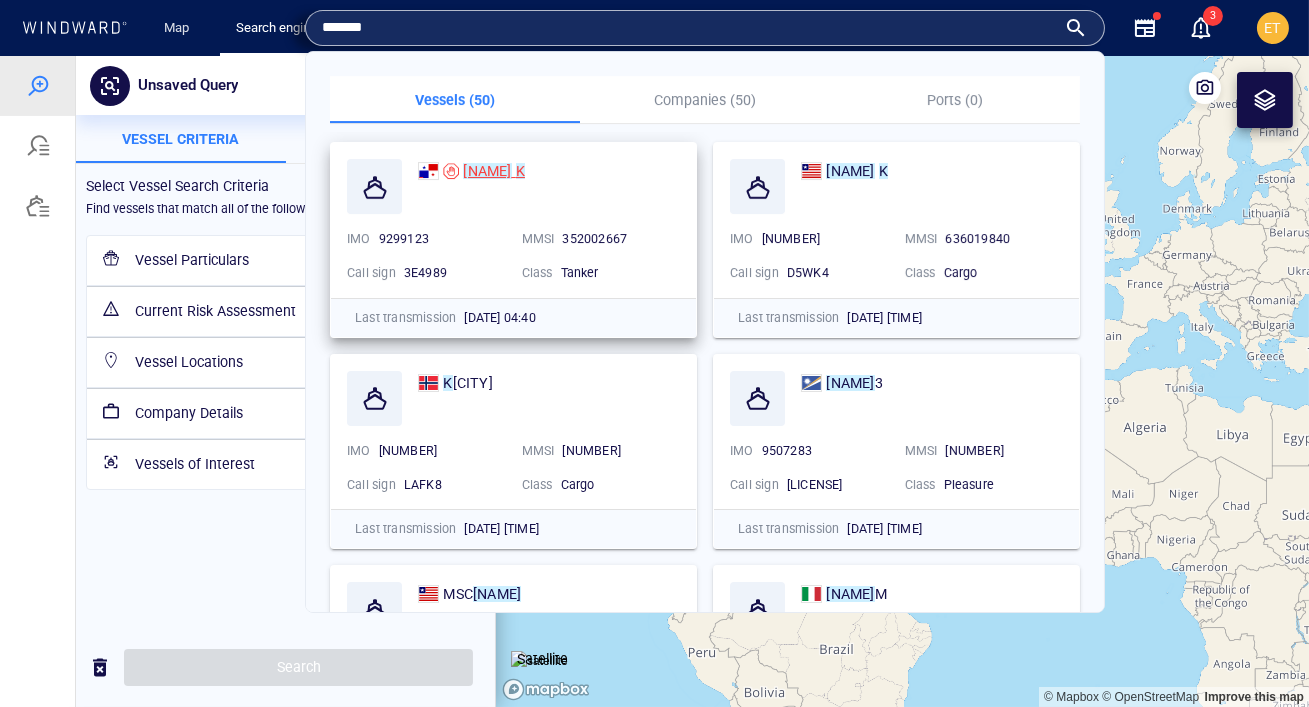 type on "*******" 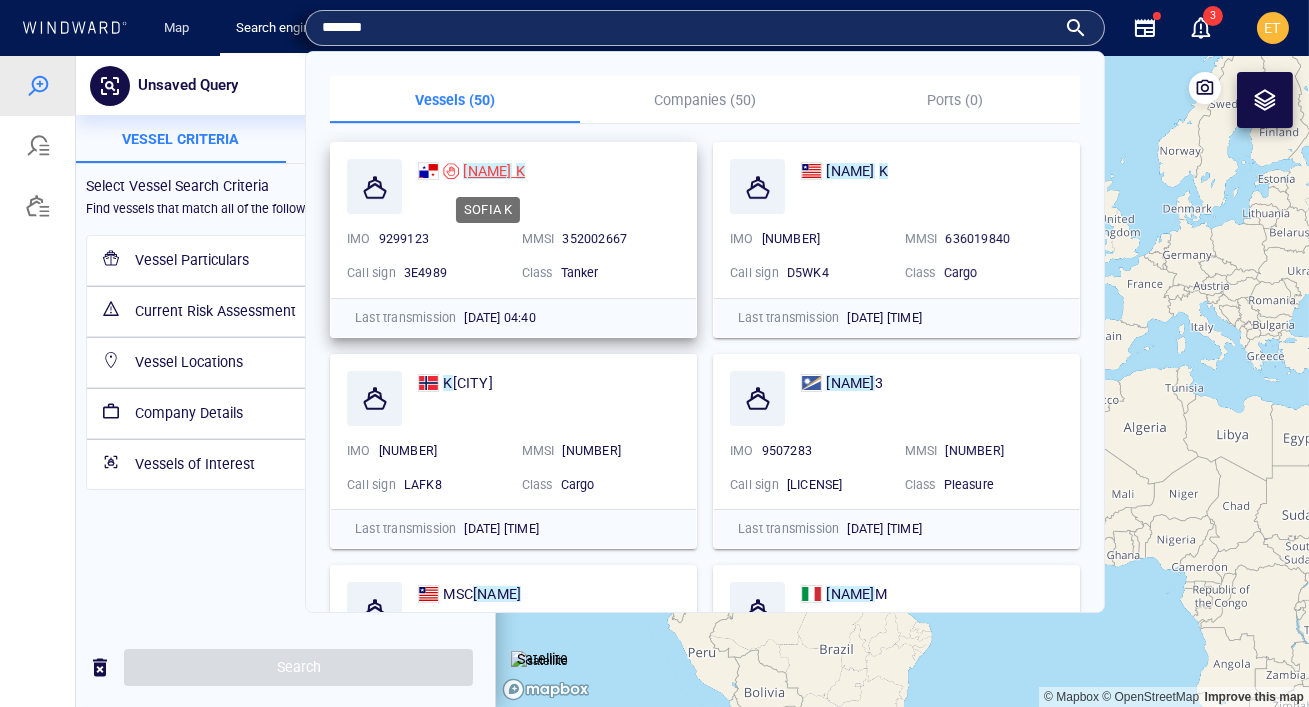 click on "SOFIA" at bounding box center (487, 171) 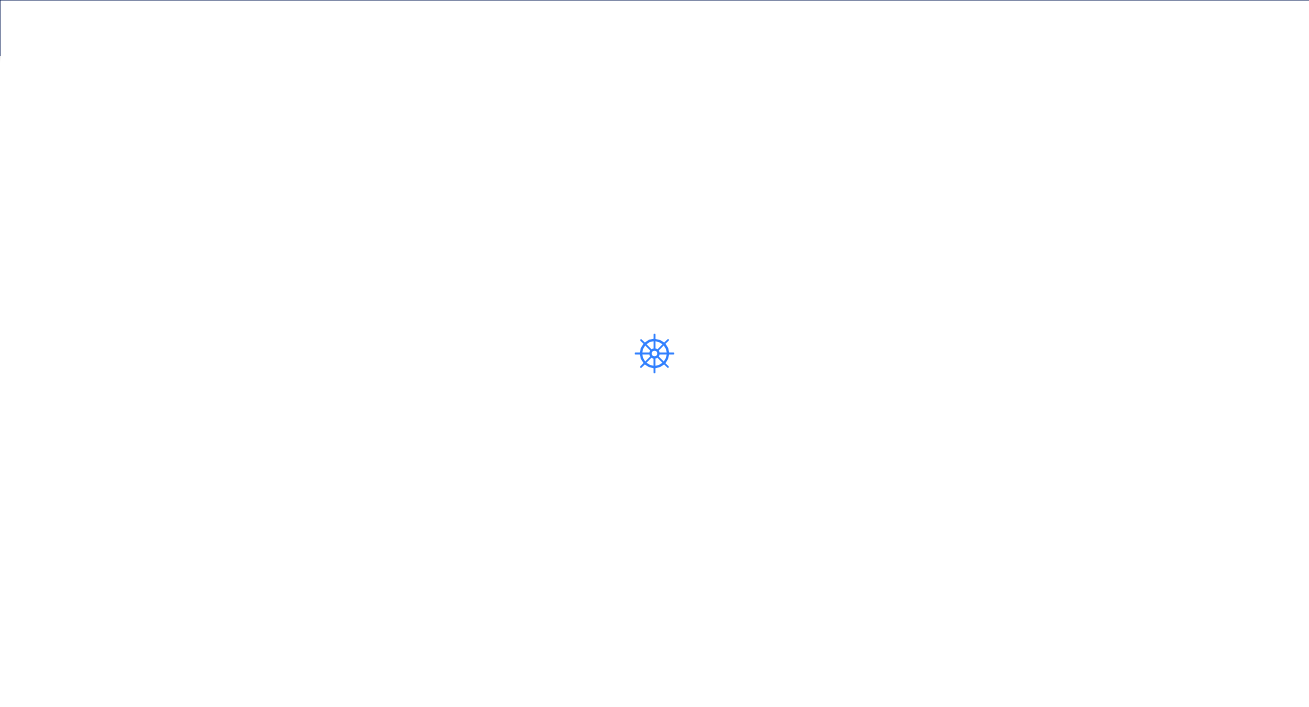 scroll, scrollTop: 0, scrollLeft: 0, axis: both 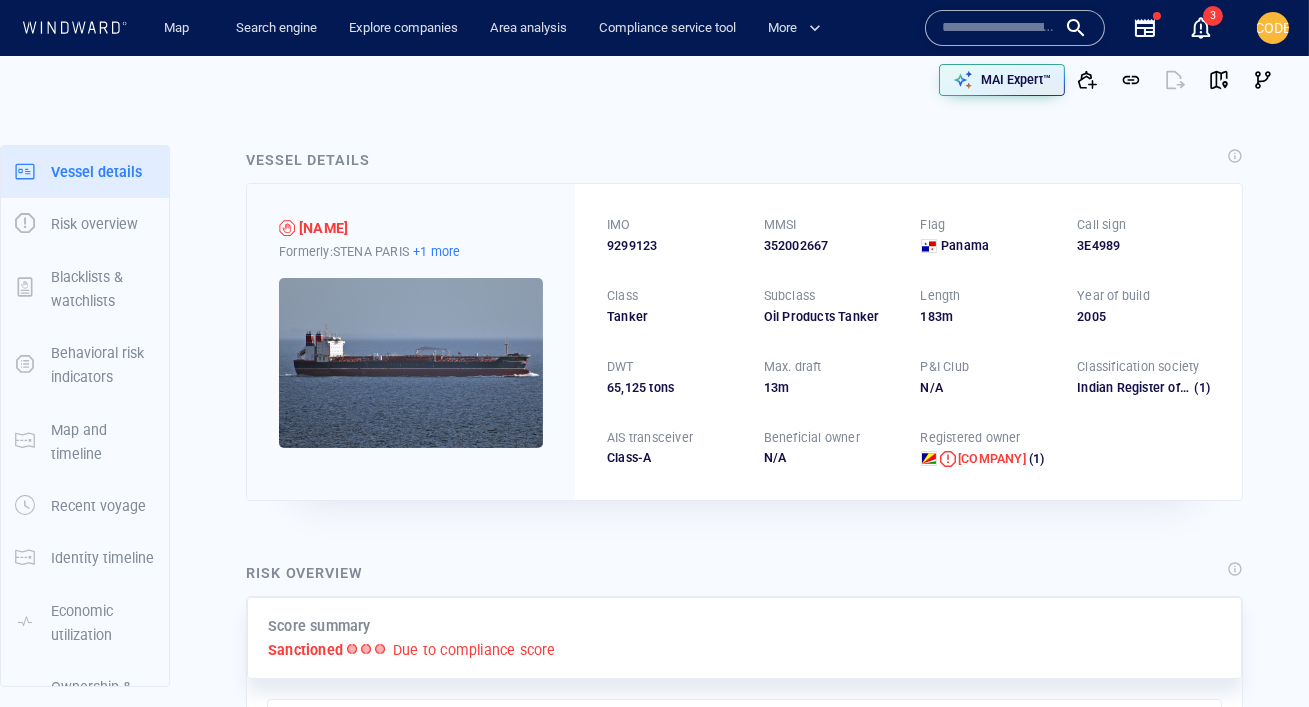 click on "+1 more" at bounding box center [436, 251] 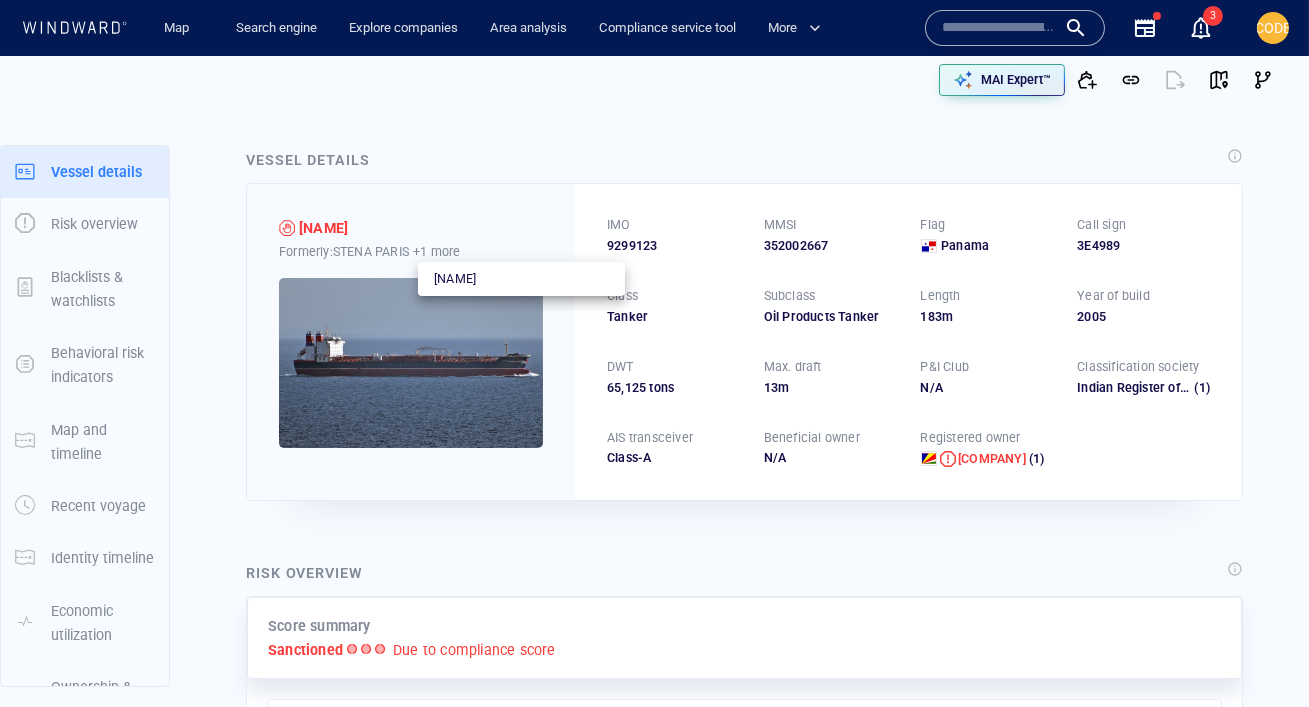 click at bounding box center (654, 353) 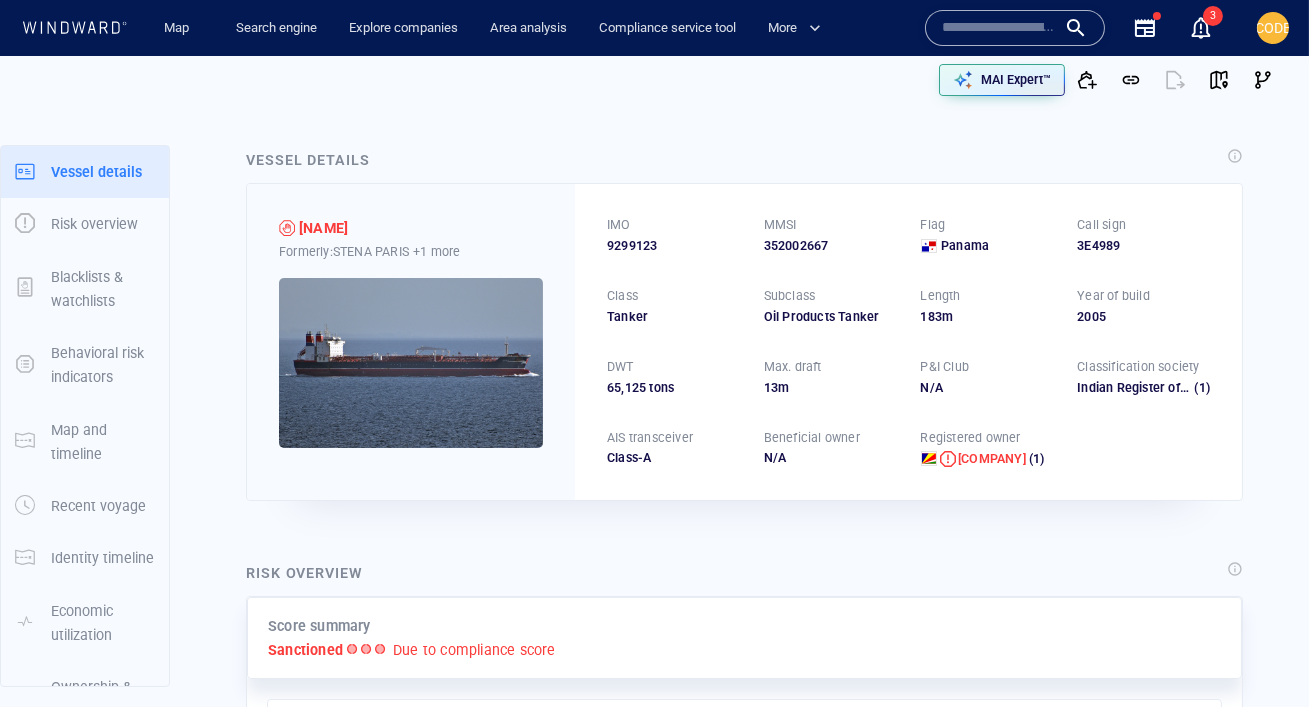 click at bounding box center (411, 363) 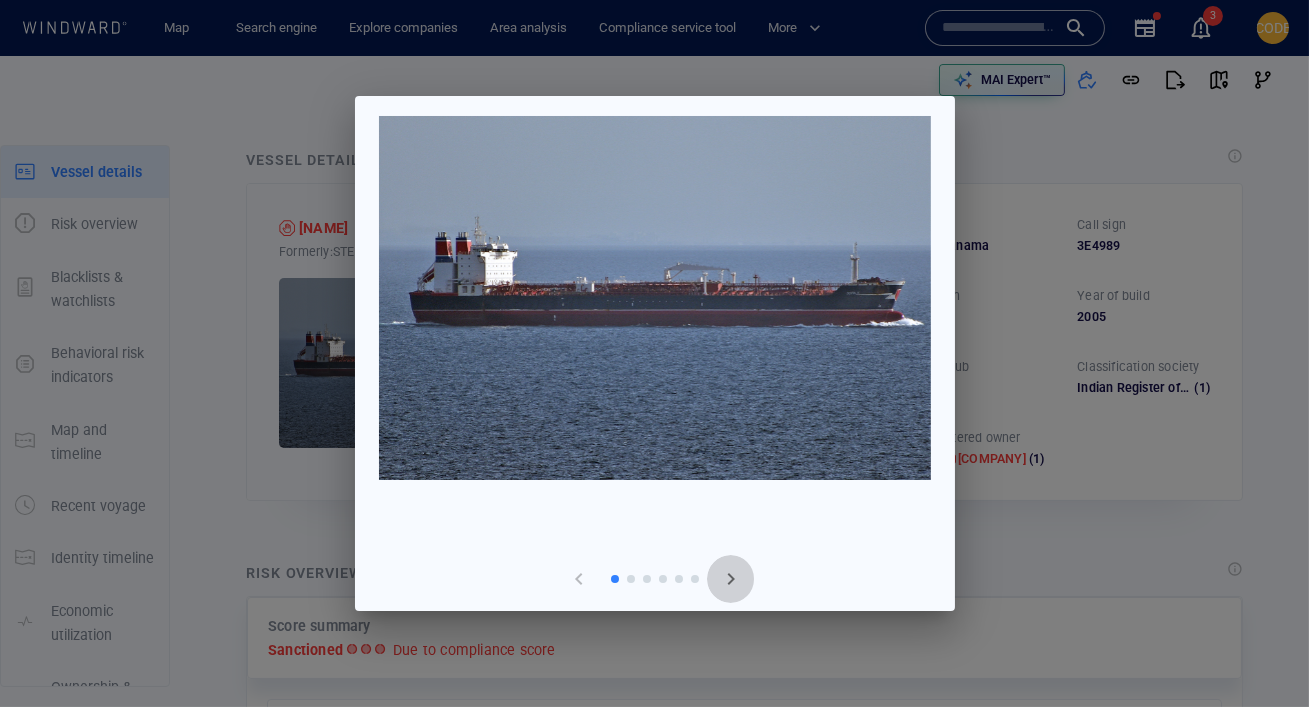 click at bounding box center [731, 579] 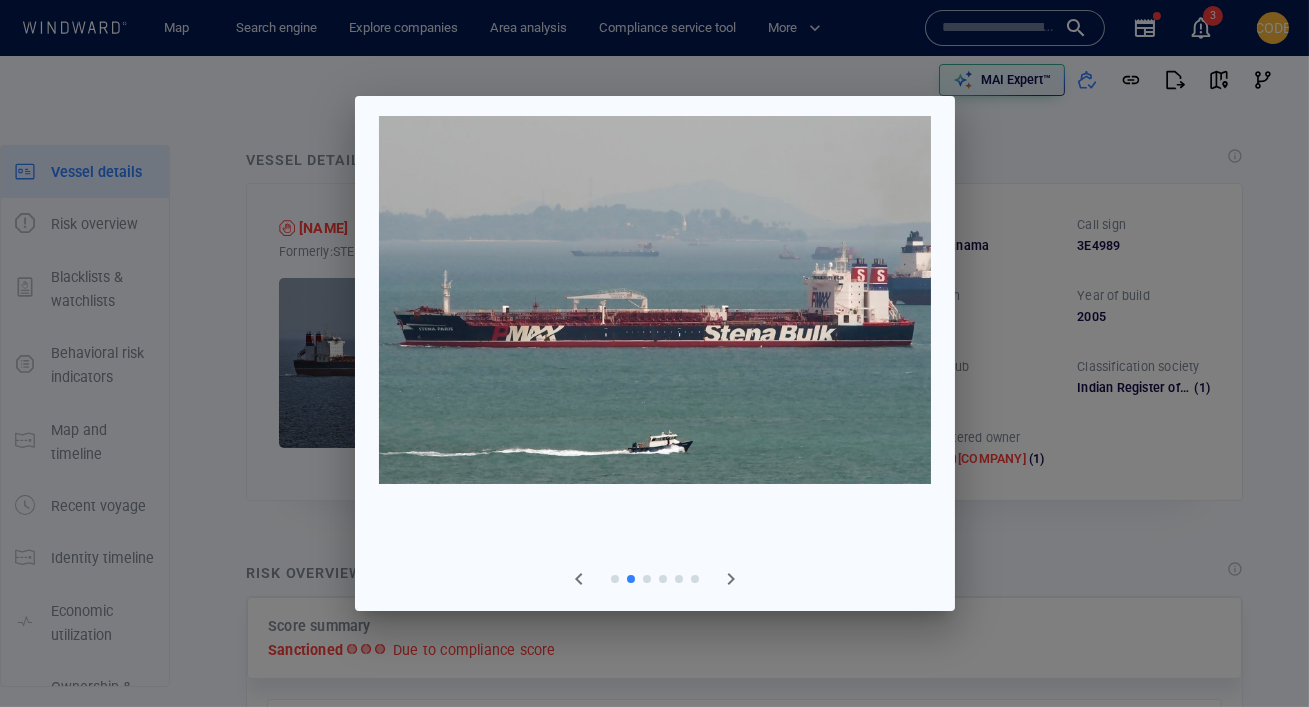 click at bounding box center (731, 579) 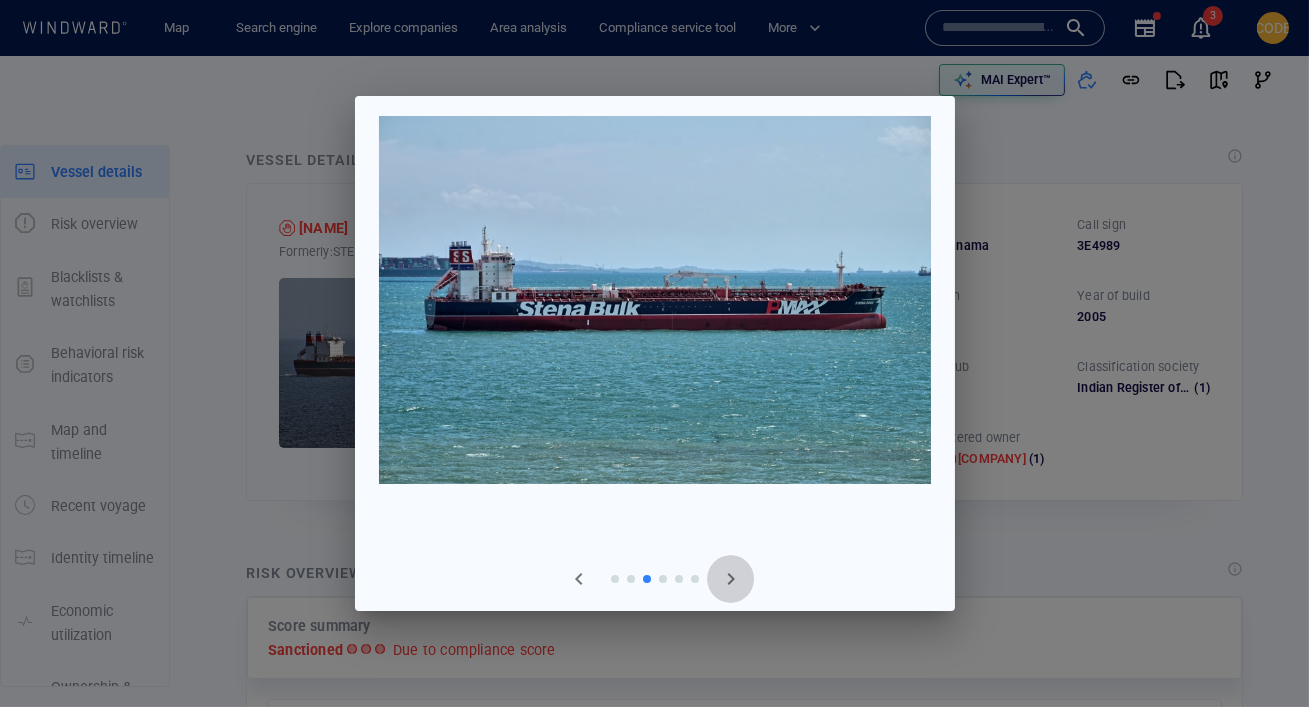 click at bounding box center (731, 579) 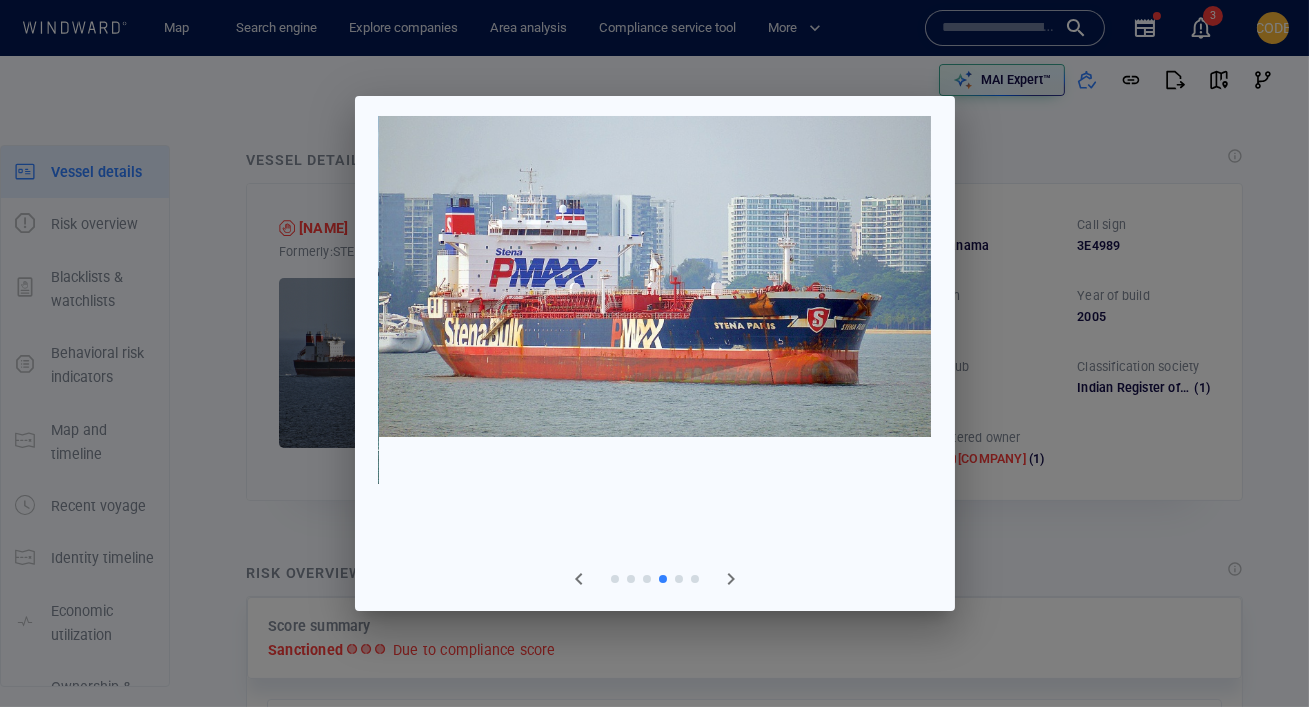 click at bounding box center [654, 353] 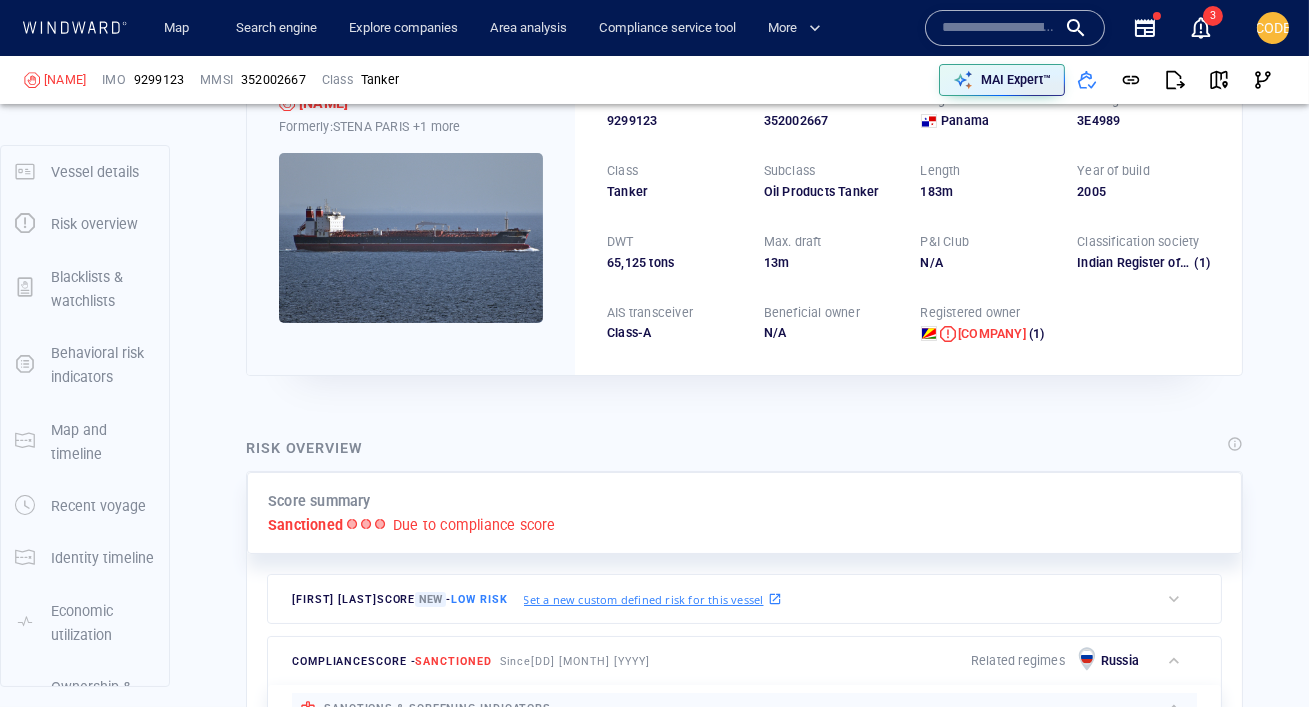 scroll, scrollTop: 186, scrollLeft: 0, axis: vertical 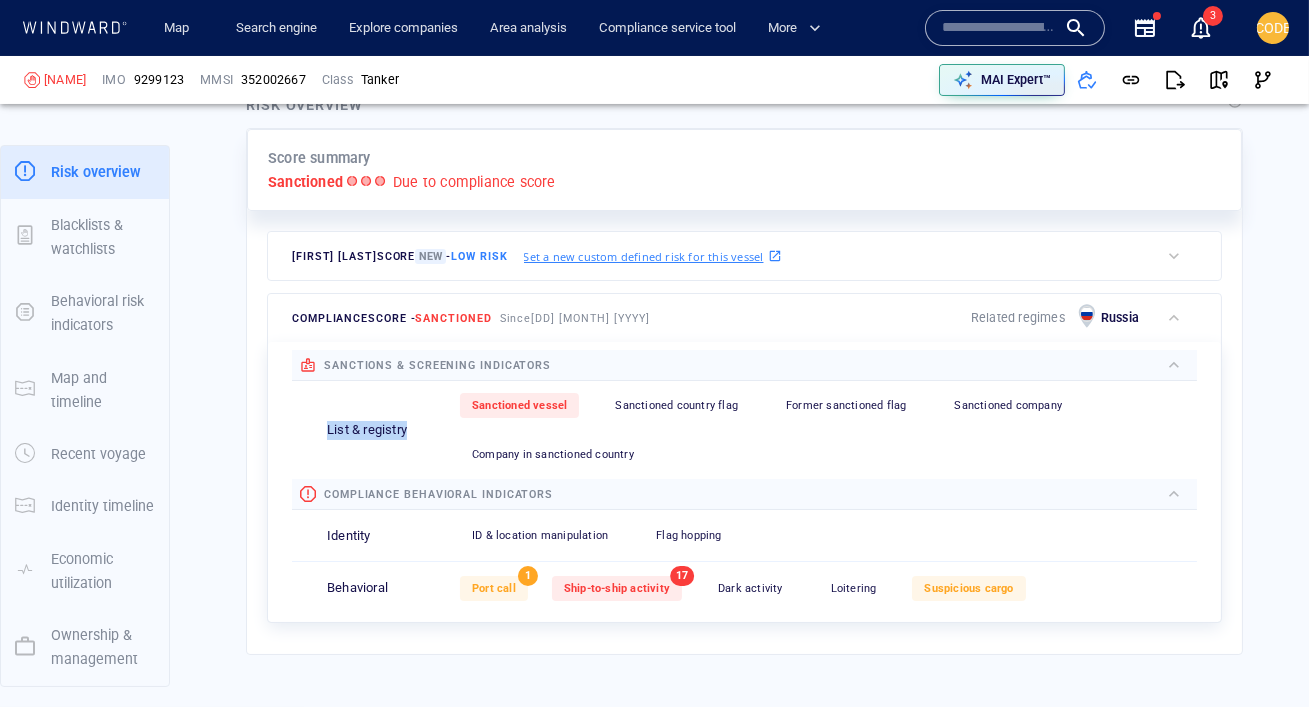 drag, startPoint x: 324, startPoint y: 425, endPoint x: 414, endPoint y: 428, distance: 90.04999 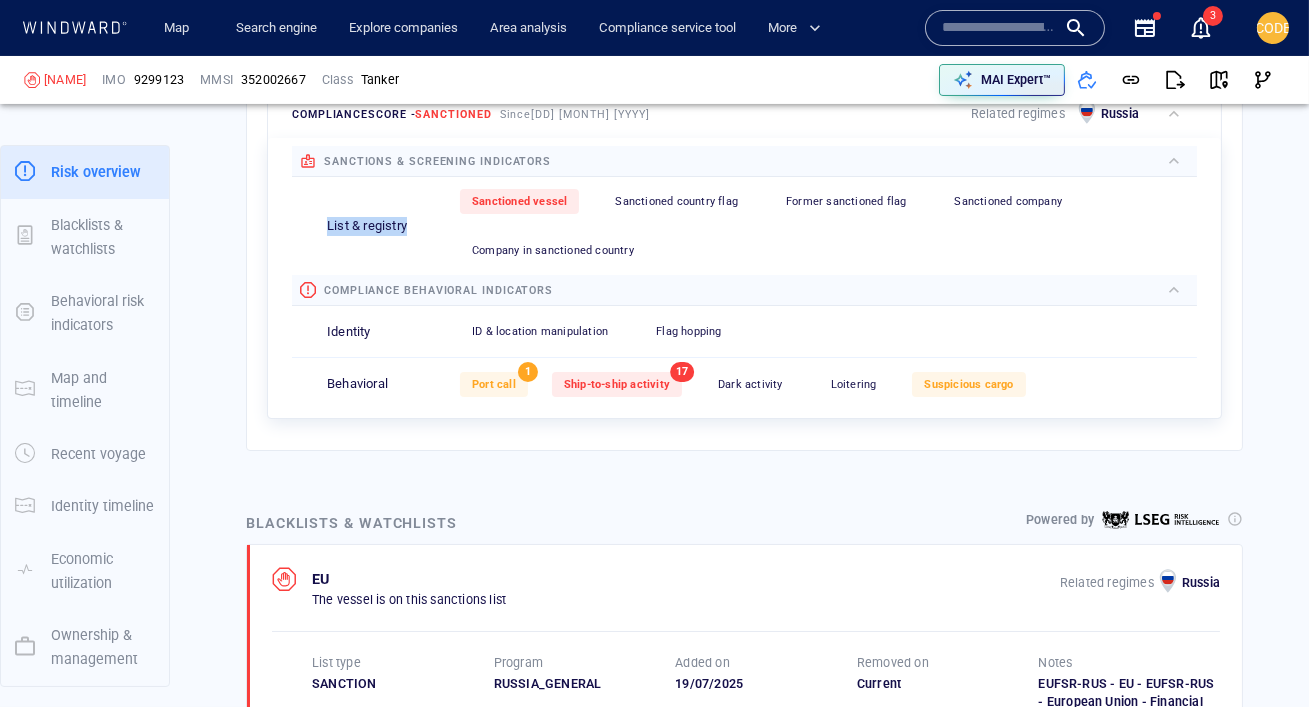 scroll, scrollTop: 930, scrollLeft: 0, axis: vertical 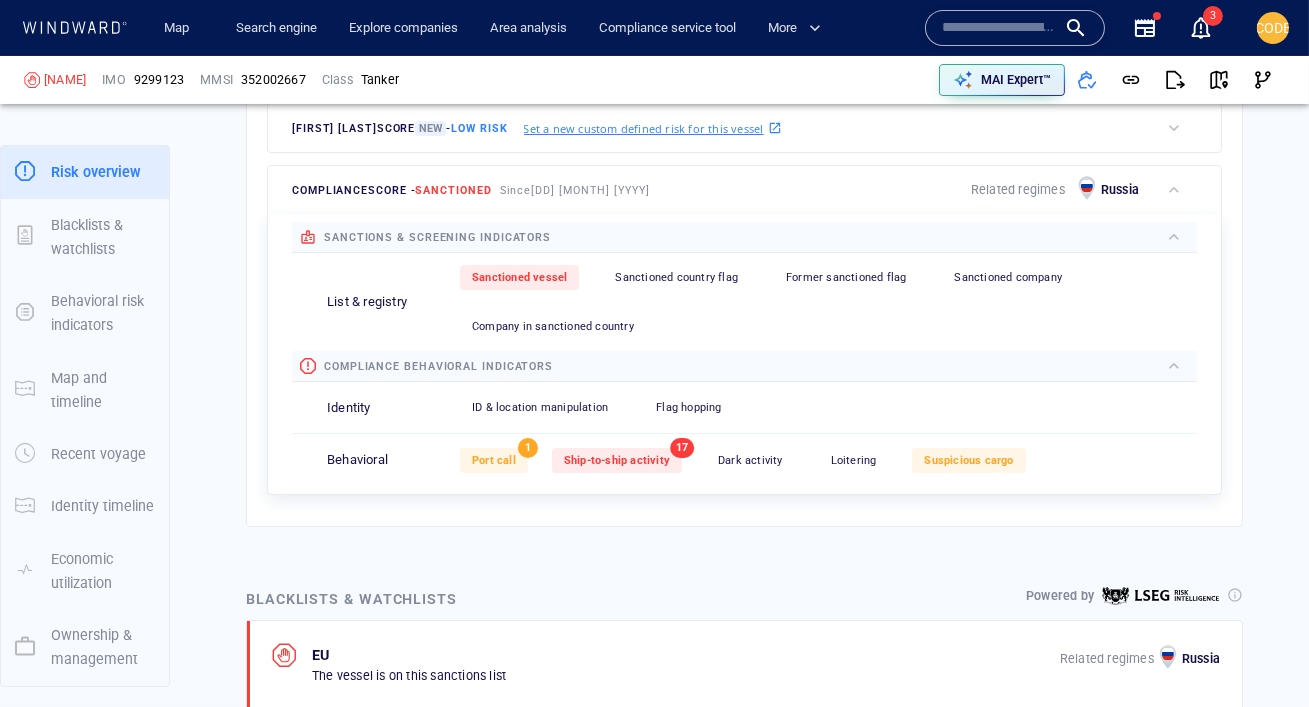 click at bounding box center [999, 28] 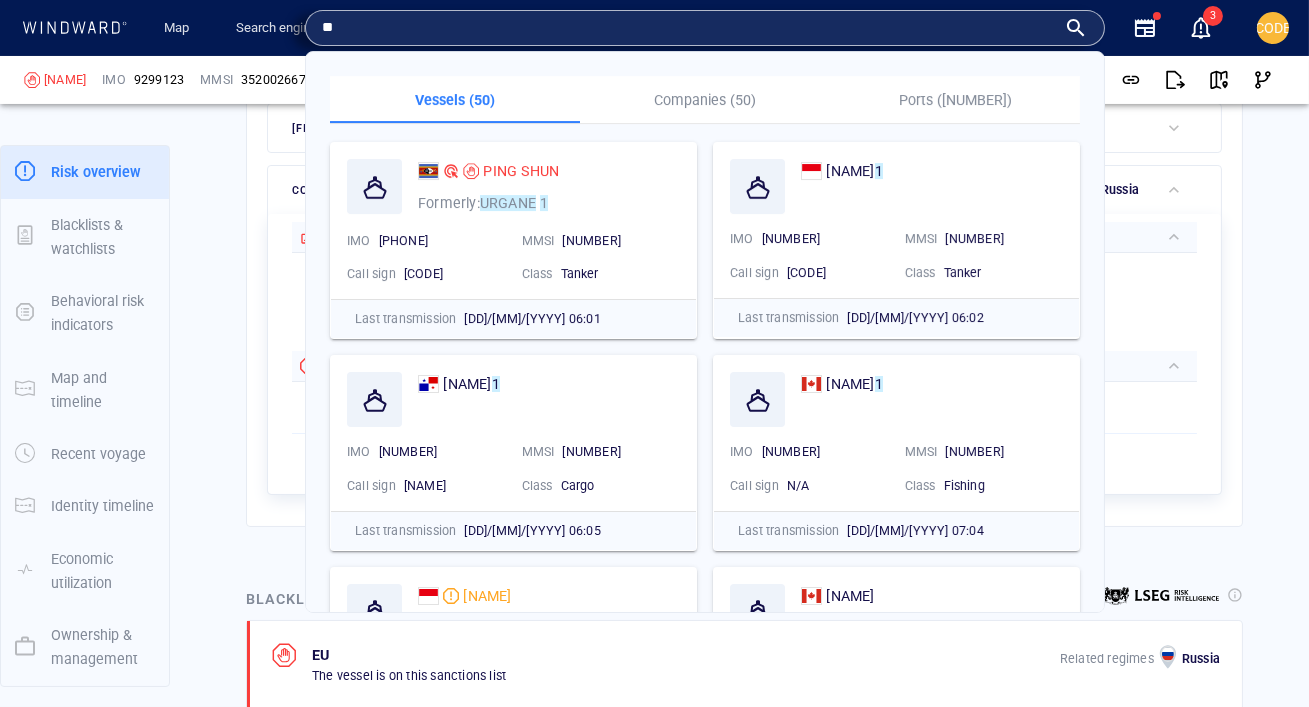 type on "*" 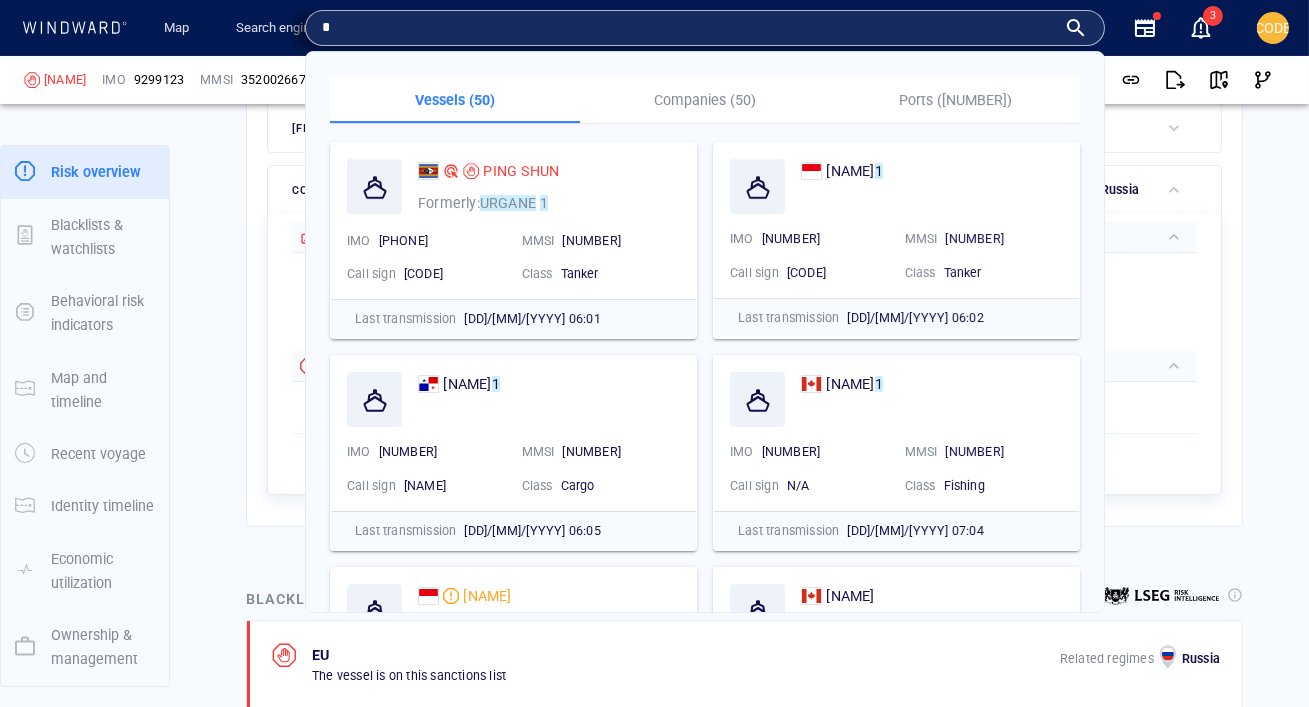 type 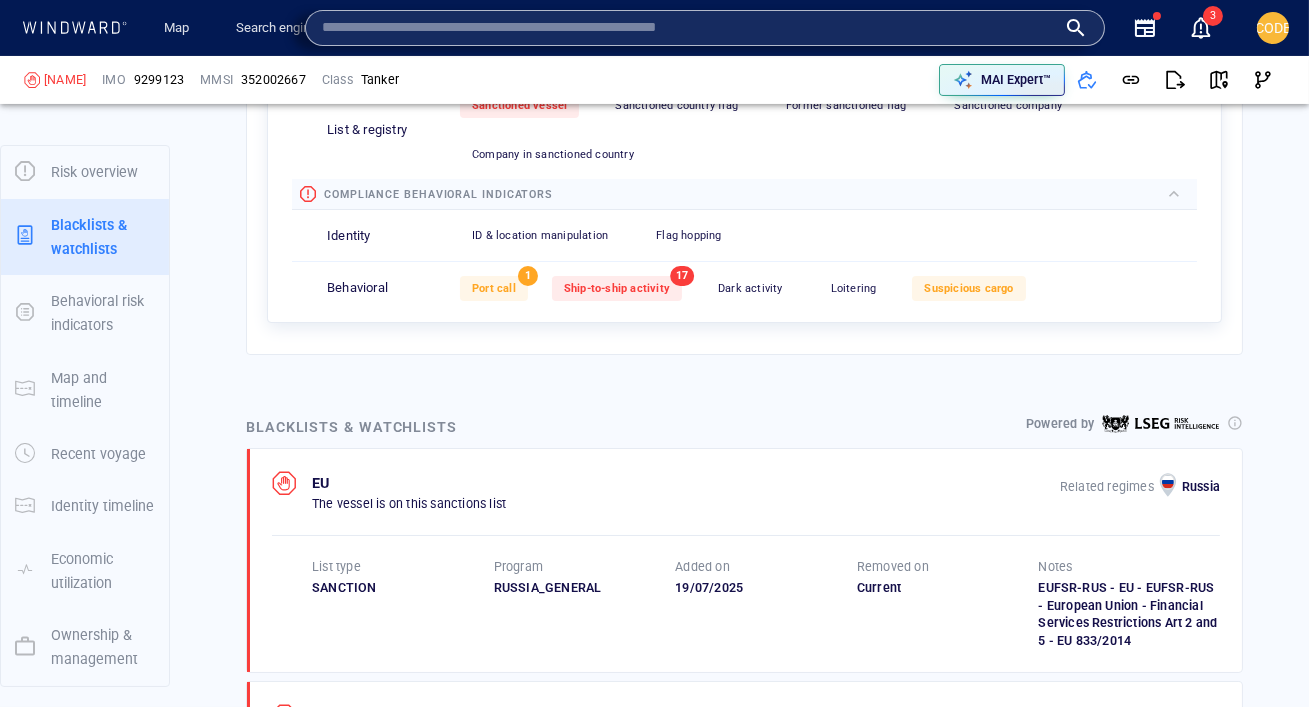 scroll, scrollTop: 775, scrollLeft: 0, axis: vertical 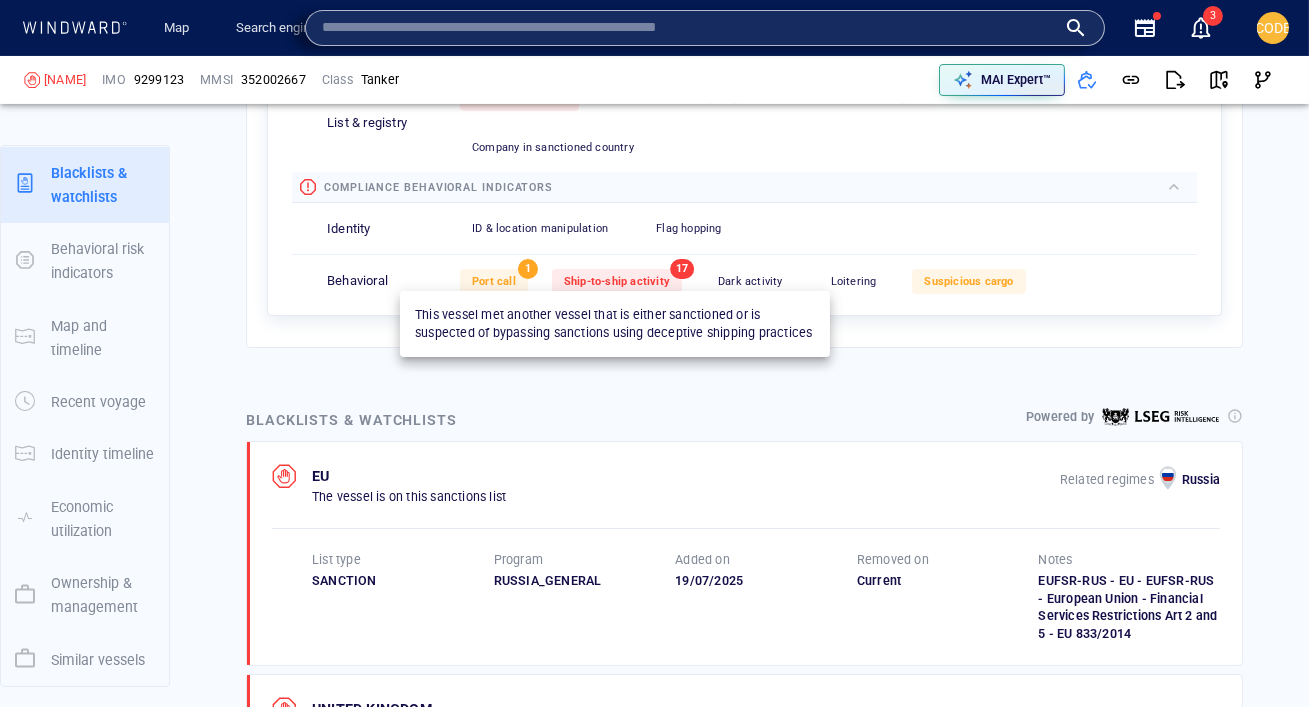 click on "Ship-to-ship activity" at bounding box center [617, 281] 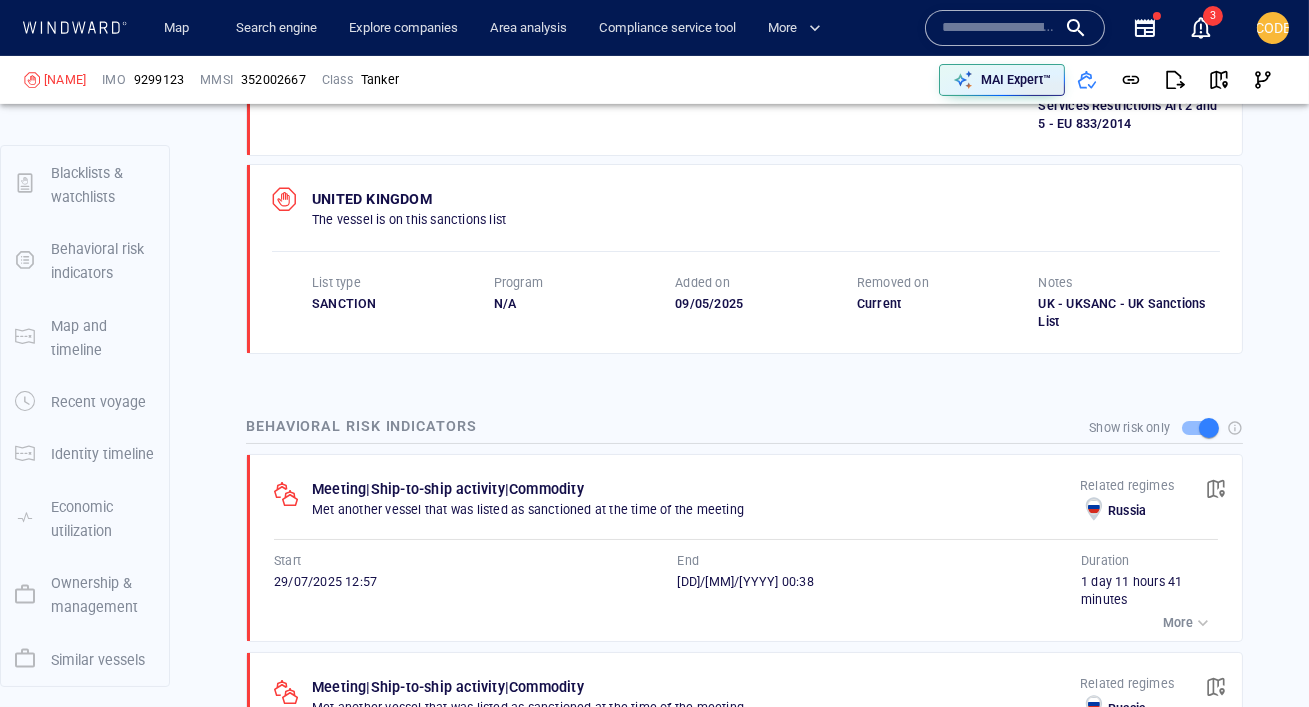 scroll, scrollTop: 1340, scrollLeft: 0, axis: vertical 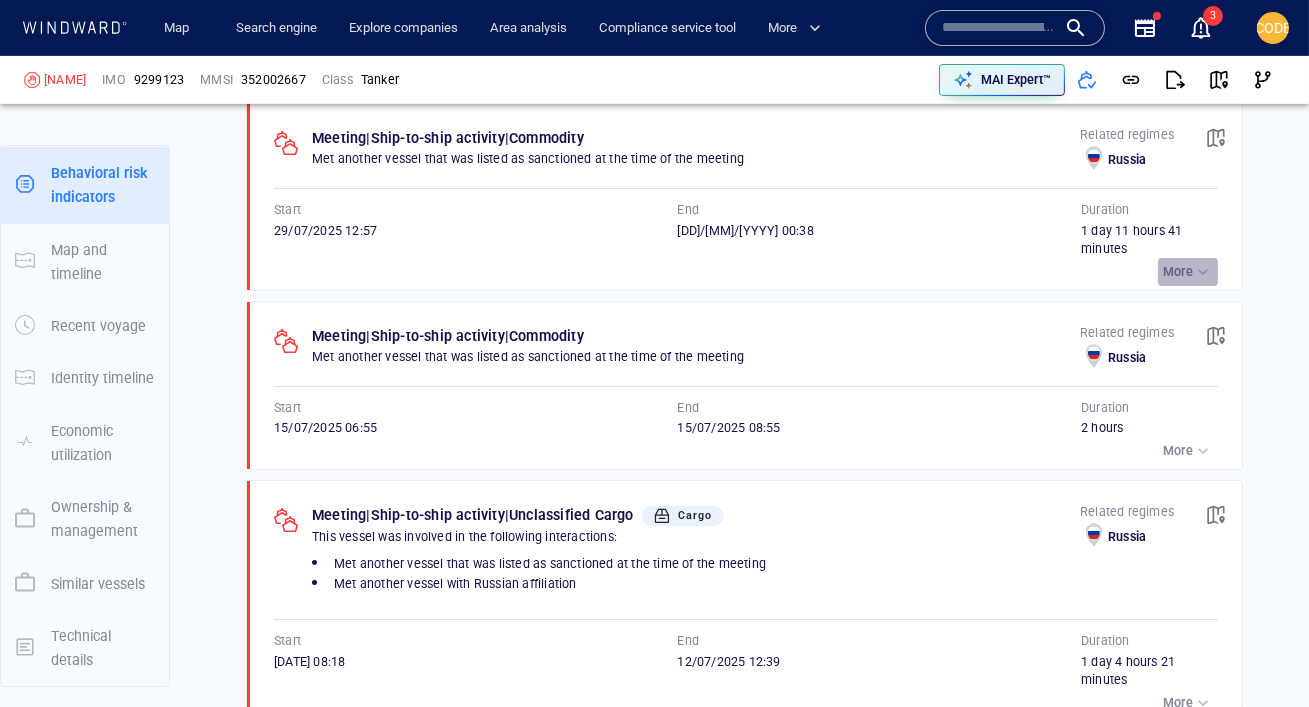 click on "More" at bounding box center (1178, 272) 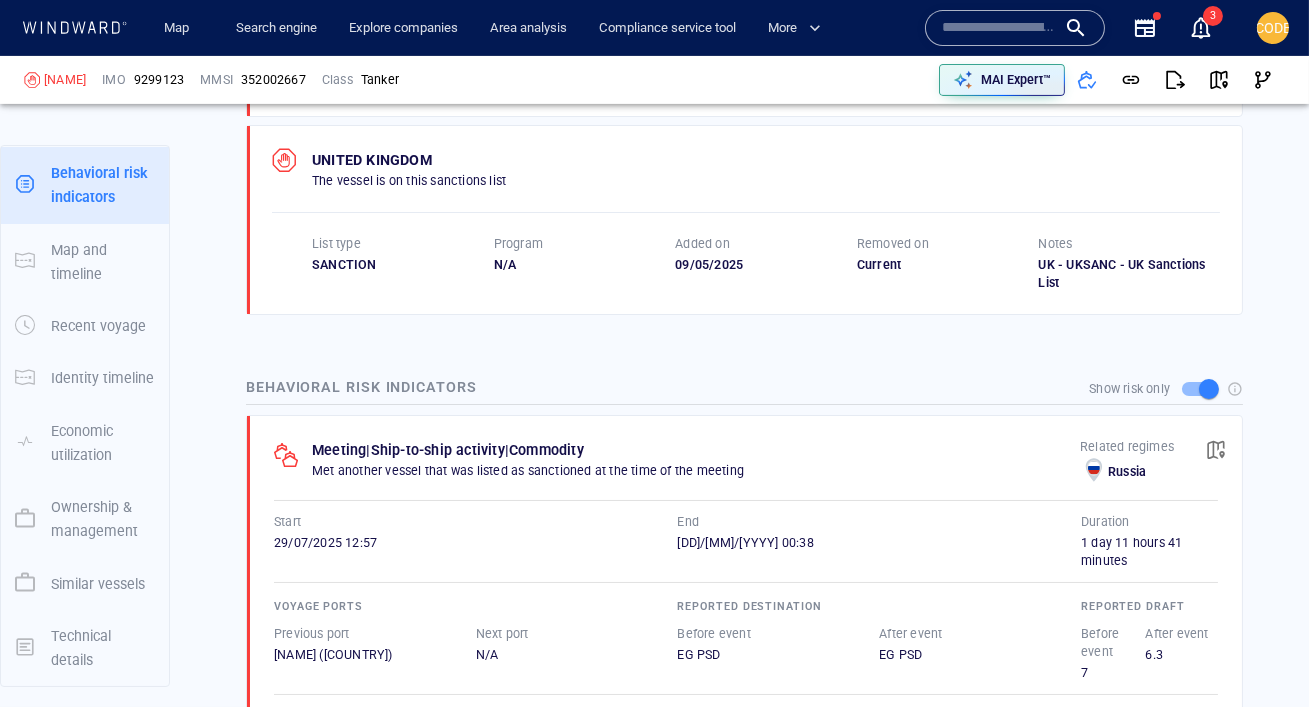 scroll, scrollTop: 1224, scrollLeft: 0, axis: vertical 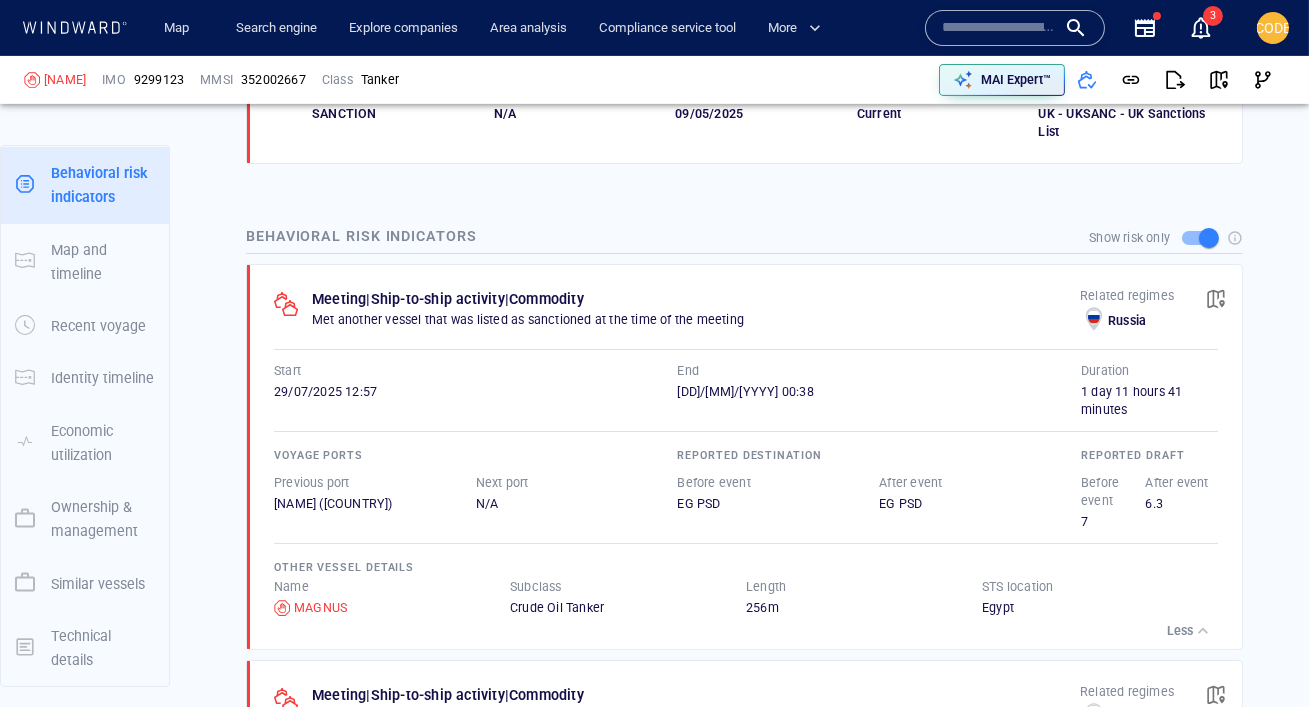 drag, startPoint x: 608, startPoint y: 299, endPoint x: 520, endPoint y: 298, distance: 88.005684 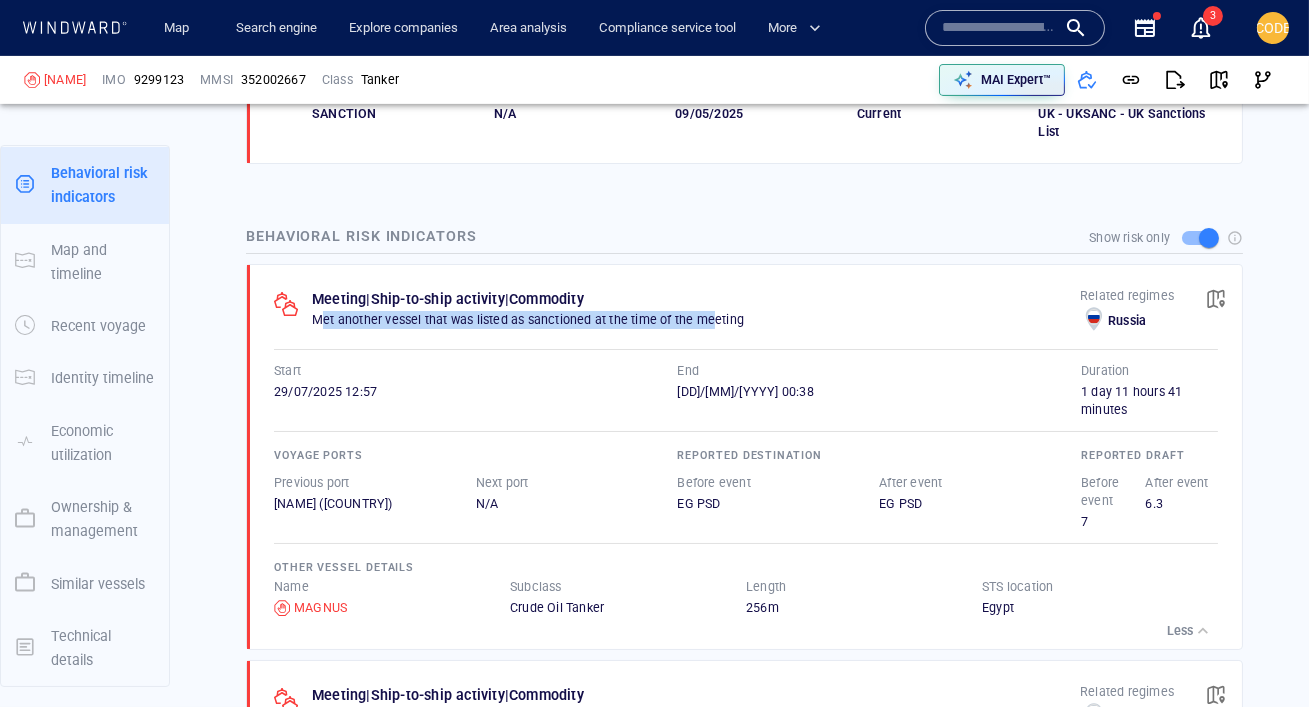 drag, startPoint x: 317, startPoint y: 325, endPoint x: 718, endPoint y: 317, distance: 401.0798 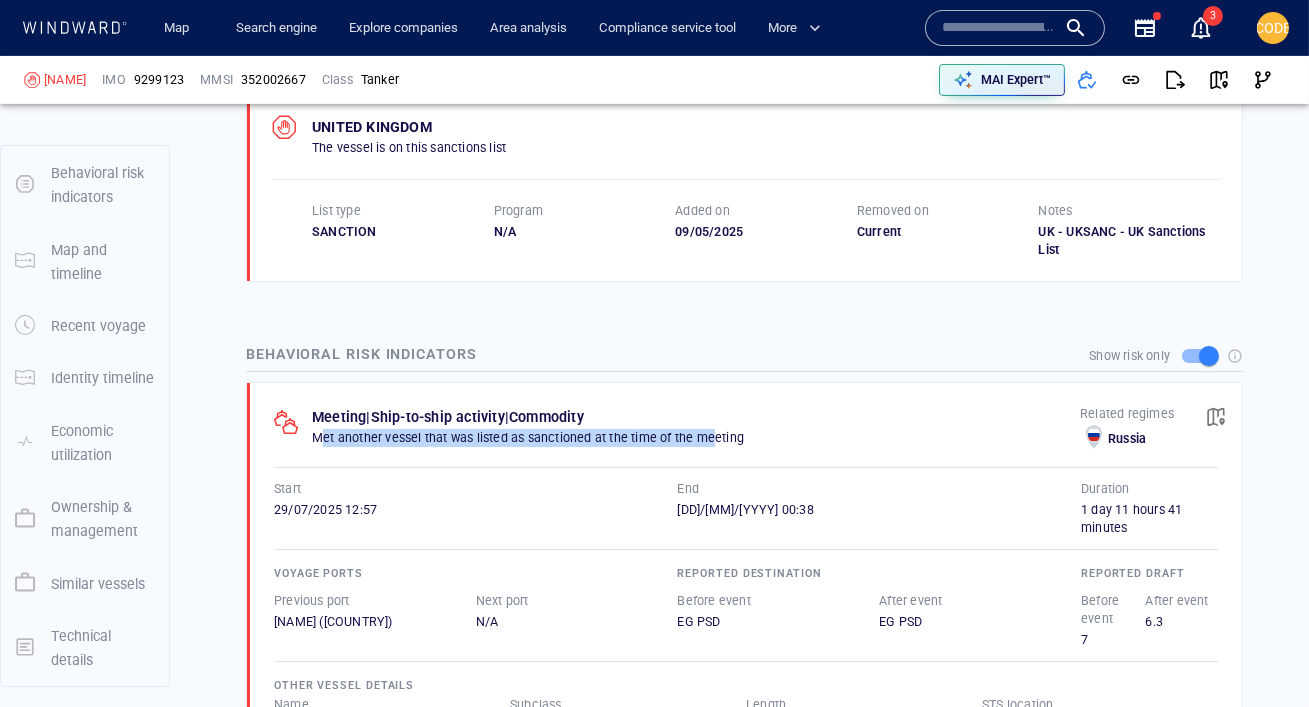 scroll, scrollTop: 1233, scrollLeft: 0, axis: vertical 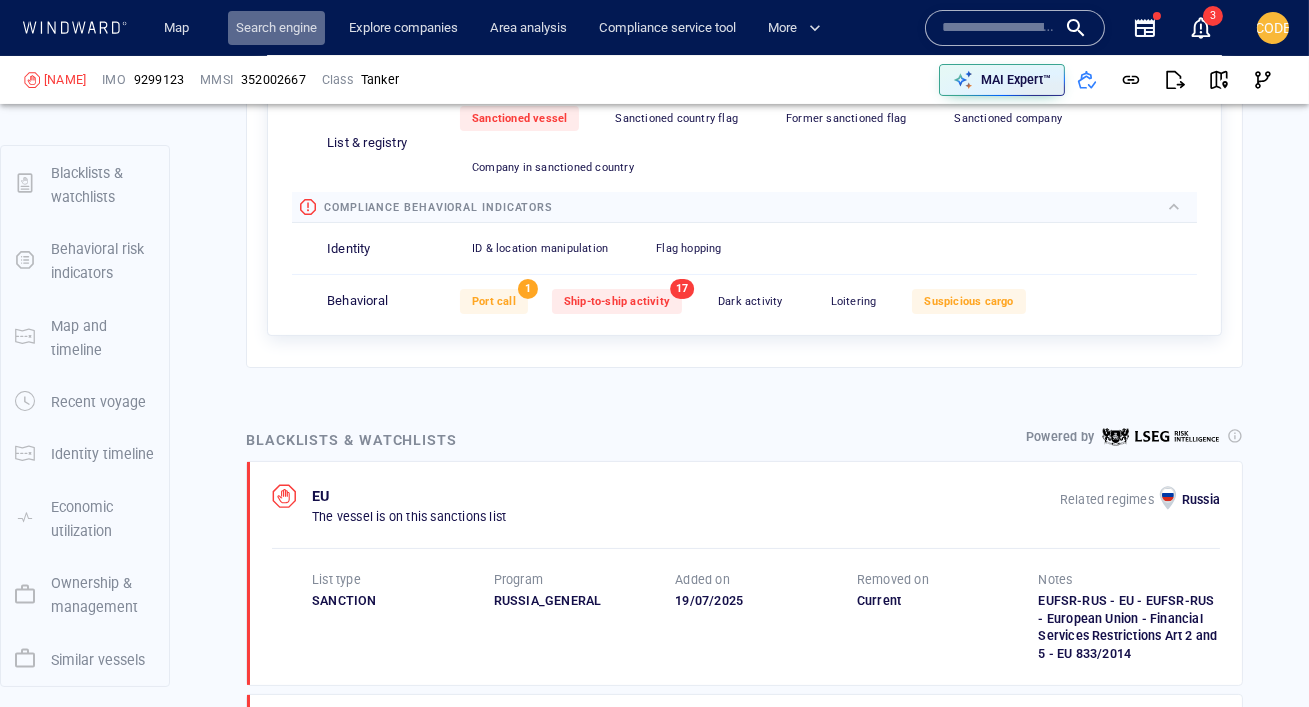 click on "Search engine" at bounding box center [276, 28] 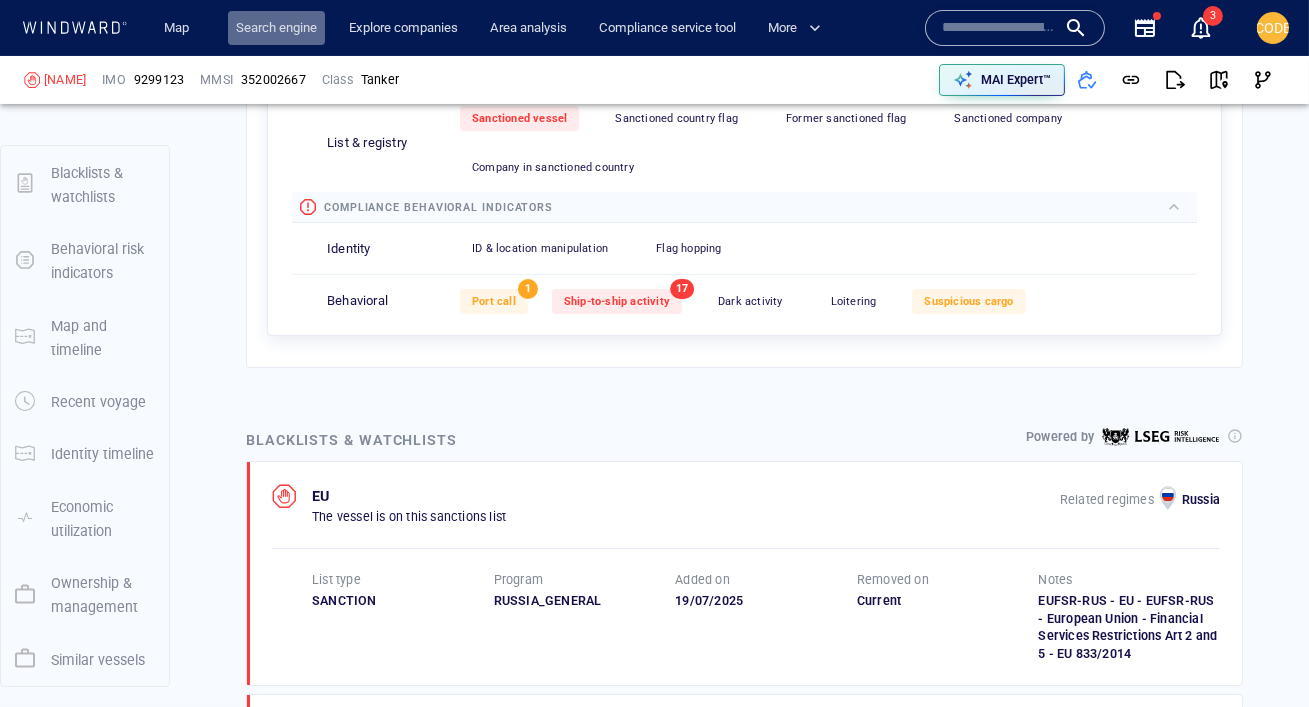 scroll, scrollTop: 0, scrollLeft: 0, axis: both 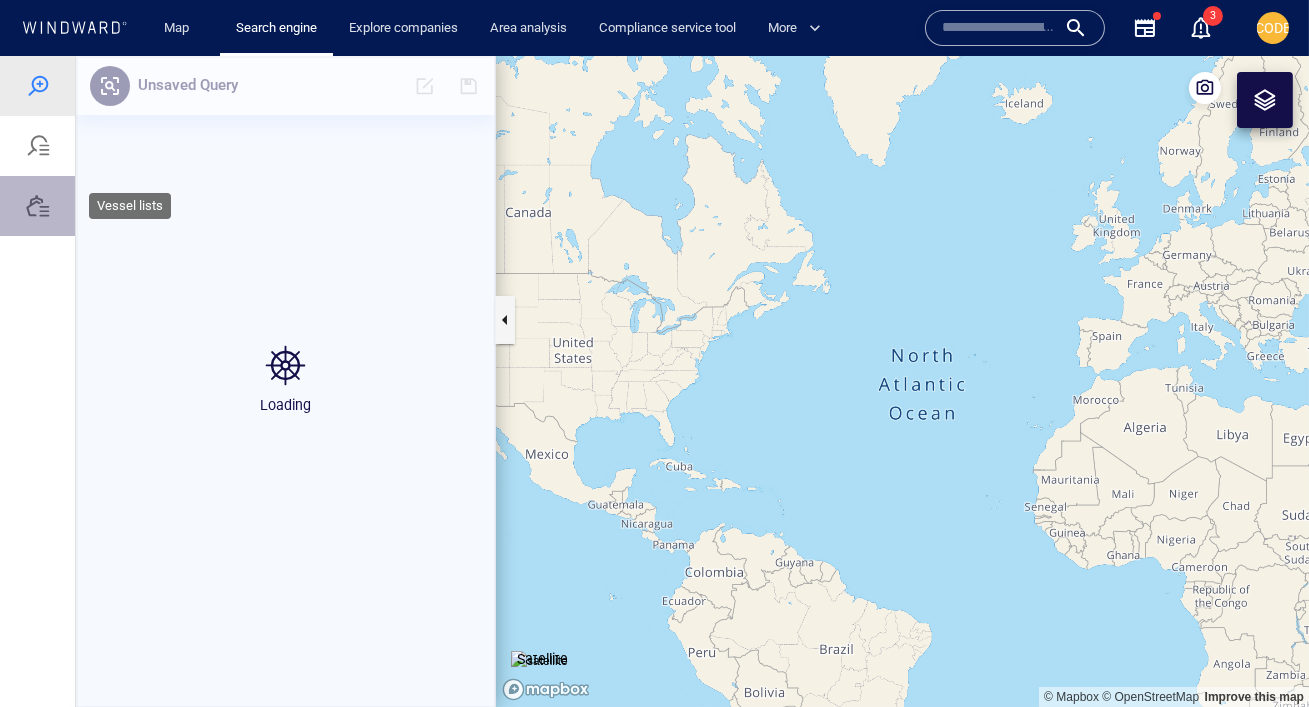 click at bounding box center (37, 206) 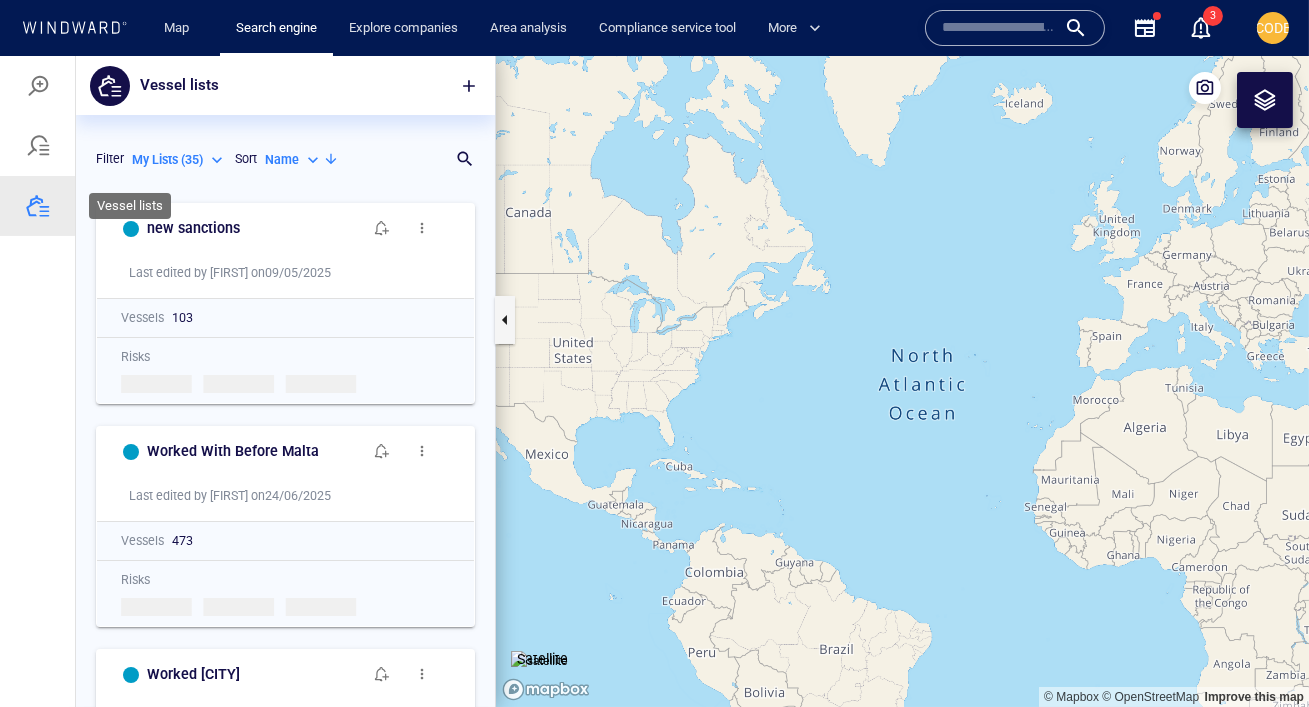 scroll, scrollTop: 0, scrollLeft: 0, axis: both 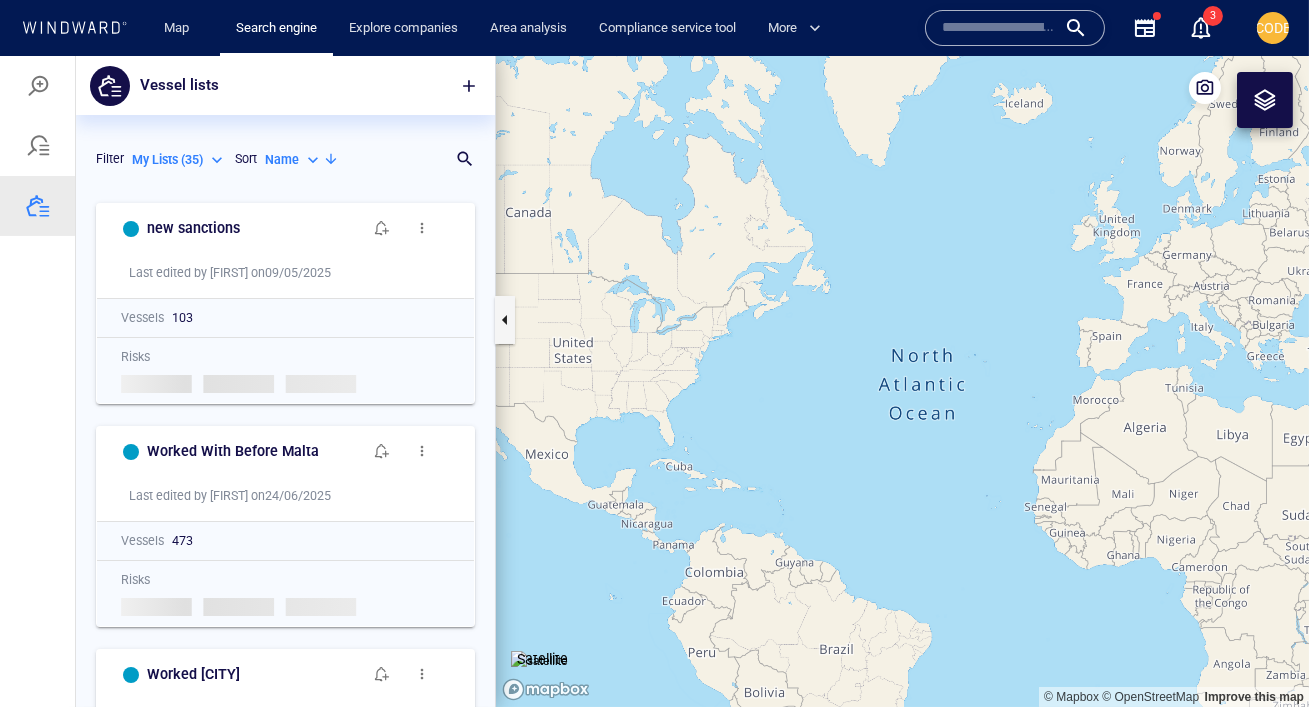 click on "My Lists   ( 35 )" at bounding box center (179, 160) 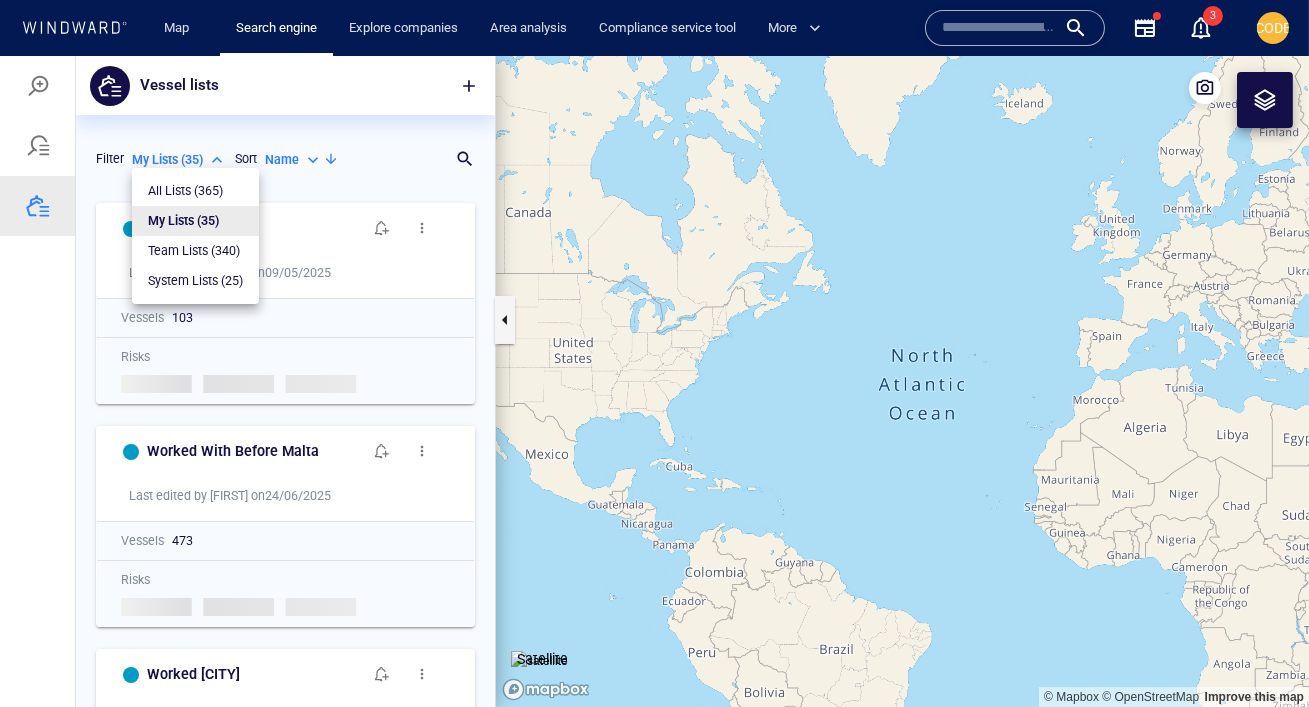 click on "All Lists   ( 365 )" at bounding box center (185, 191) 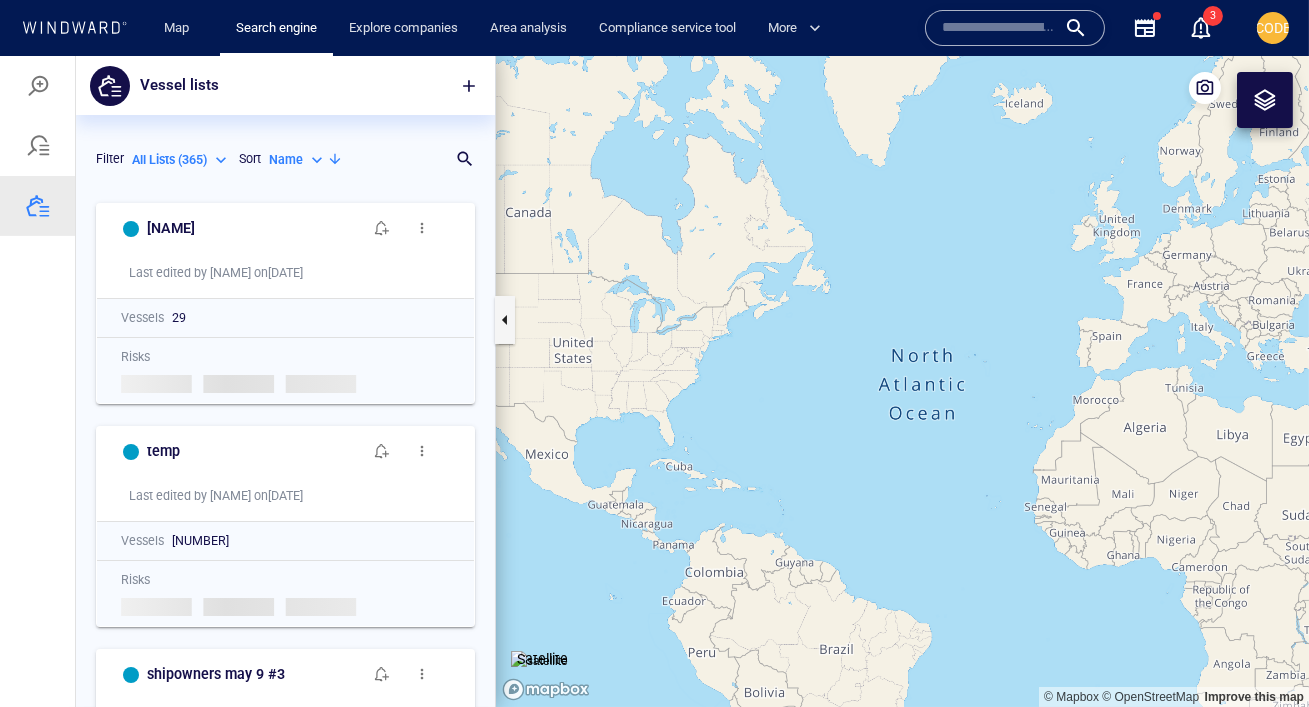 click on "All Lists   ( 365 )" at bounding box center [181, 160] 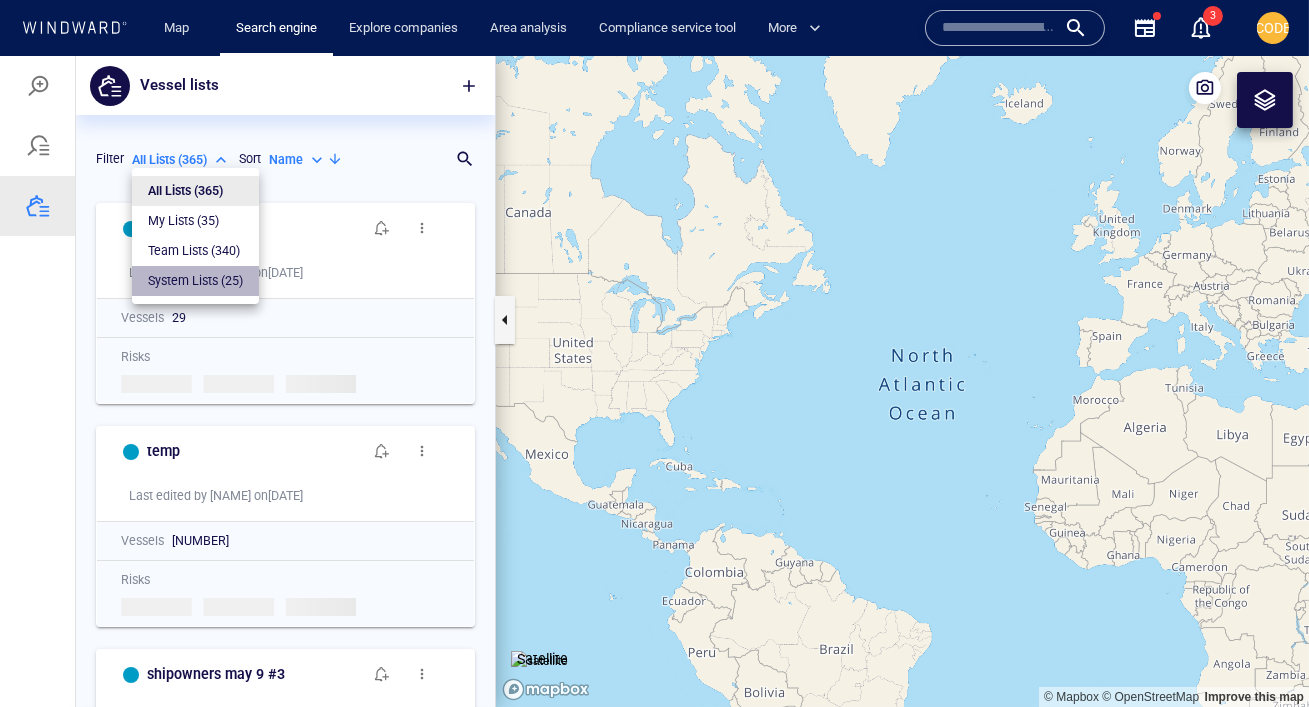 click on "System Lists   ( 25 )" at bounding box center (195, 281) 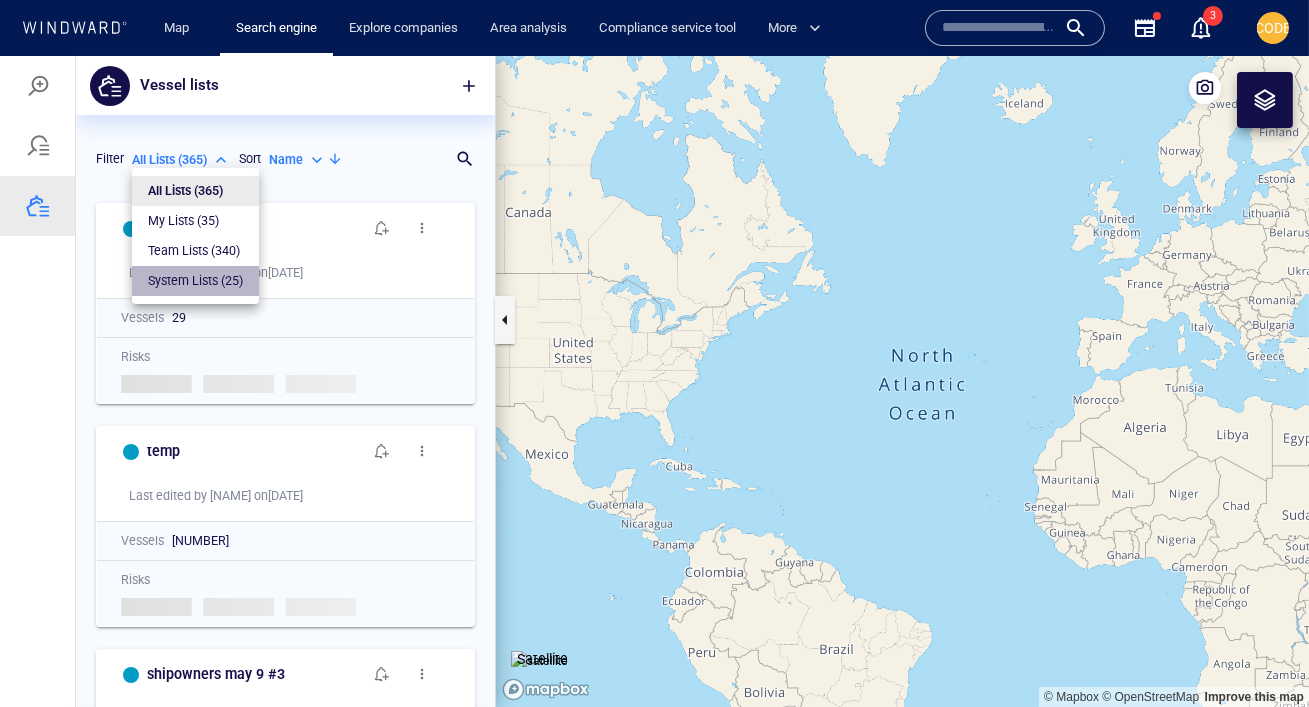 type on "**********" 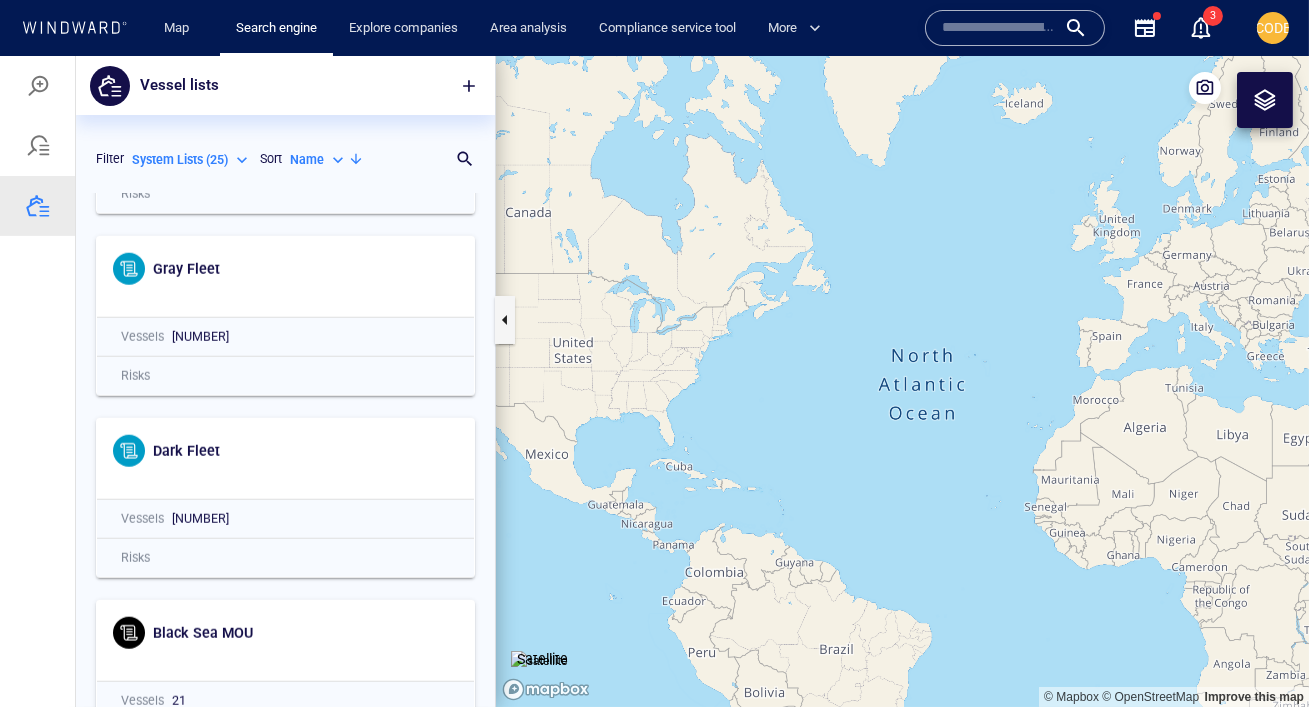 scroll, scrollTop: 3786, scrollLeft: 0, axis: vertical 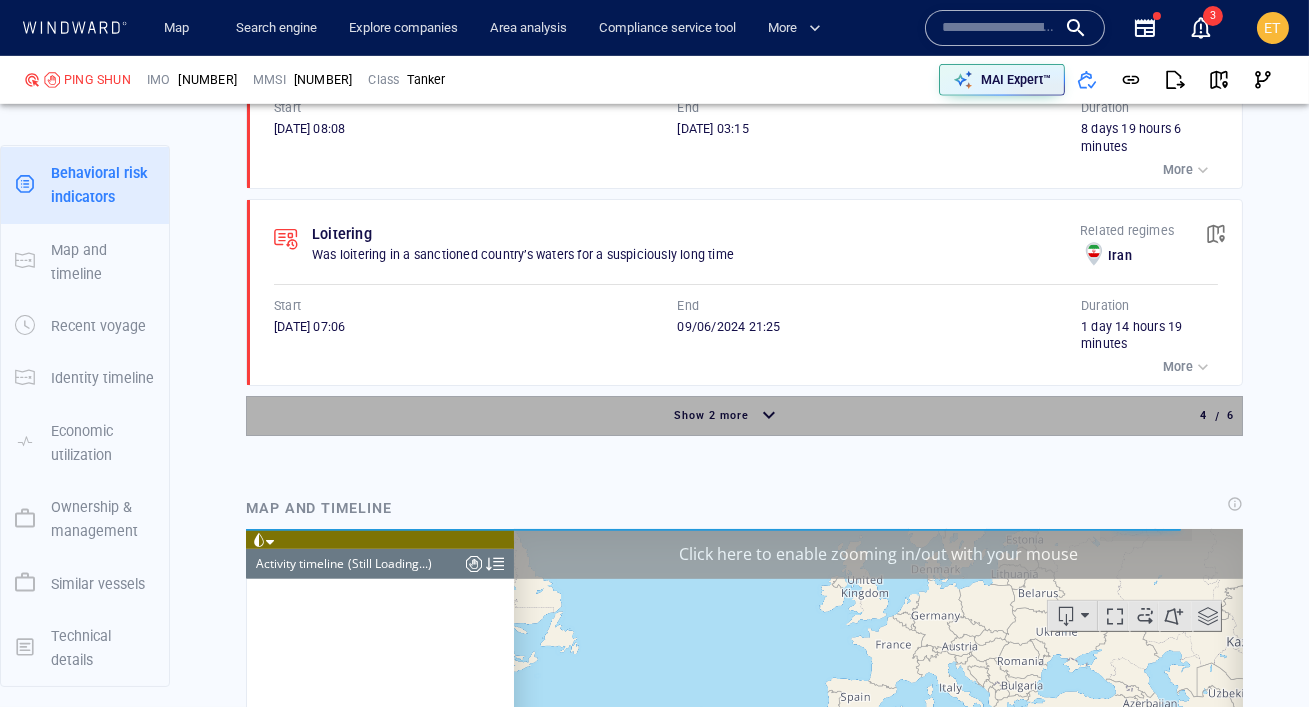 click on "Show 2 more" at bounding box center [711, 415] 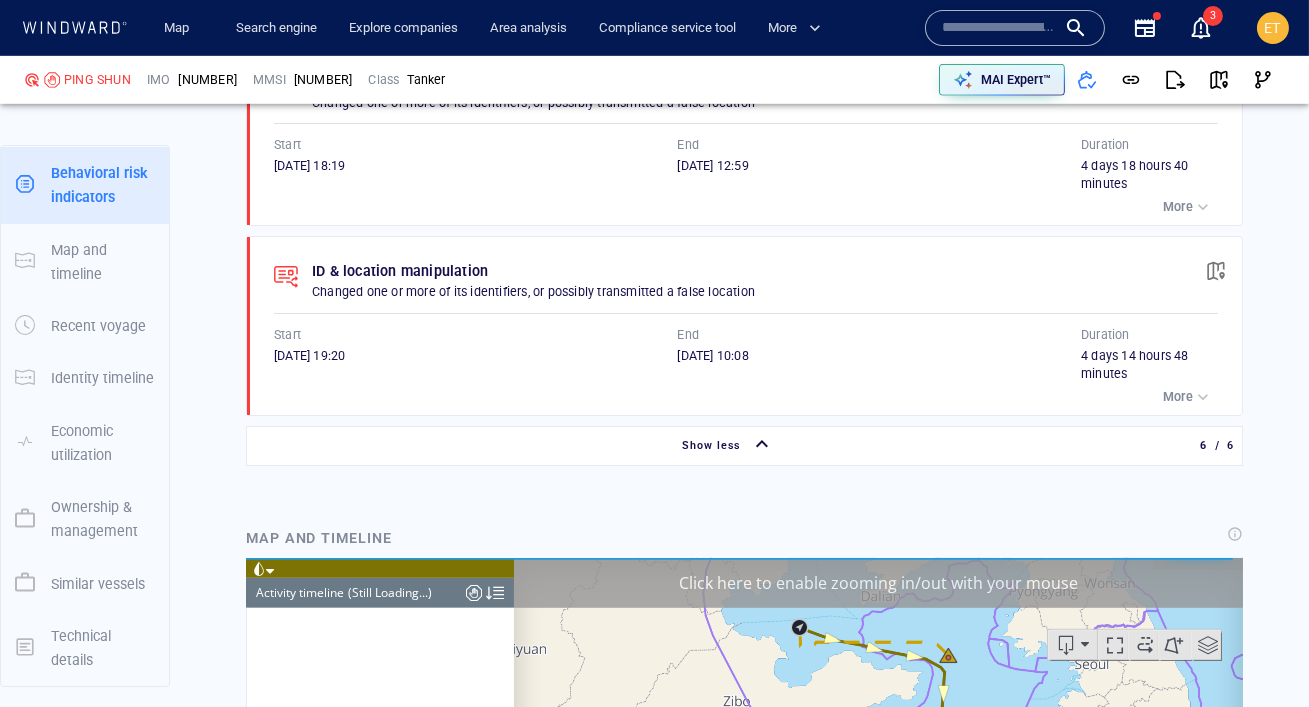 scroll, scrollTop: 2433, scrollLeft: 0, axis: vertical 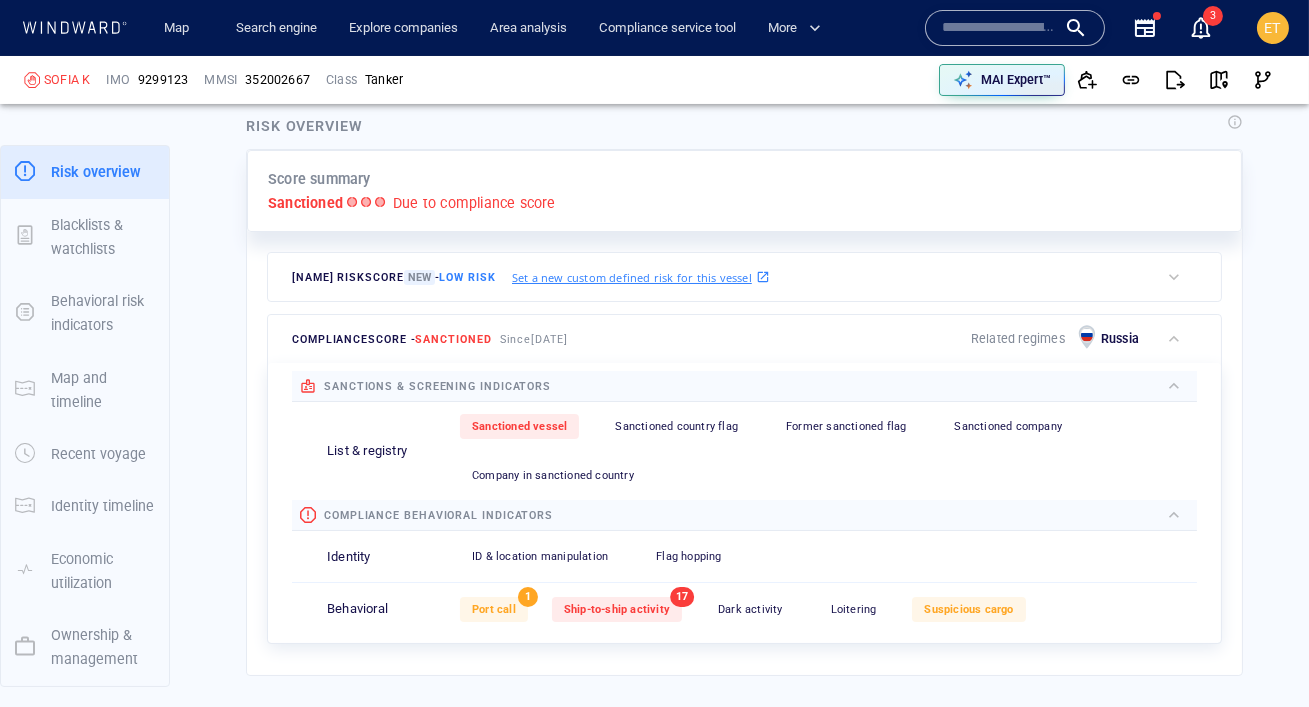 click on "Henry risk  score  New  -  Low risk Set a new custom defined risk for this vessel" at bounding box center (713, 277) 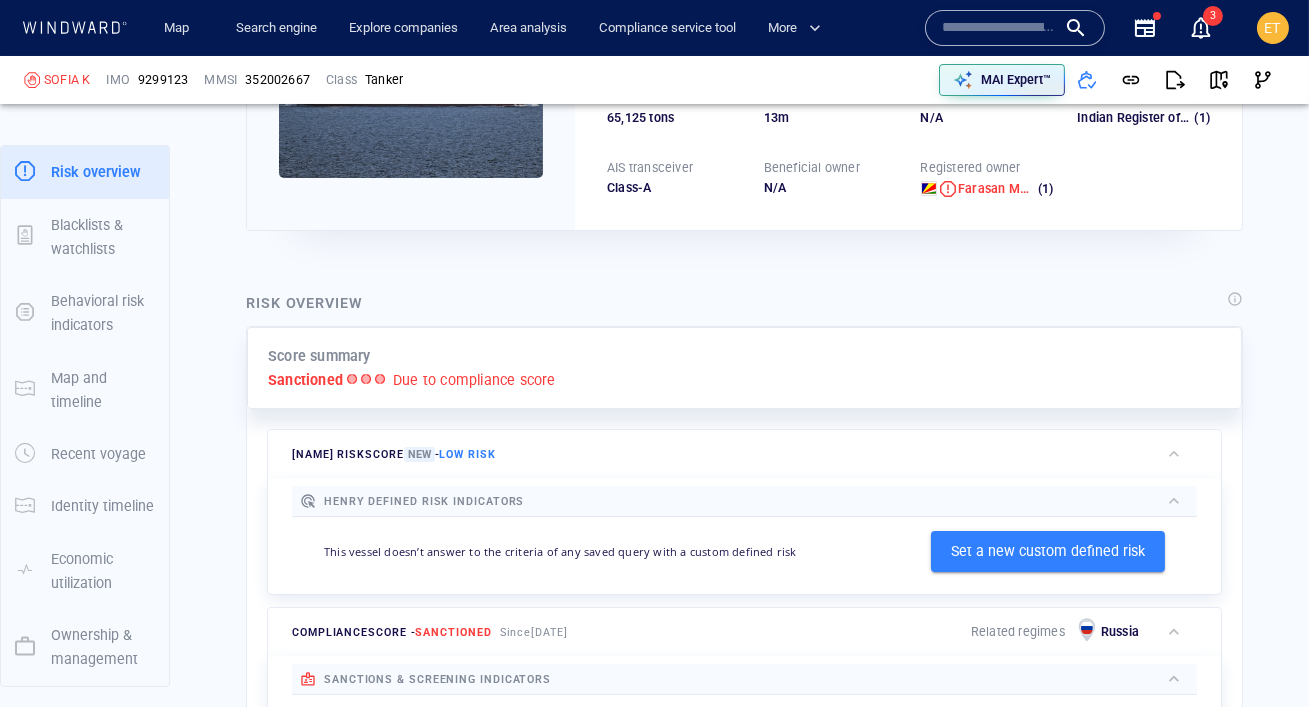 scroll, scrollTop: 266, scrollLeft: 0, axis: vertical 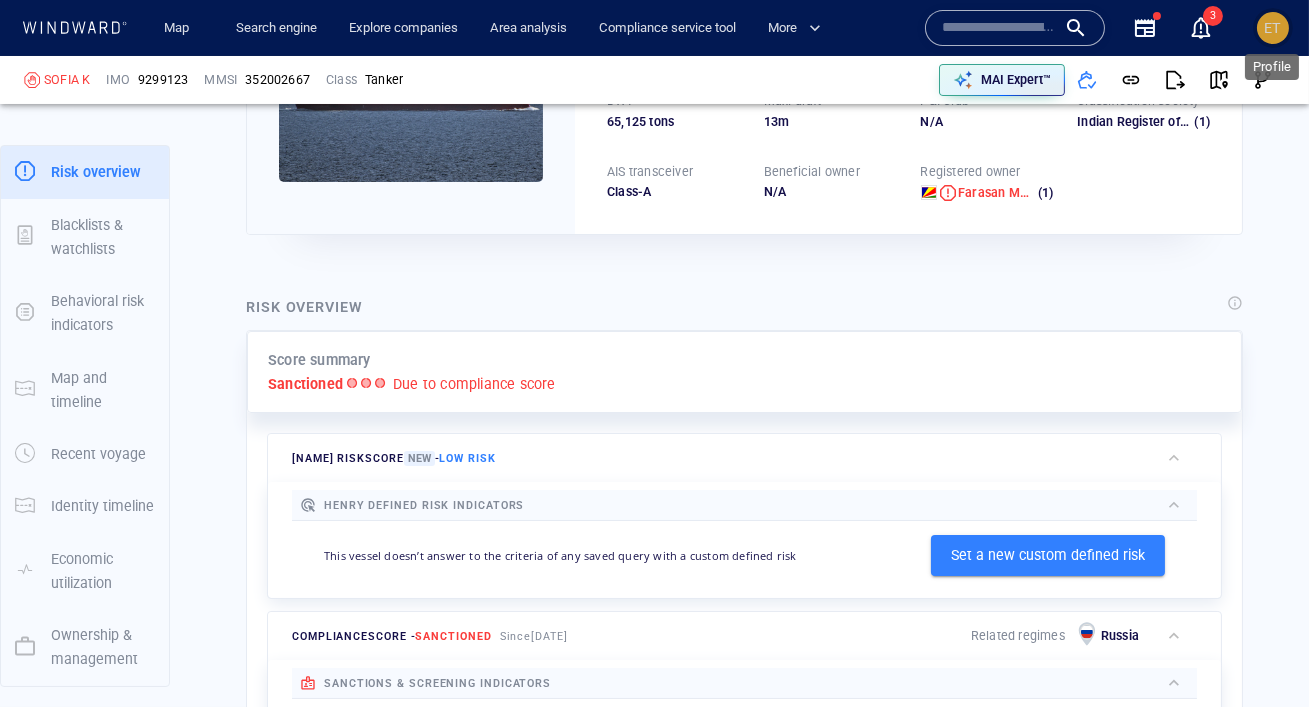click on "ET" at bounding box center [1273, 28] 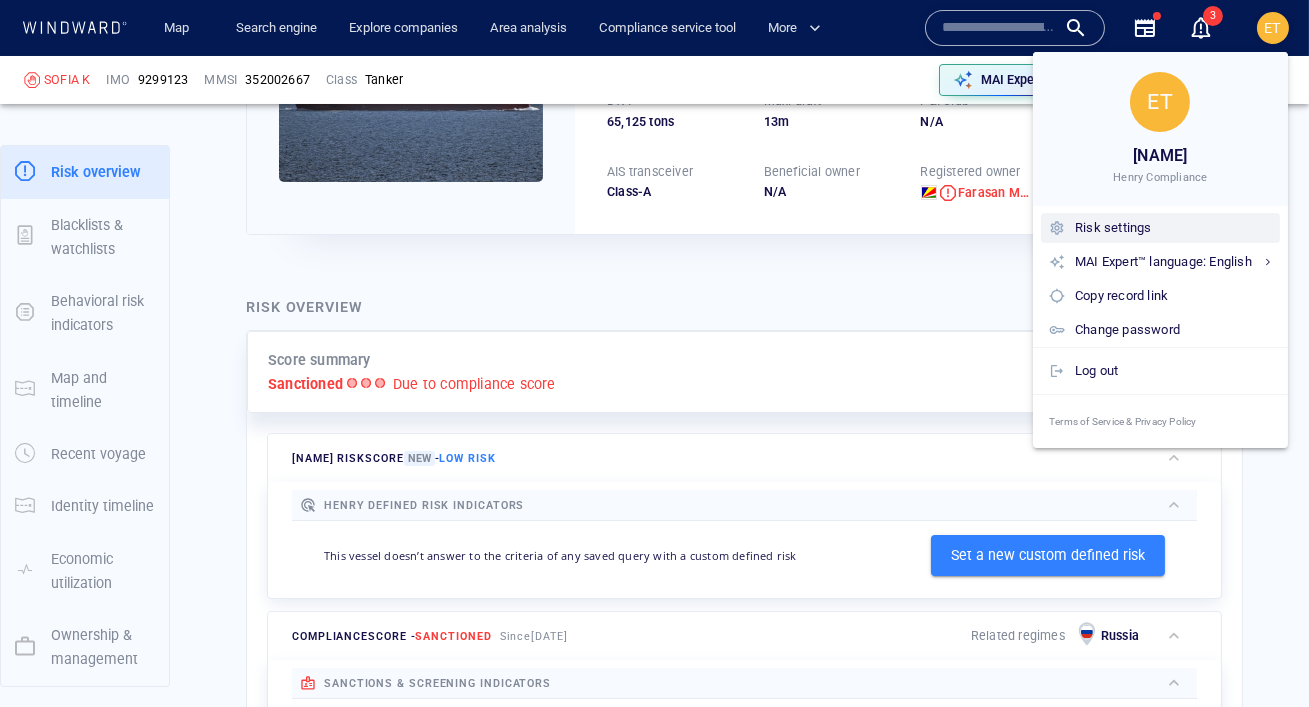 click on "Risk settings" at bounding box center (1173, 228) 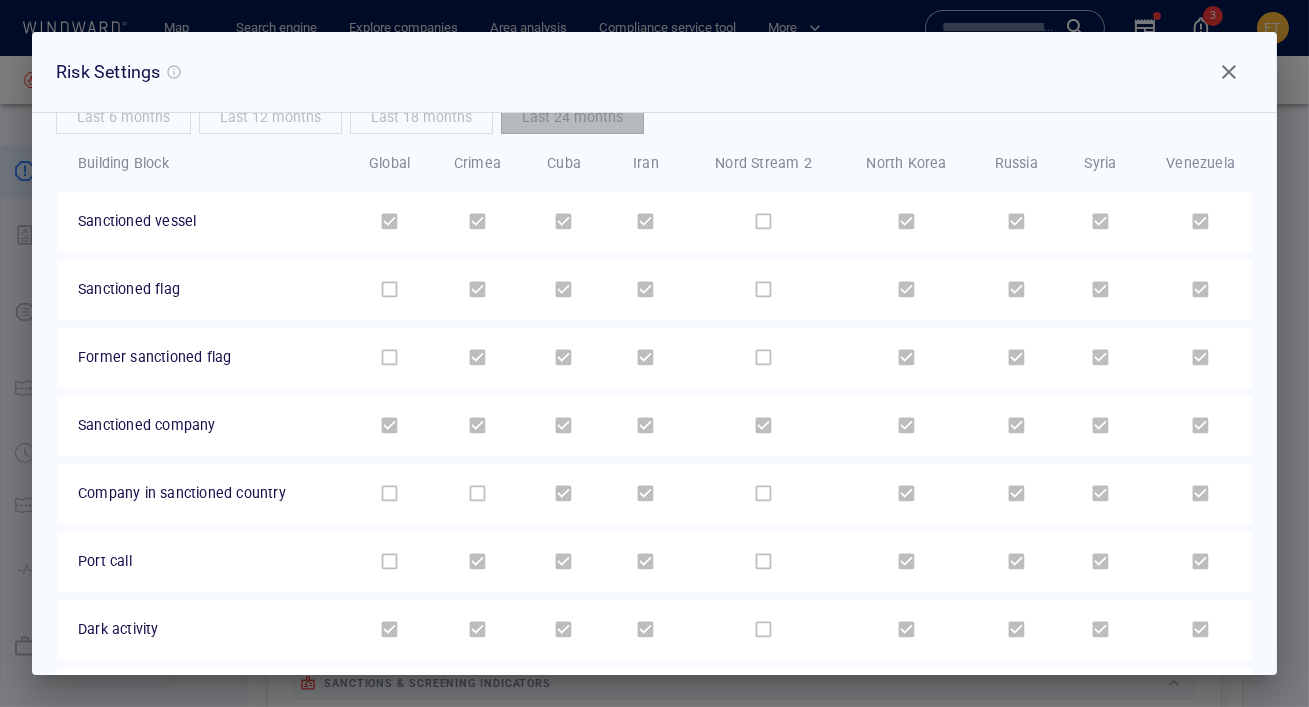 scroll, scrollTop: 67, scrollLeft: 0, axis: vertical 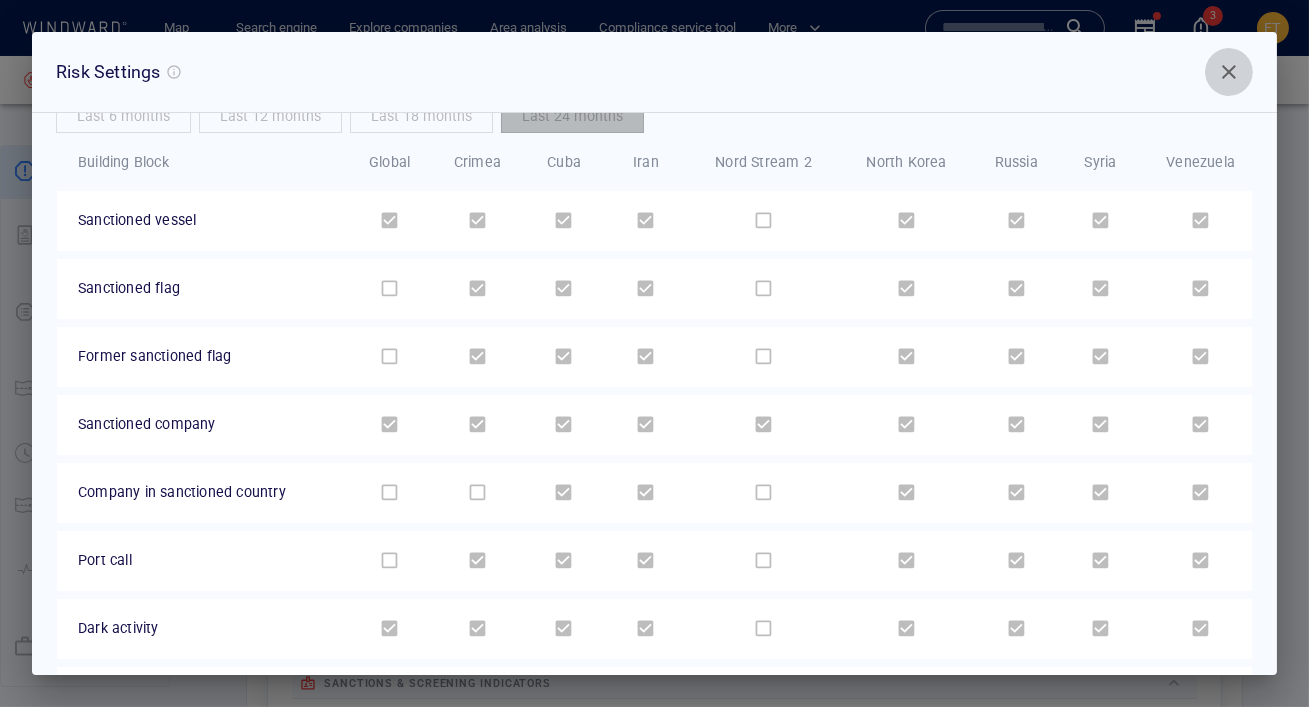 click at bounding box center [1229, 72] 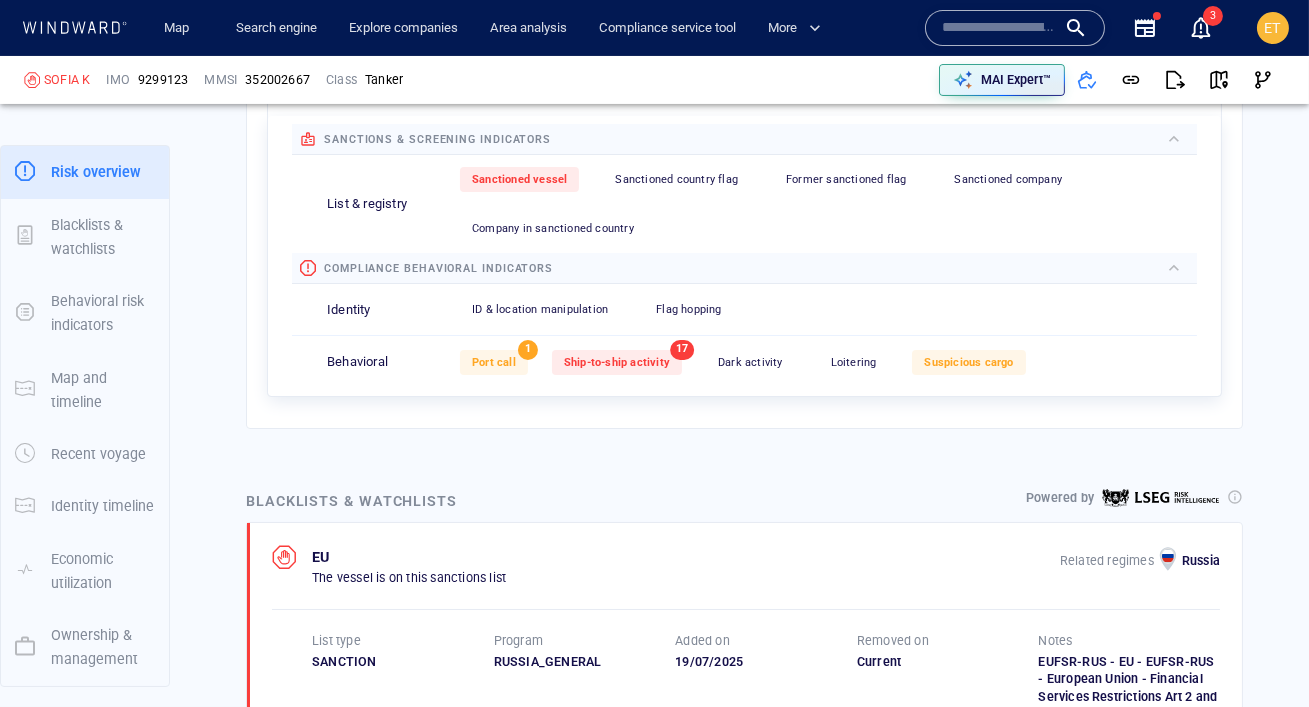 scroll, scrollTop: 979, scrollLeft: 0, axis: vertical 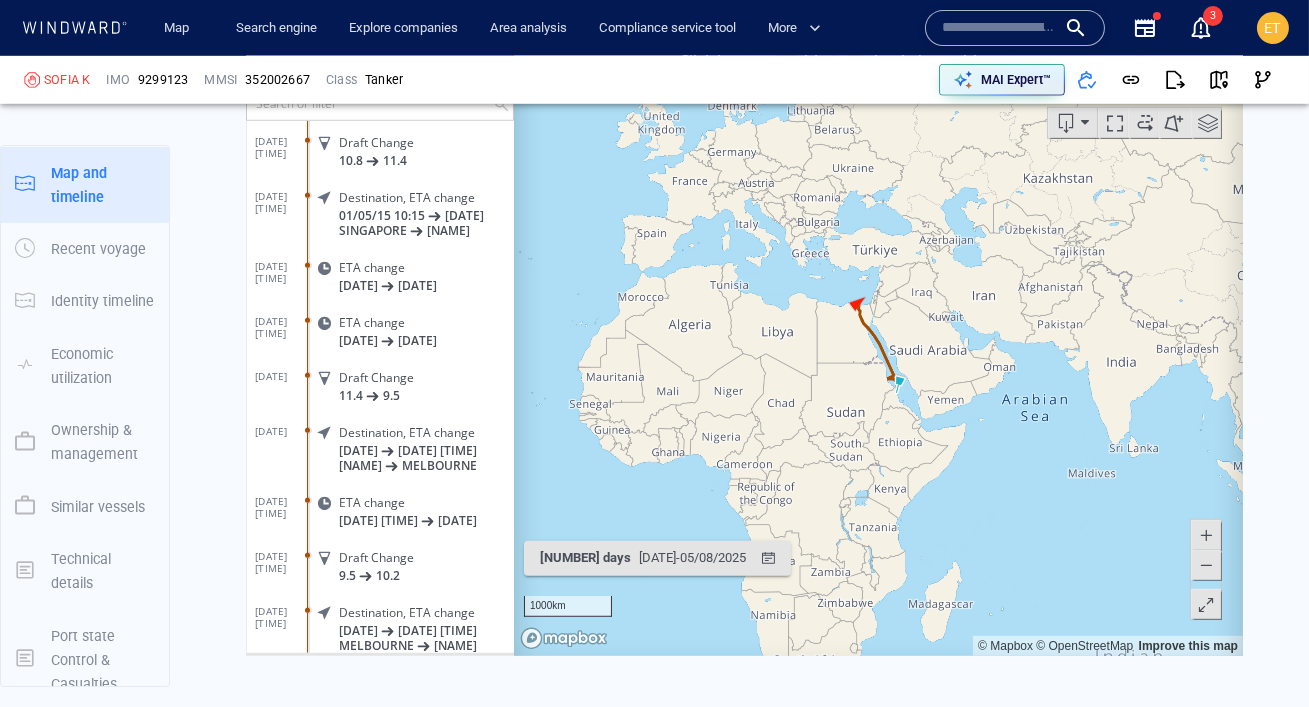drag, startPoint x: 821, startPoint y: 302, endPoint x: 801, endPoint y: 370, distance: 70.88018 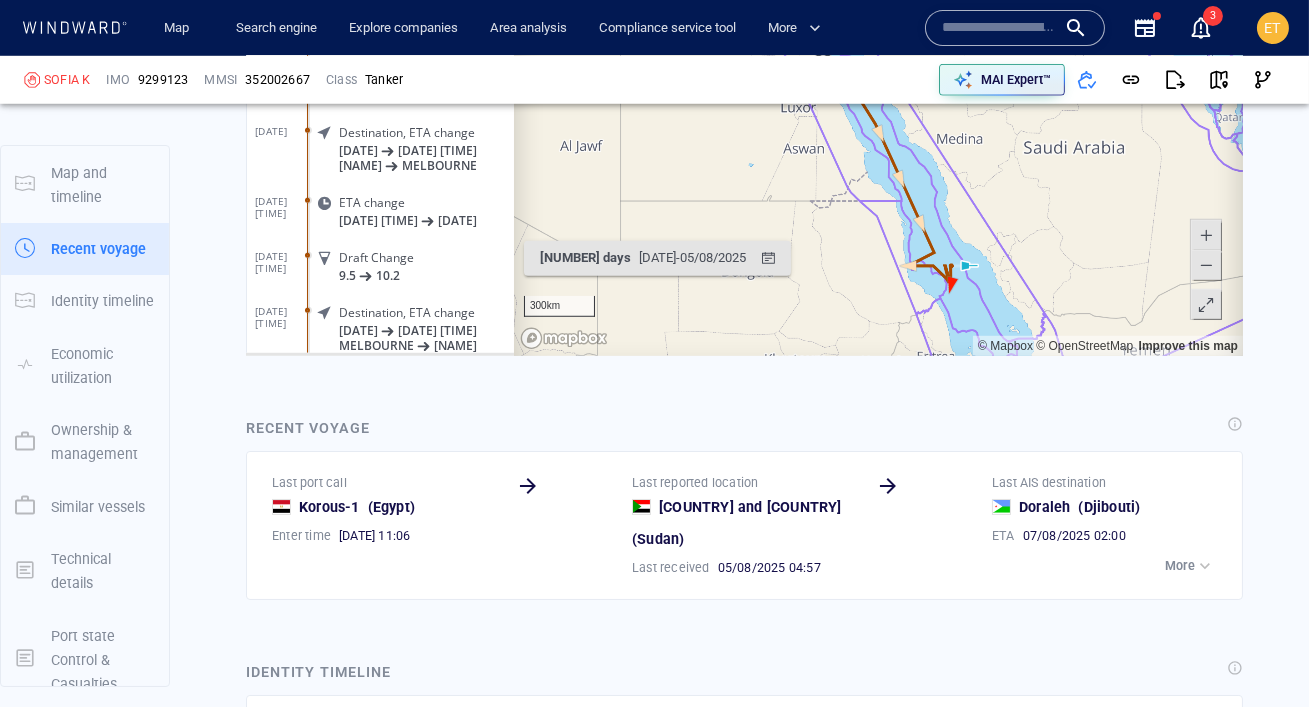 scroll, scrollTop: 3114, scrollLeft: 0, axis: vertical 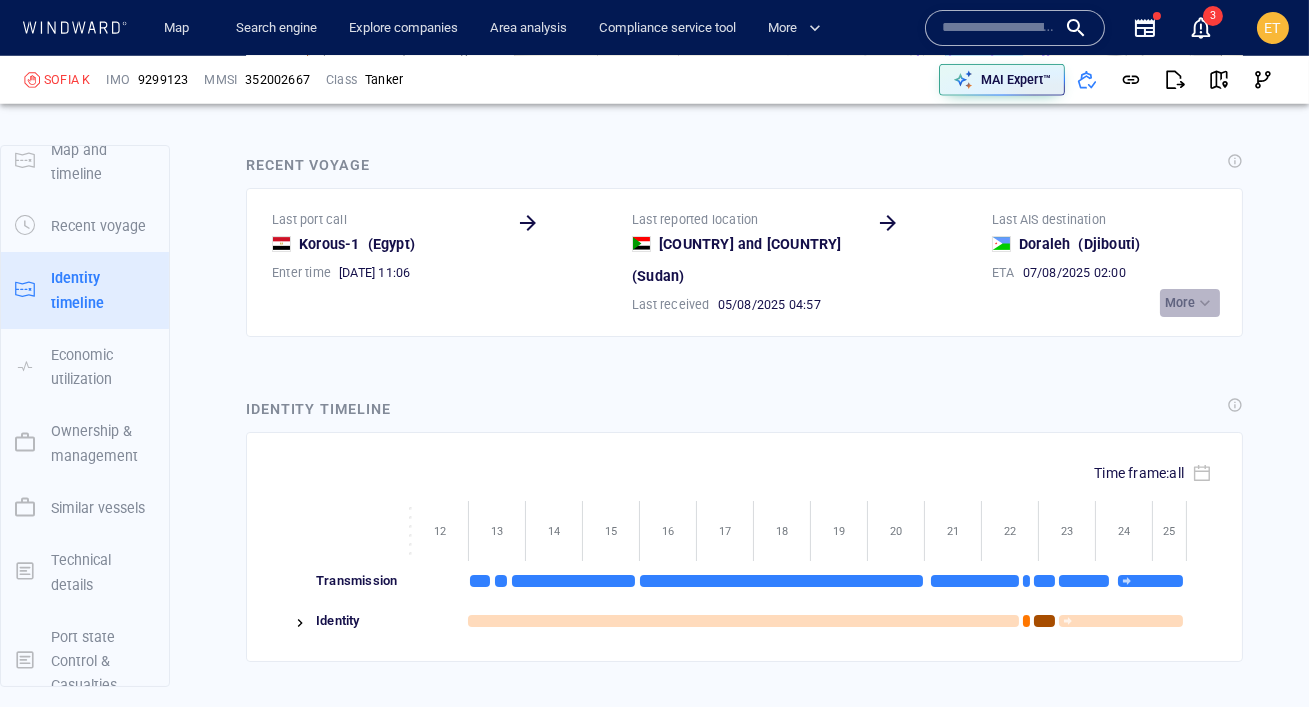 click at bounding box center (1205, 303) 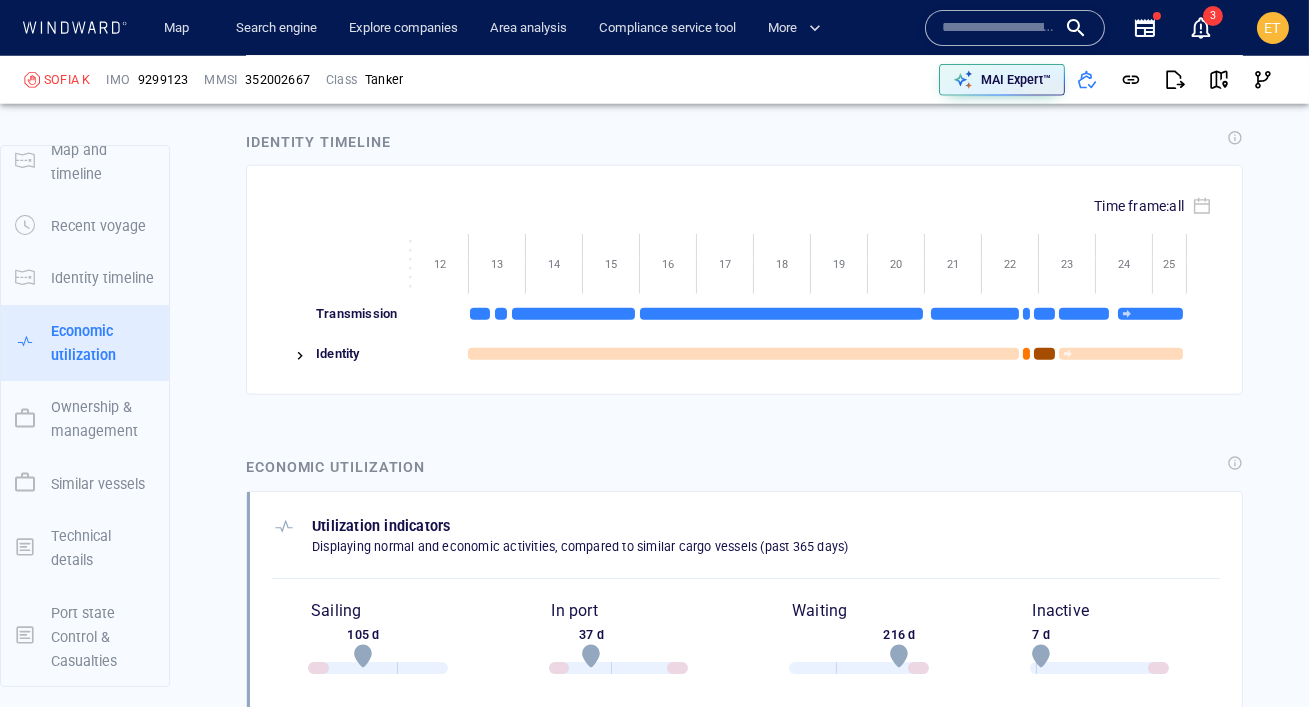 scroll, scrollTop: 3667, scrollLeft: 0, axis: vertical 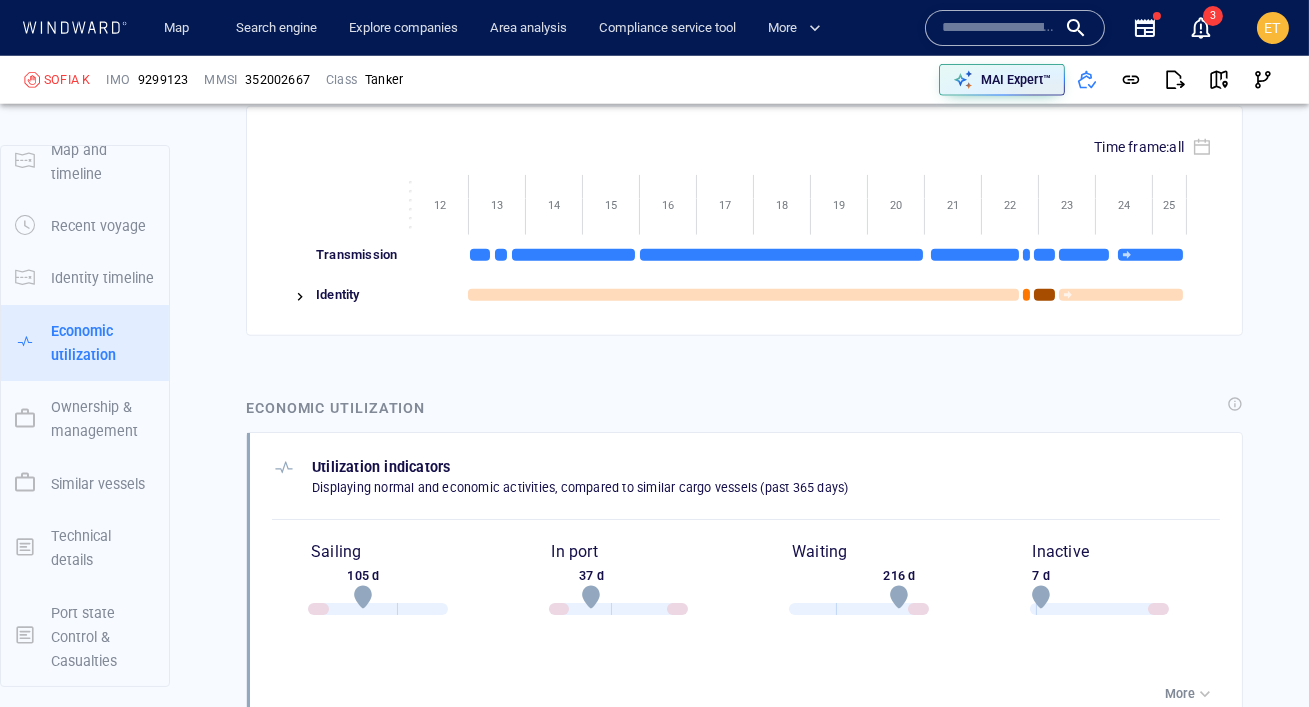 click at bounding box center [300, 297] 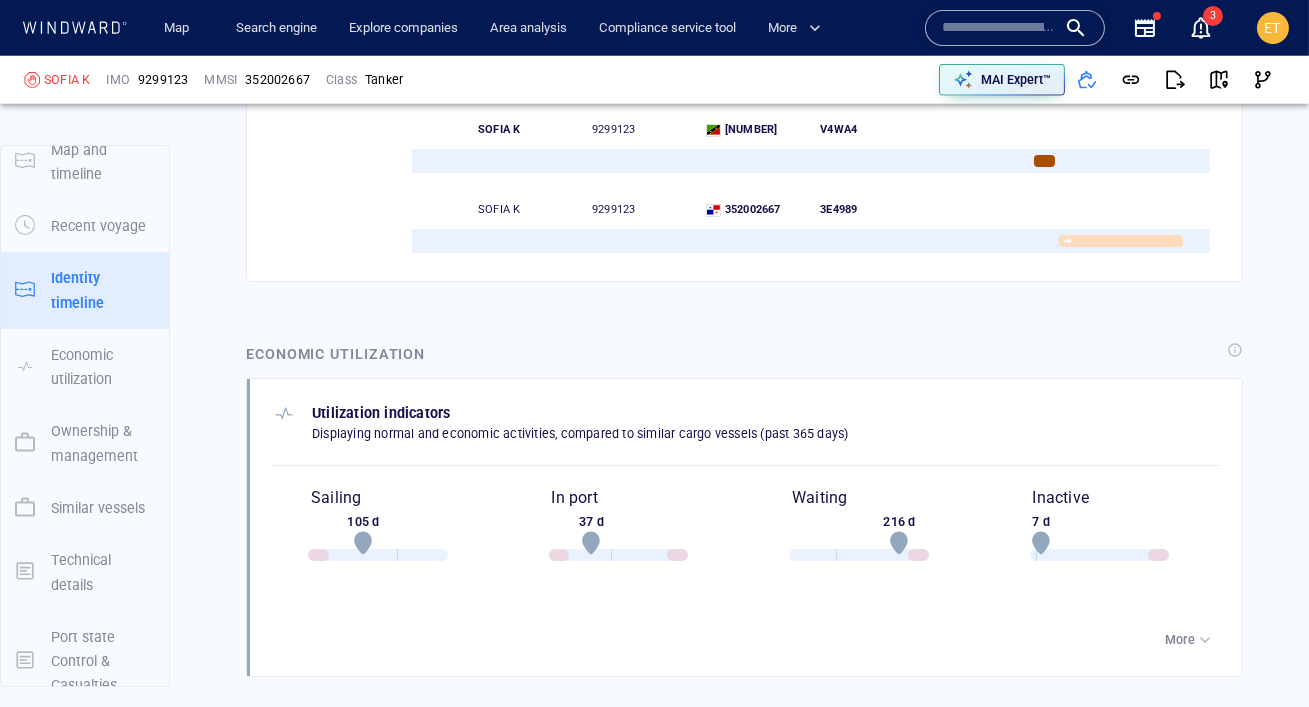 scroll, scrollTop: 2485, scrollLeft: 0, axis: vertical 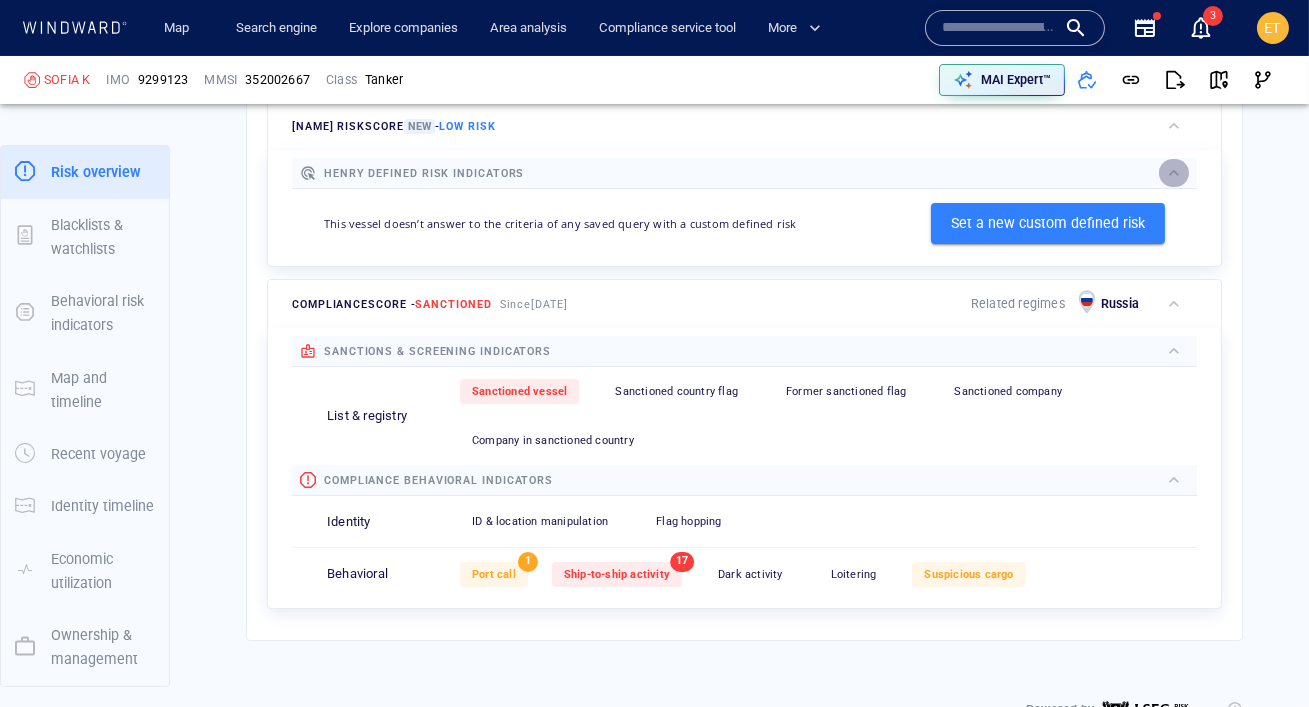 click at bounding box center (1174, 173) 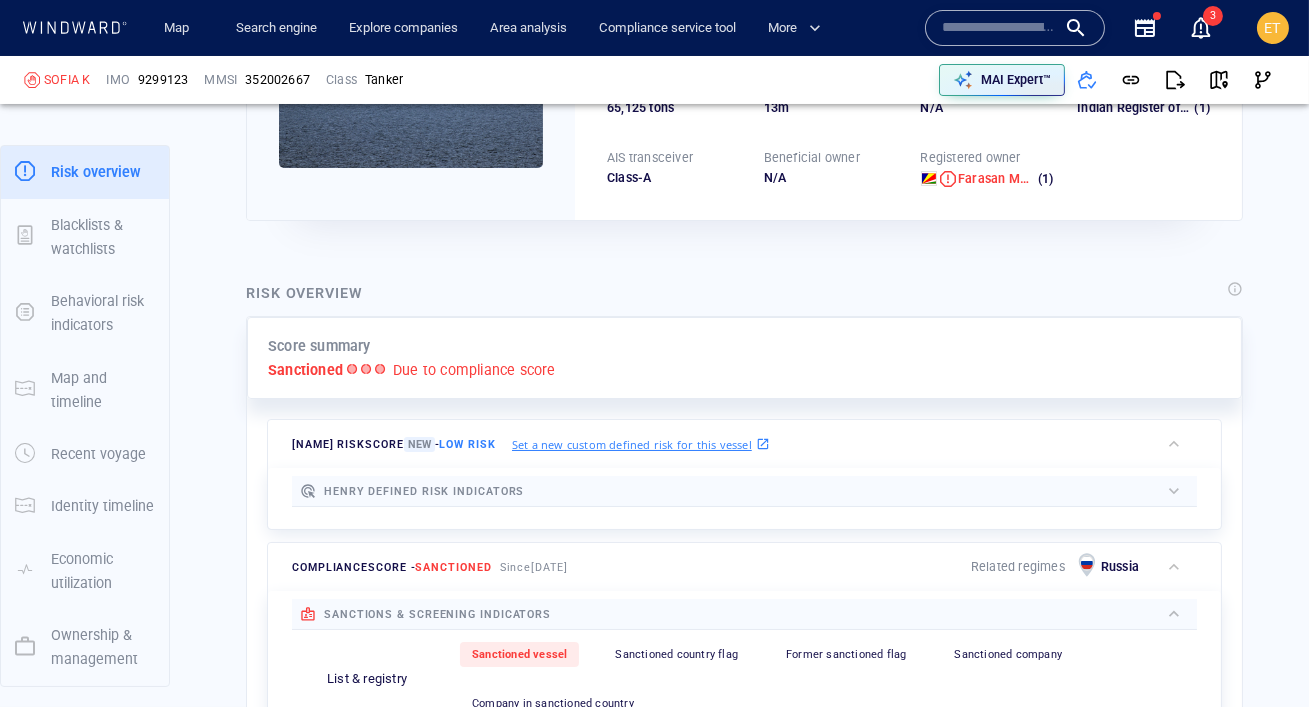 scroll, scrollTop: 60, scrollLeft: 0, axis: vertical 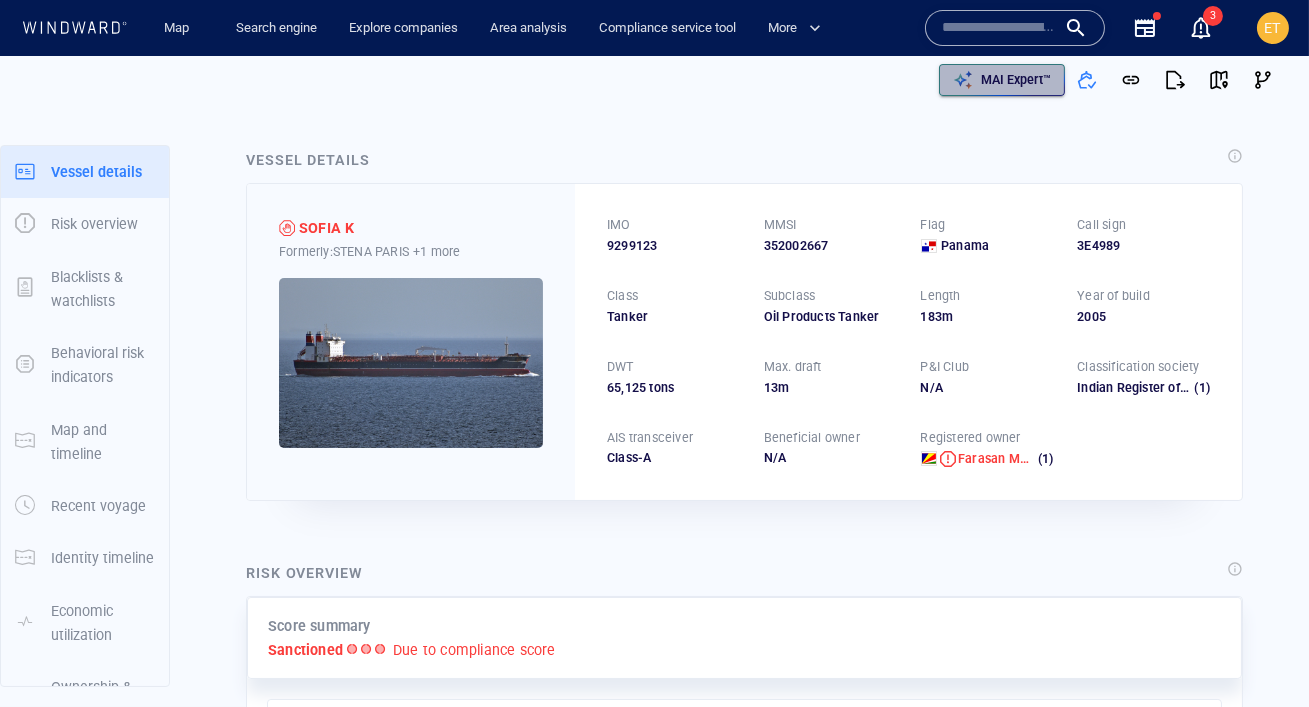 click on "MAI Expert™" at bounding box center [1016, 80] 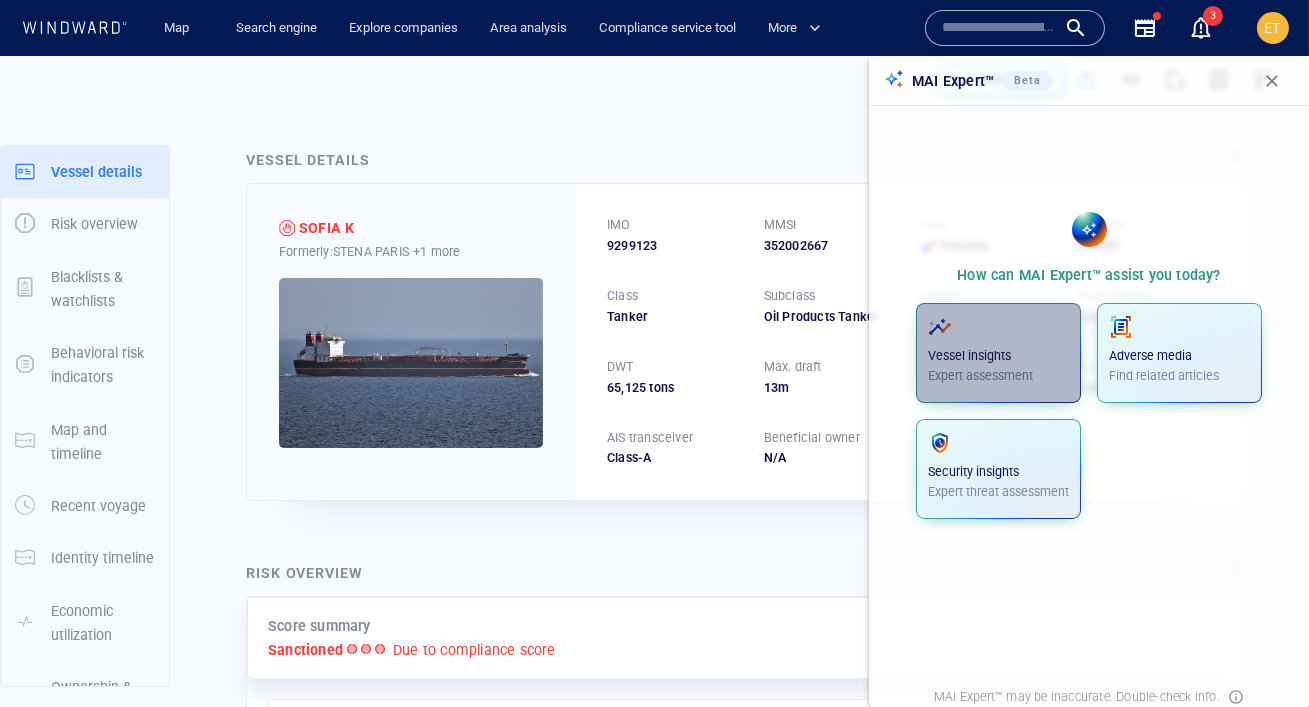 click at bounding box center (998, 327) 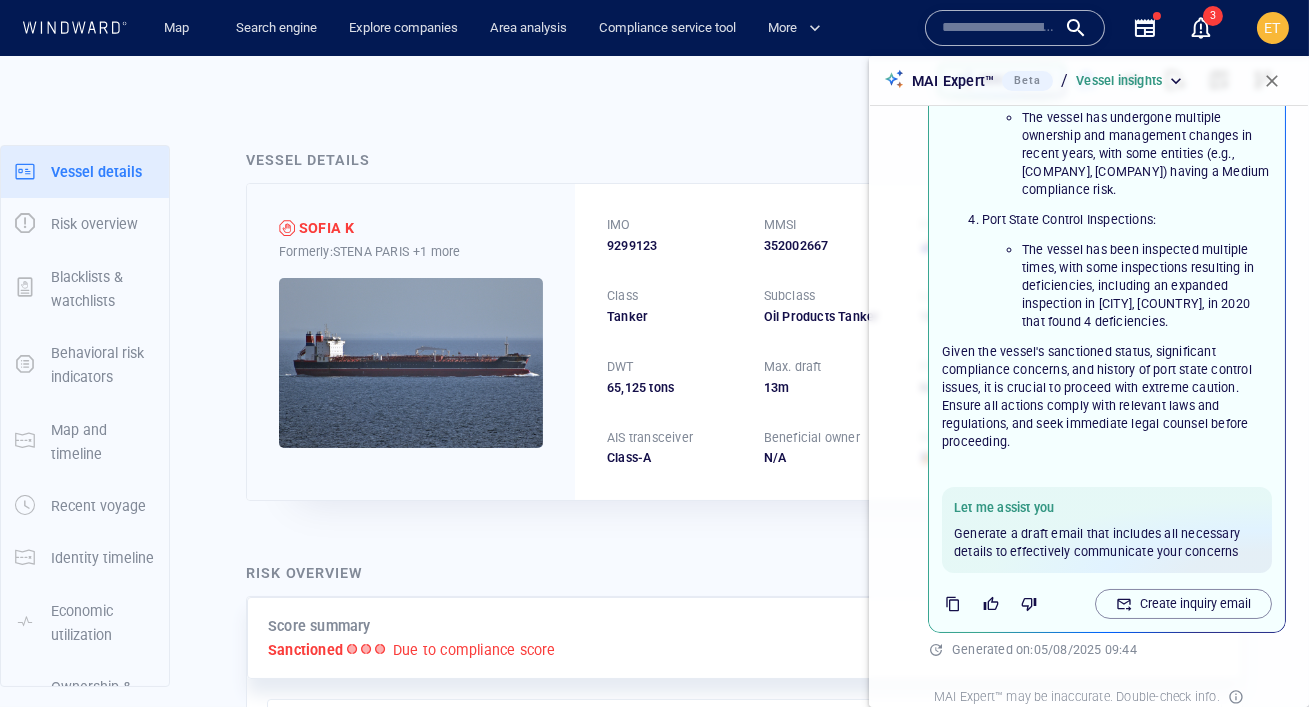 scroll, scrollTop: 567, scrollLeft: 0, axis: vertical 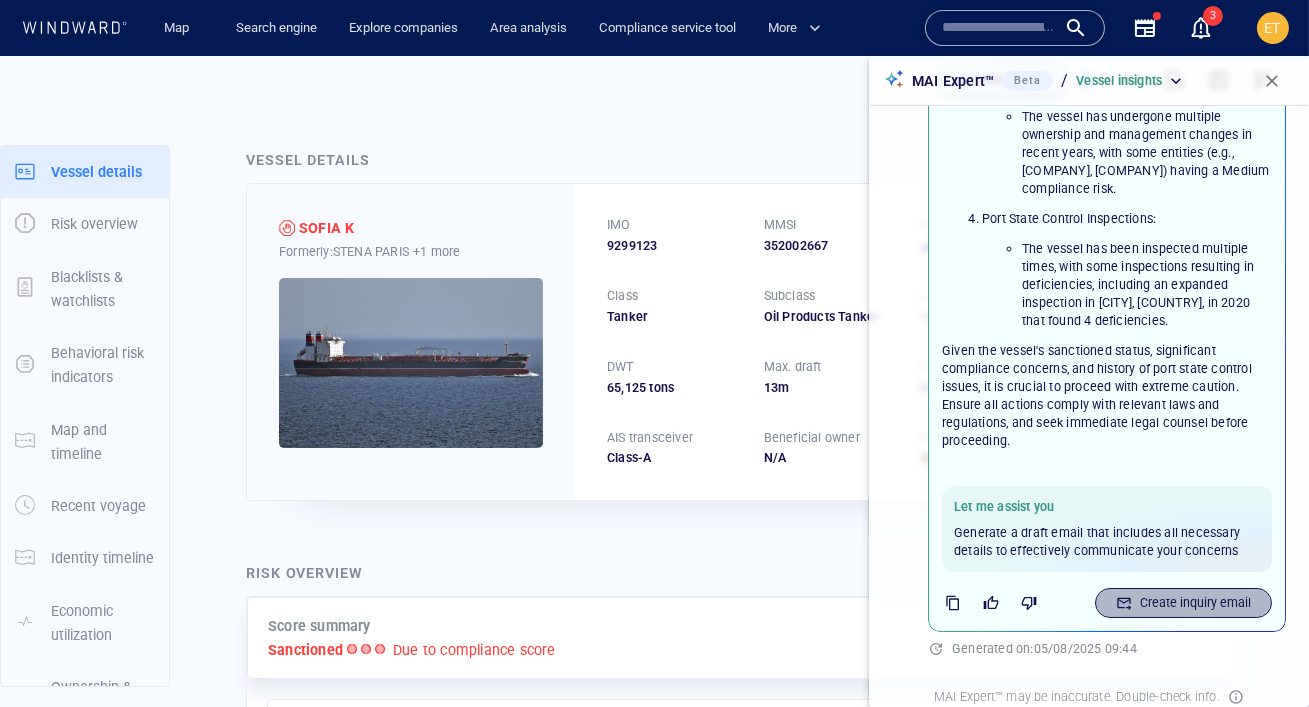 click on "Create inquiry email" at bounding box center (1195, 603) 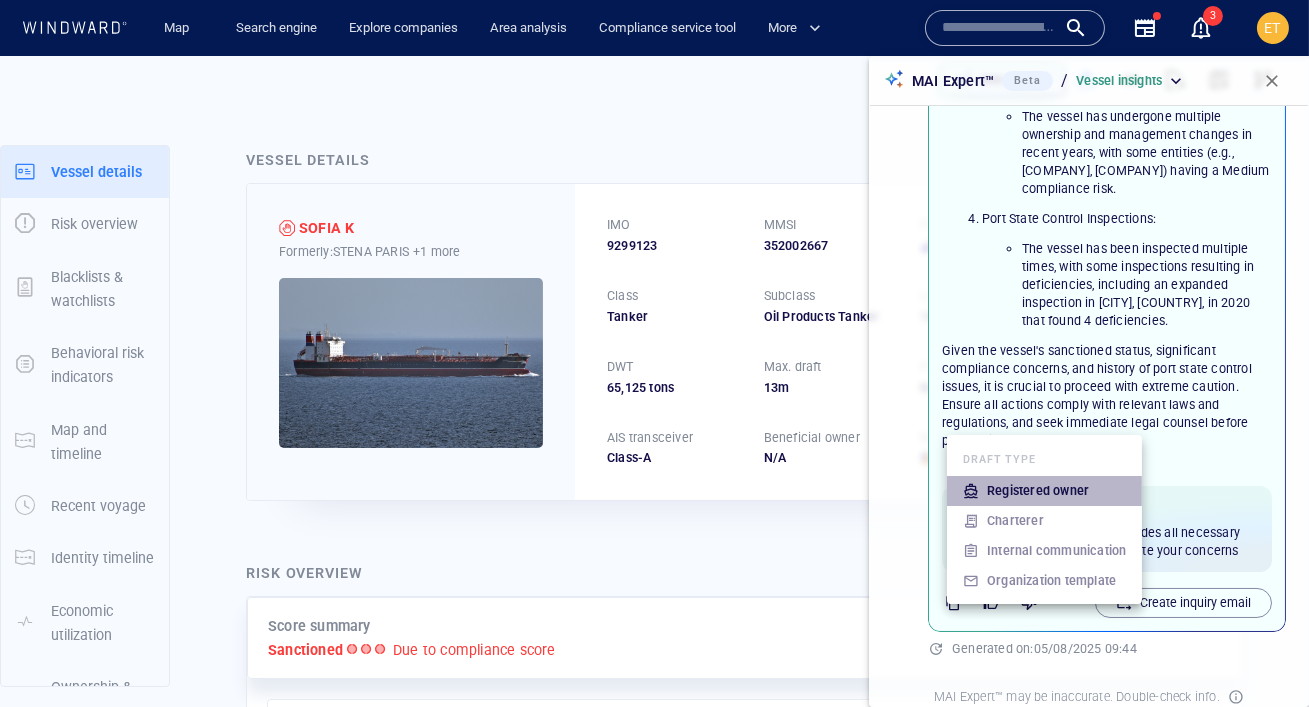 click on "Registered owner" at bounding box center [1038, 491] 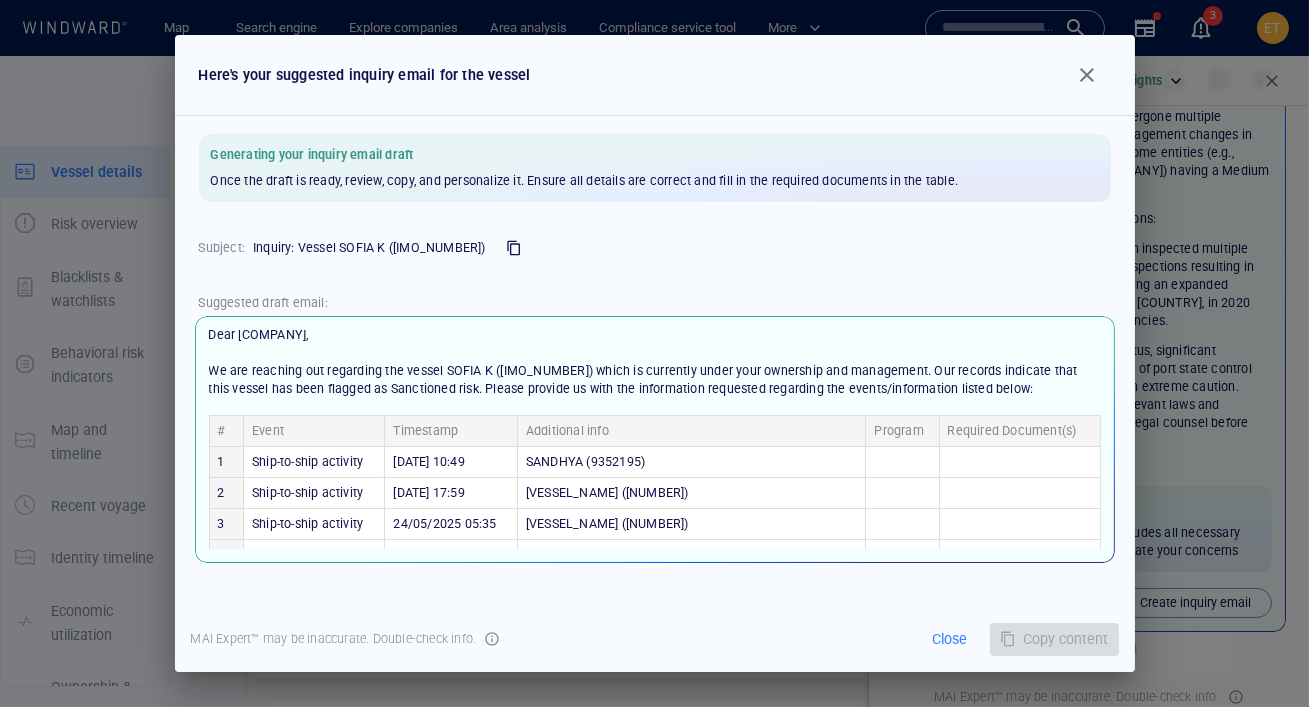 scroll, scrollTop: 0, scrollLeft: 0, axis: both 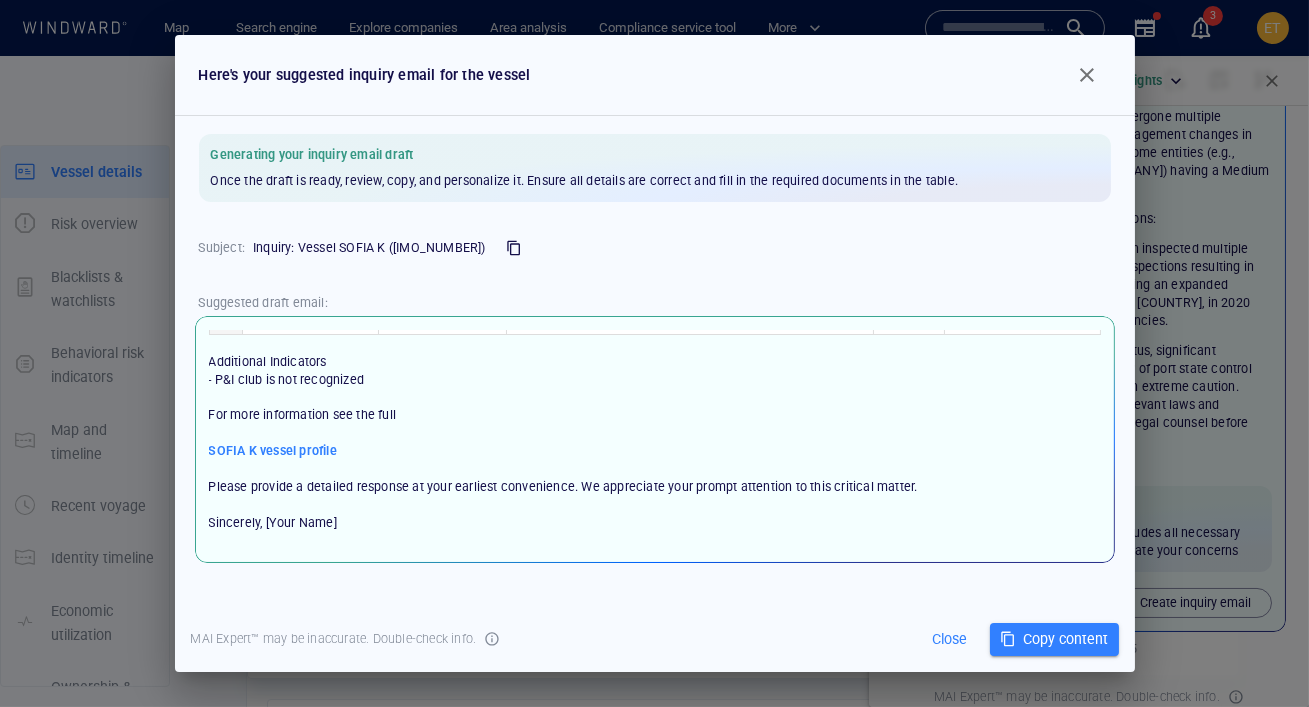 click on "Dear Farasan Maritime Inc.,
We are reaching out regarding the vessel SOFIA K (9299123) which is currently under your ownership and management. Our records indicate that this vessel has been flagged as Sanctioned risk. Please provide us with the information requested regarding the events/information listed below:
# Event Timestamp Additional info Program Required Document(s) 1 Ship-to-ship activity 09/06/2025   10:49 SANDHYA (9352195) 2 Ship-to-ship activity 05/06/2025   17:59 XING CHEN (9550682) 3 Ship-to-ship activity 24/05/2025   05:35 WU TAI (9419151) 4 Ship-to-ship activity 13/05/2025   08:52 WU TAI (9419151) 5 Ship-to-ship activity 09/05/2025   17:31 WU TAI (9419151) 6 Ship-to-ship activity 29/07/2025   12:57 MAGNUS (9247443) Russia 7 Ship-to-ship activity 15/07/2025   06:55 TOPAZ (9292034) Russia 8 Ship-to-ship activity 11/07/2025   08:18  load TamanNefteGaz CJSC 29903 mt, Gasoil Russia 9 Ship-to-ship activity 24/06/2025   15:41 MAGNUS (9247443) Russia 10 Ship-to-ship activity 21/06/2025   08:58 11" at bounding box center [655, 439] 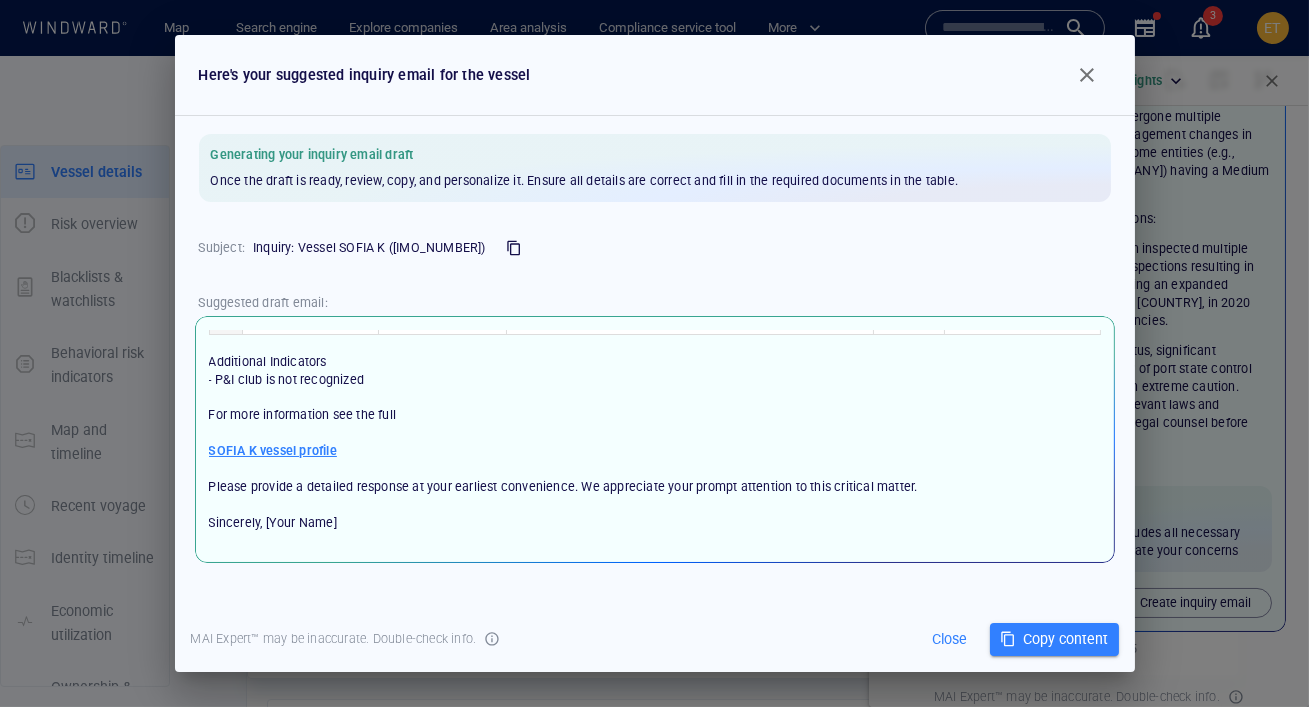 click on "SOFIA K vessel profile" at bounding box center [273, 451] 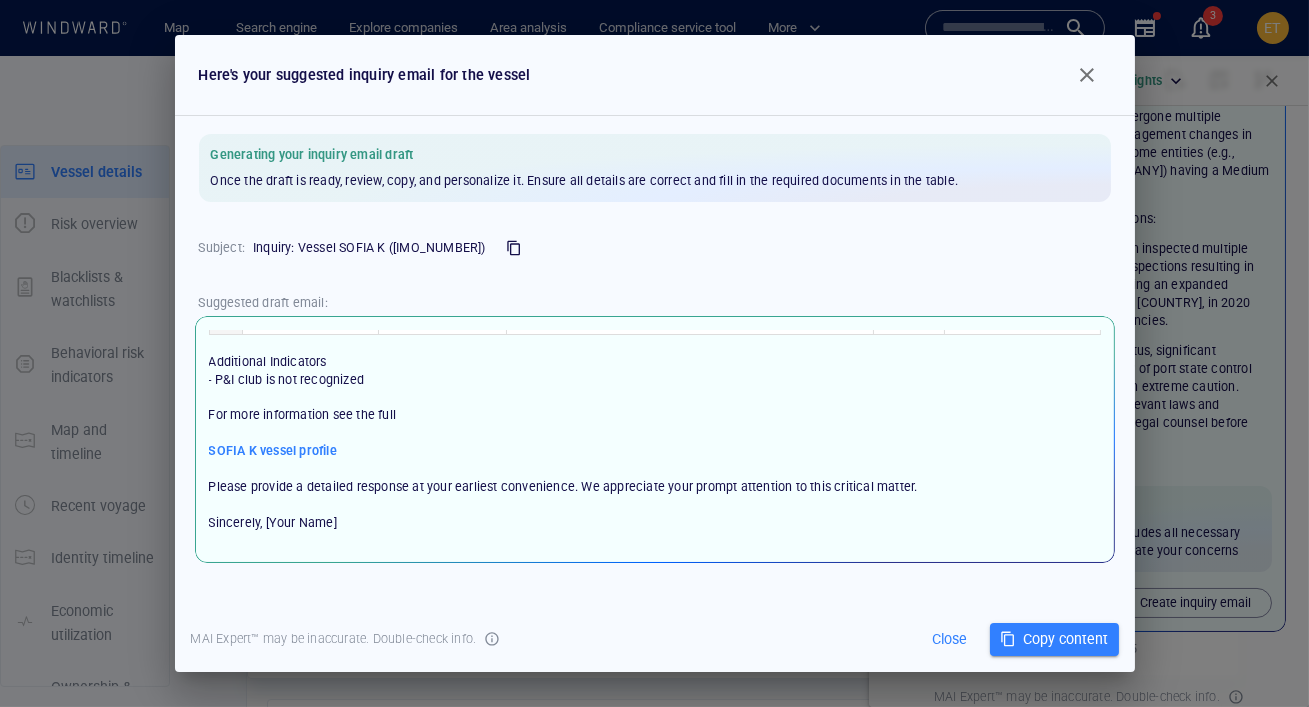 click at bounding box center (1087, 75) 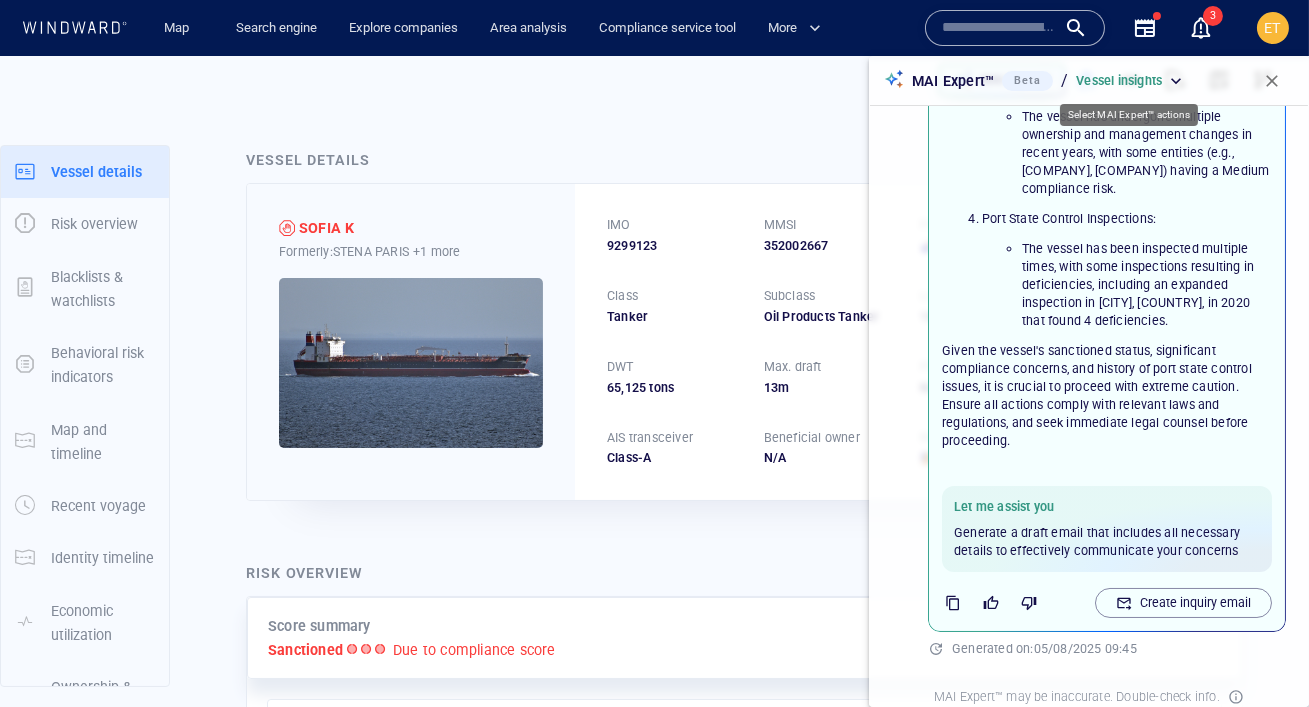 click on "Vessel insights" at bounding box center [1131, 81] 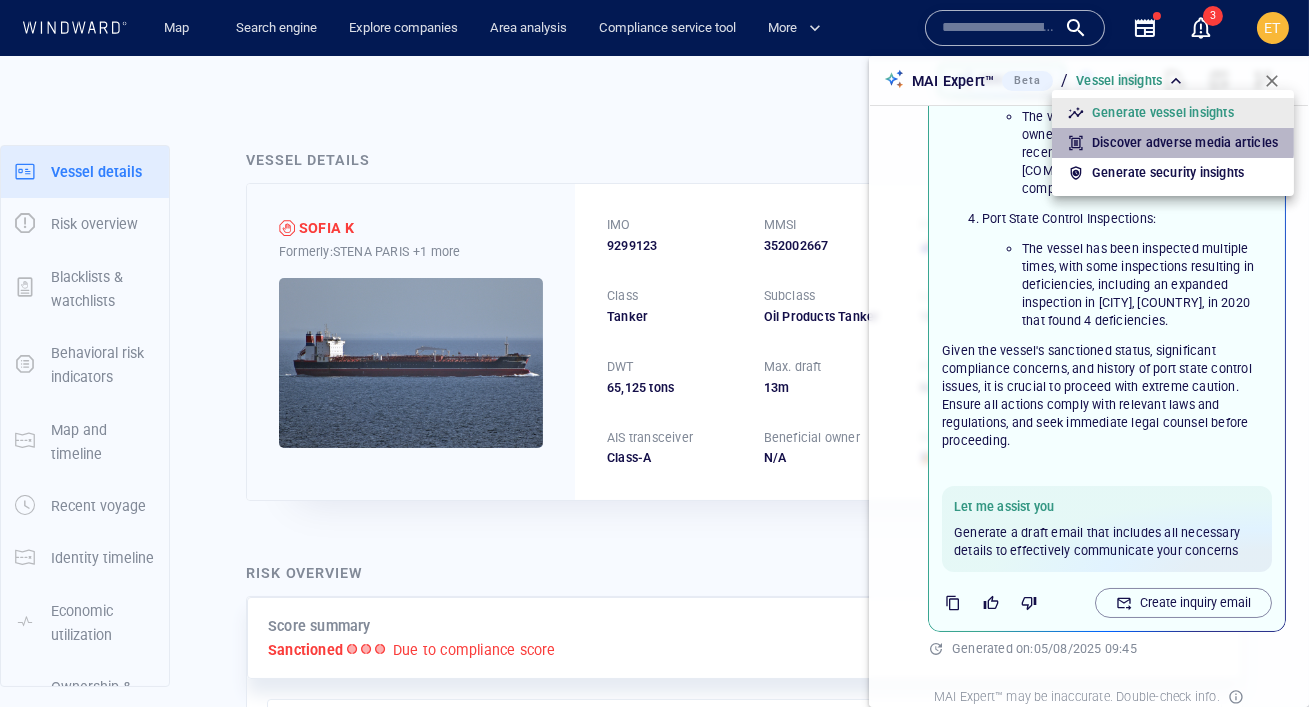 click on "Discover adverse media articles" at bounding box center [1185, 143] 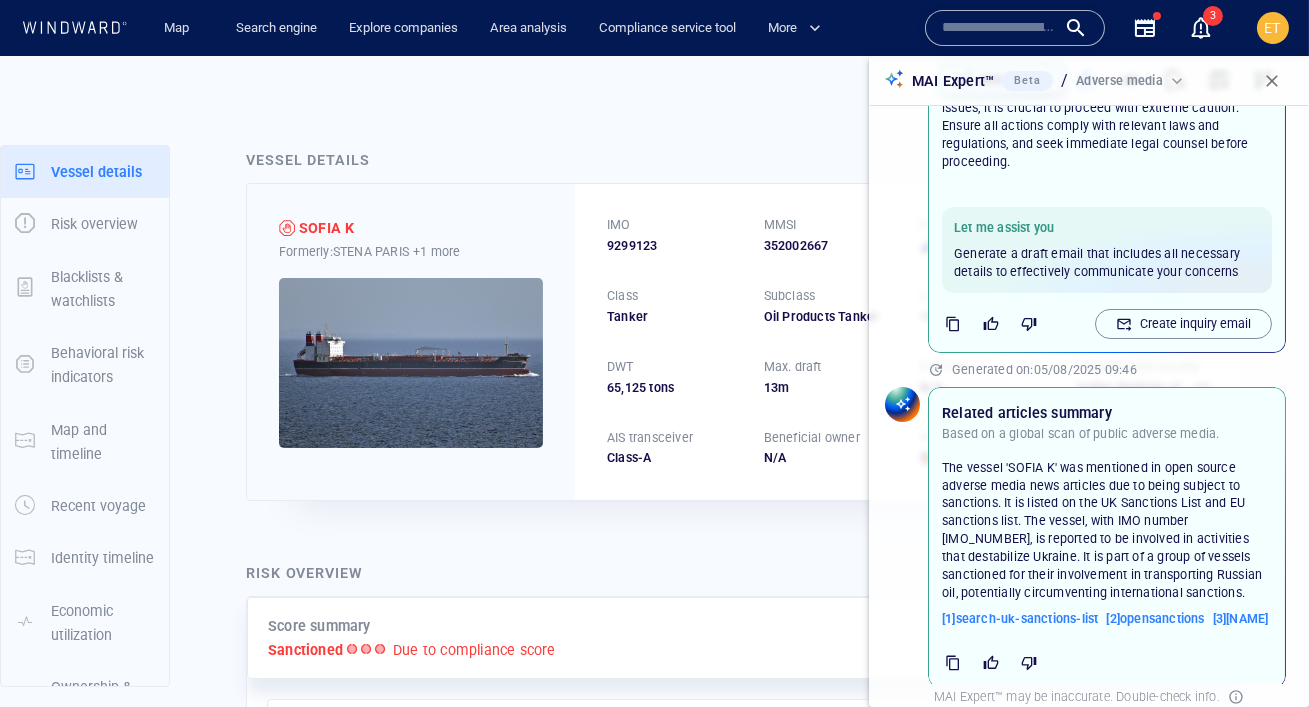 scroll, scrollTop: 902, scrollLeft: 0, axis: vertical 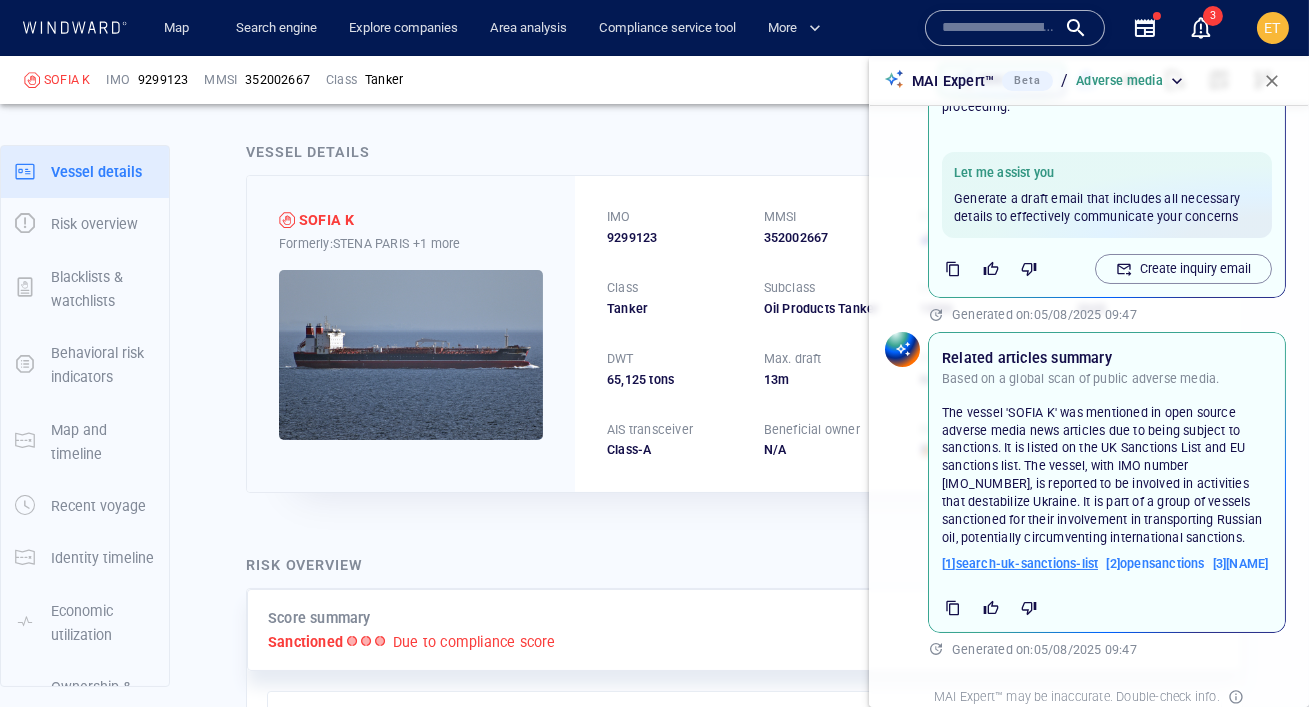 click on "[ 1 ]  search-uk-sanctions-list" at bounding box center [1020, 564] 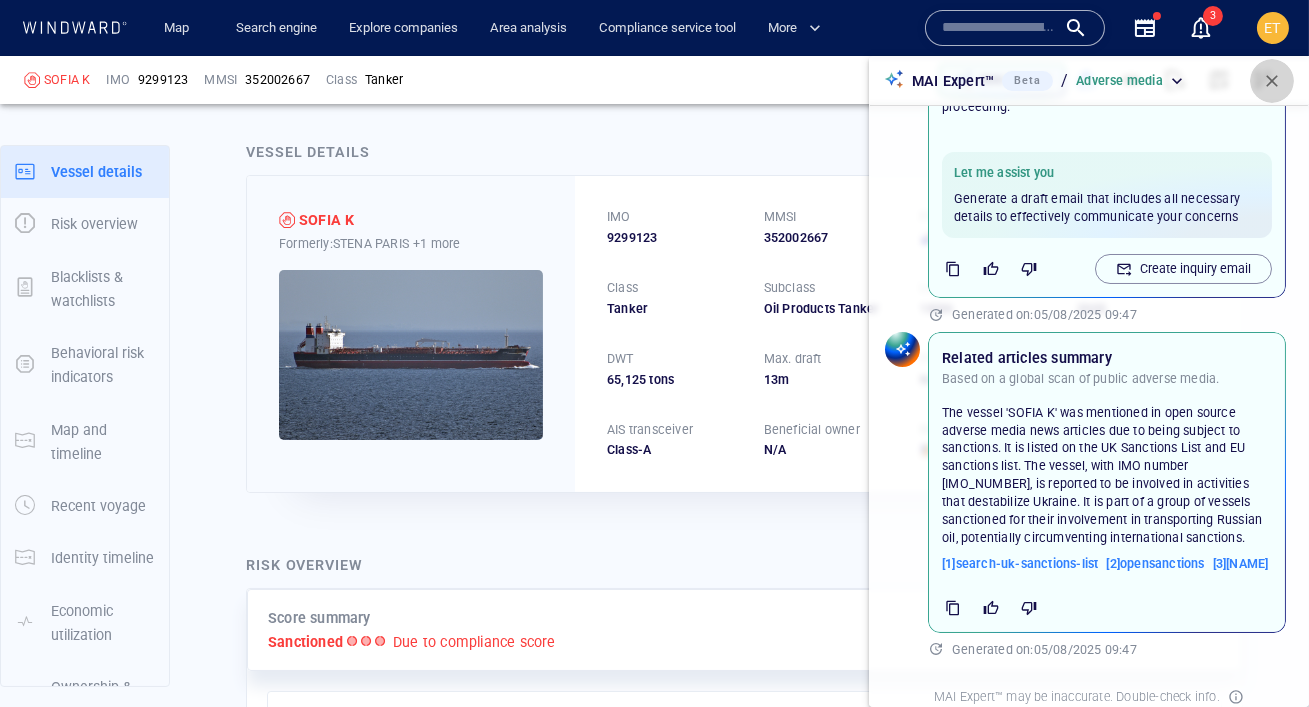click at bounding box center [1272, 81] 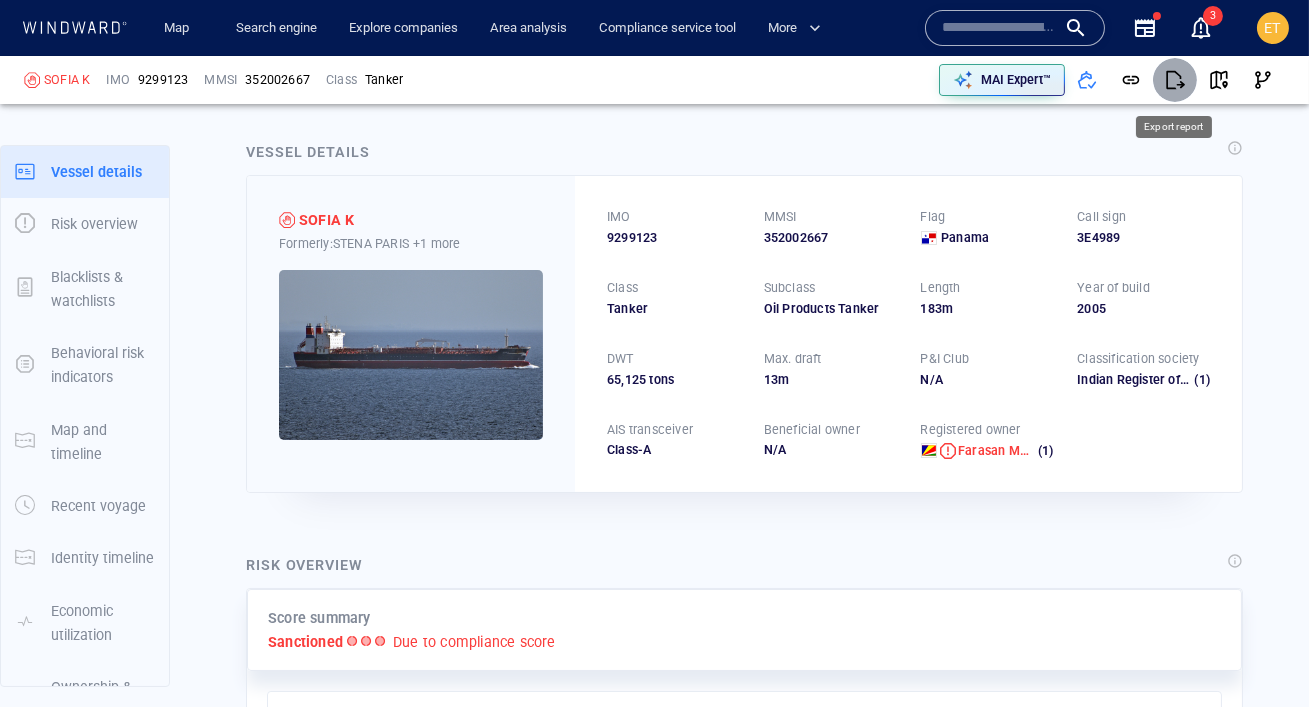 click at bounding box center (1175, 80) 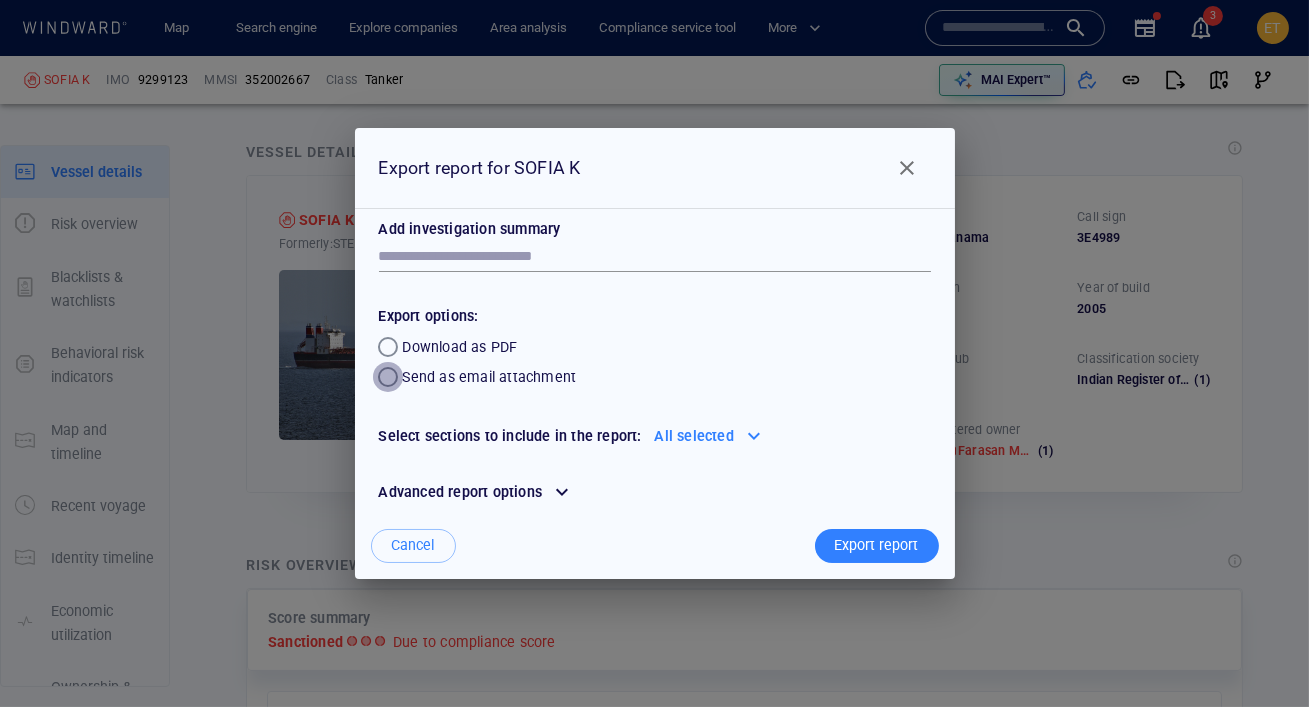 click at bounding box center (388, 377) 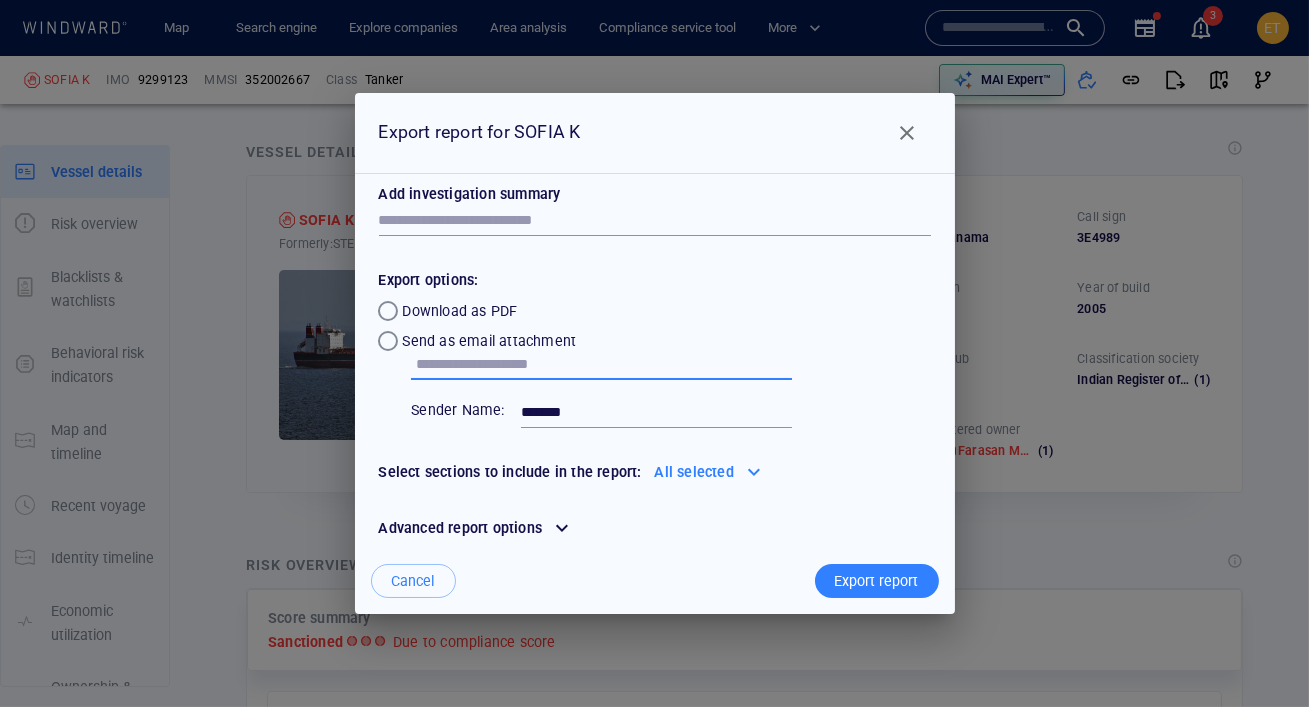 click at bounding box center (604, 365) 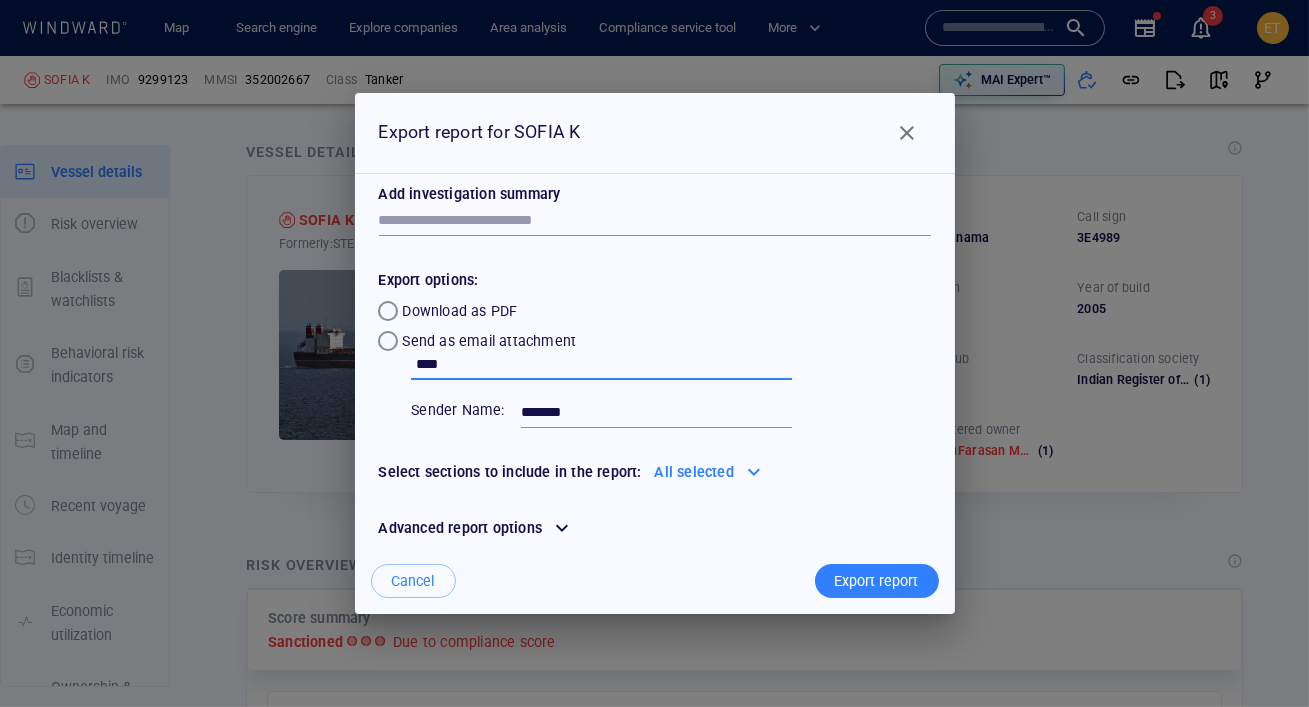 type on "****" 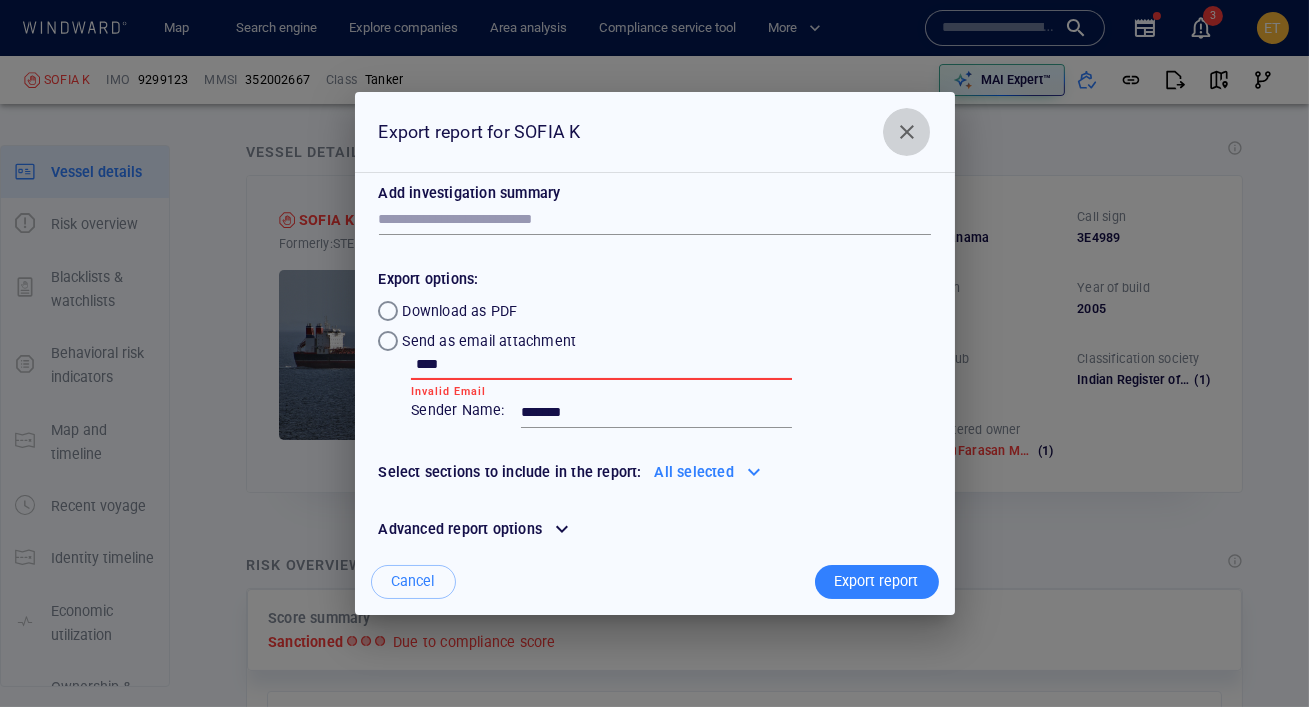 click at bounding box center (907, 132) 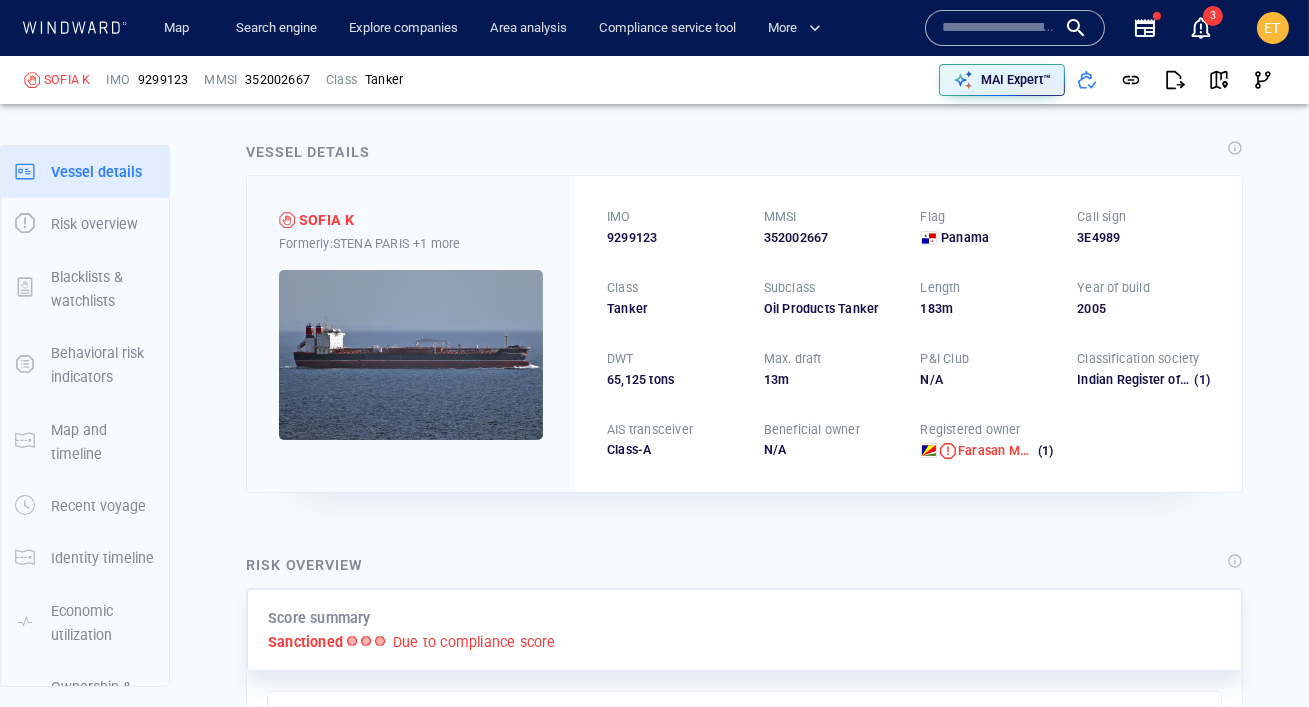 click on "Vessel details" at bounding box center [744, 153] 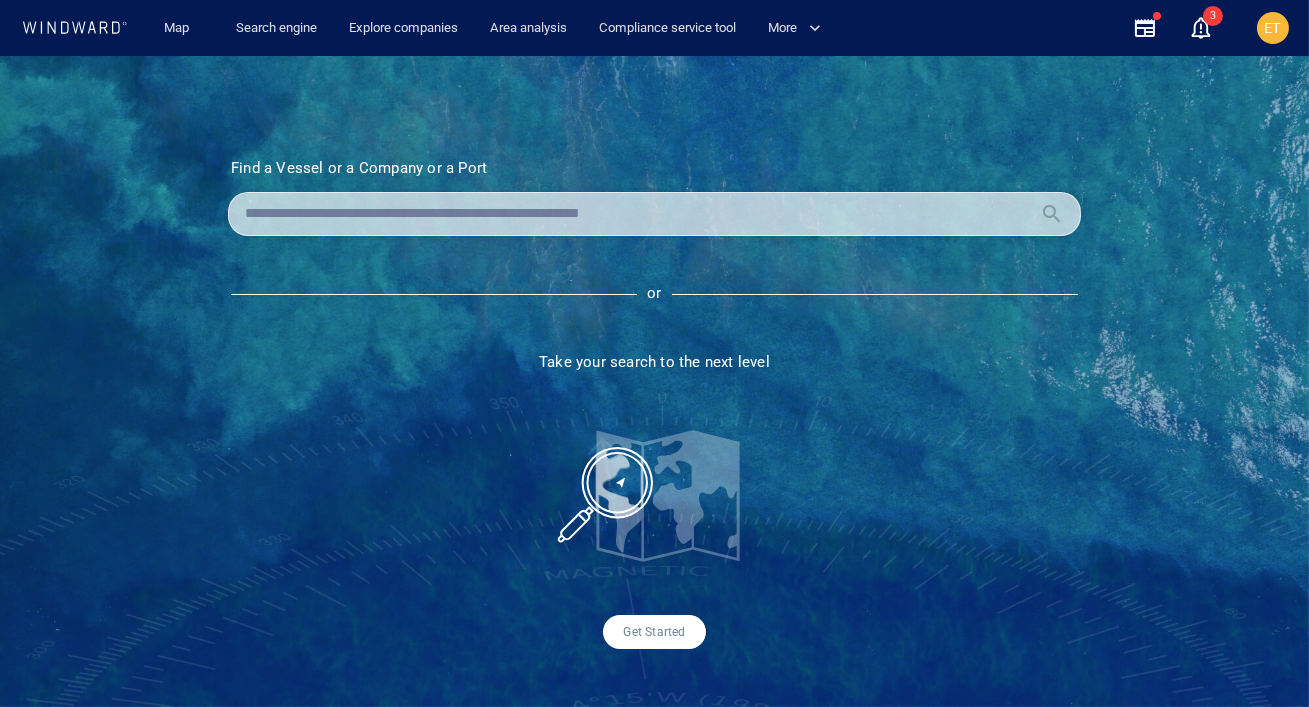 click at bounding box center [638, 214] 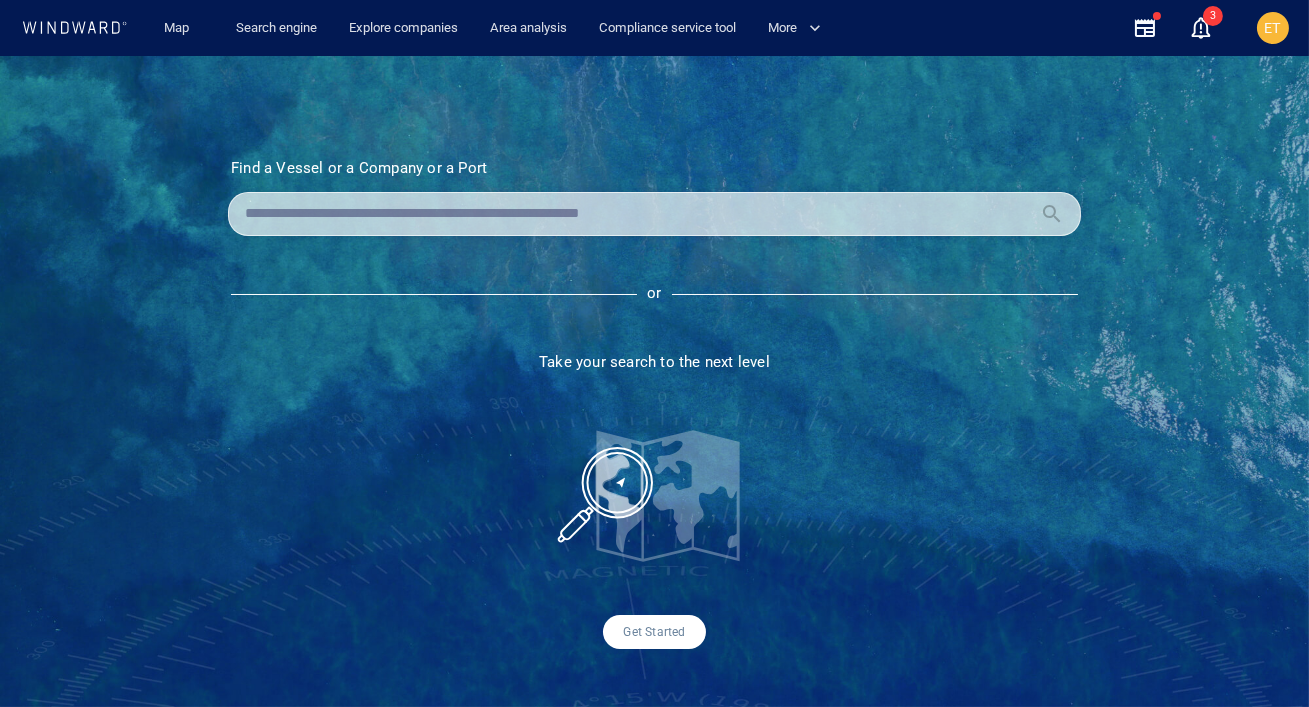click at bounding box center (638, 214) 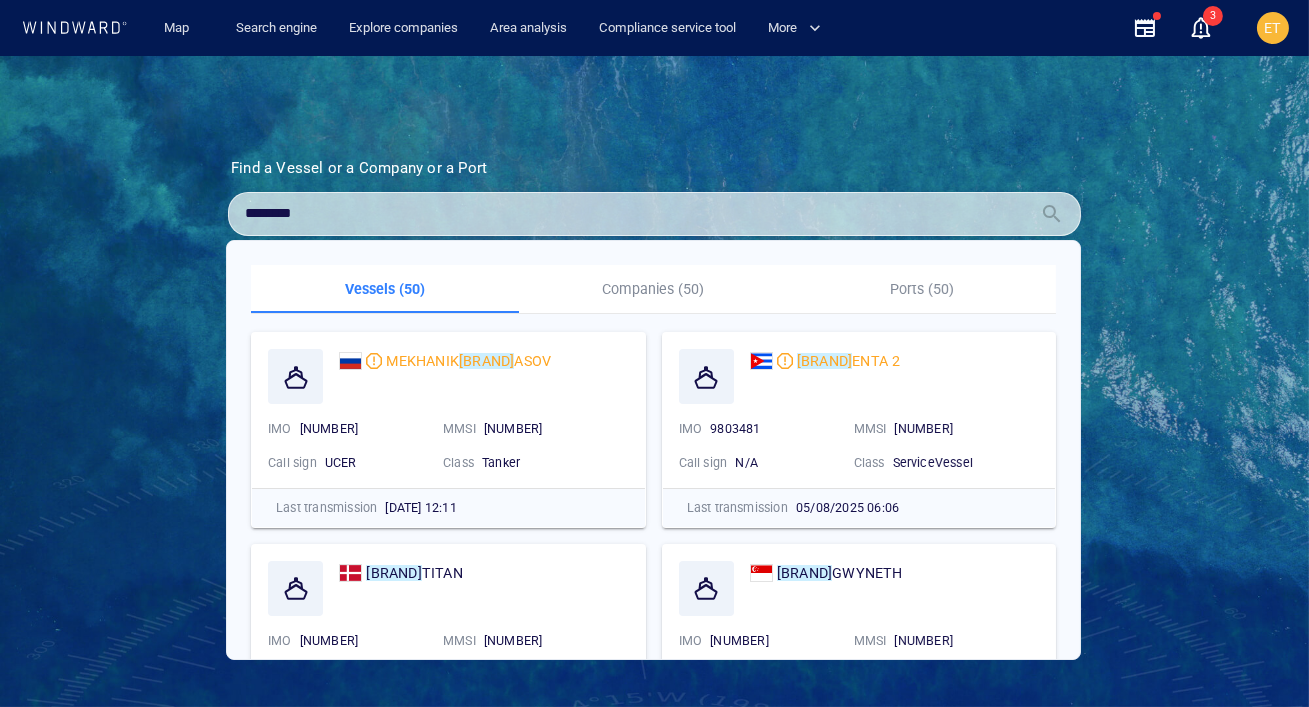 type on "********" 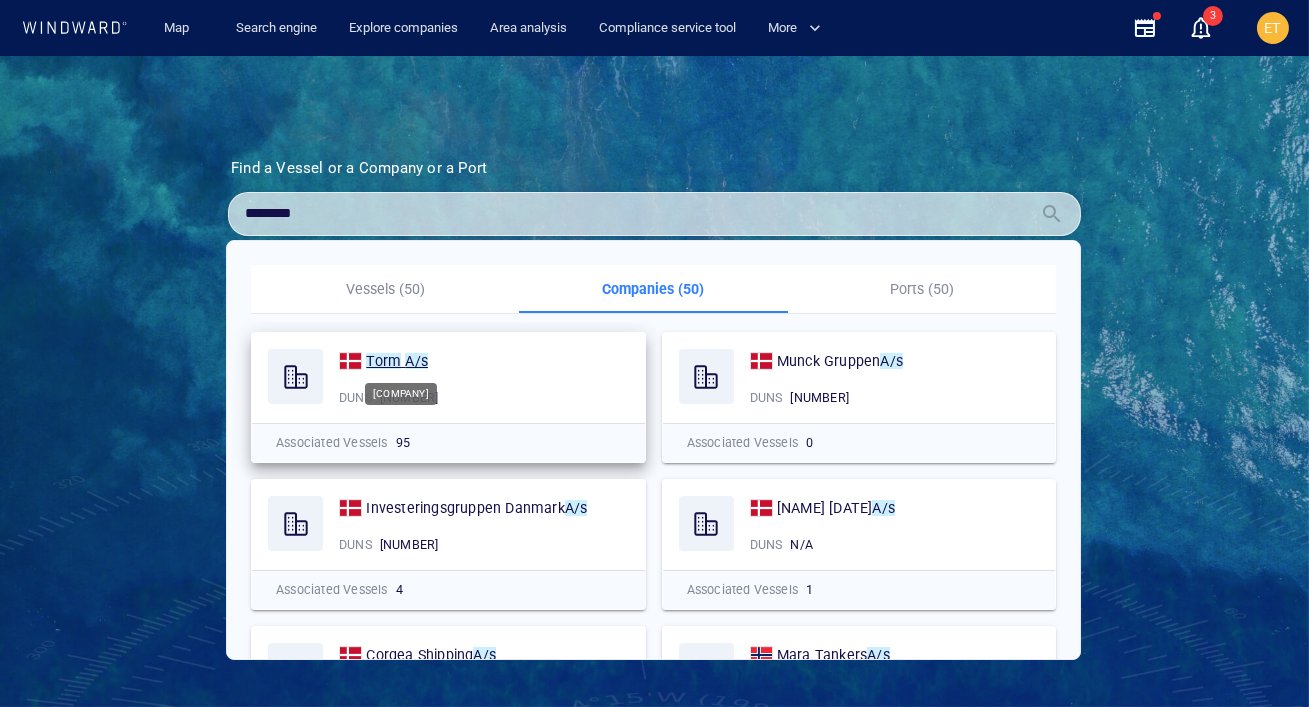 click on "A/s" at bounding box center (416, 361) 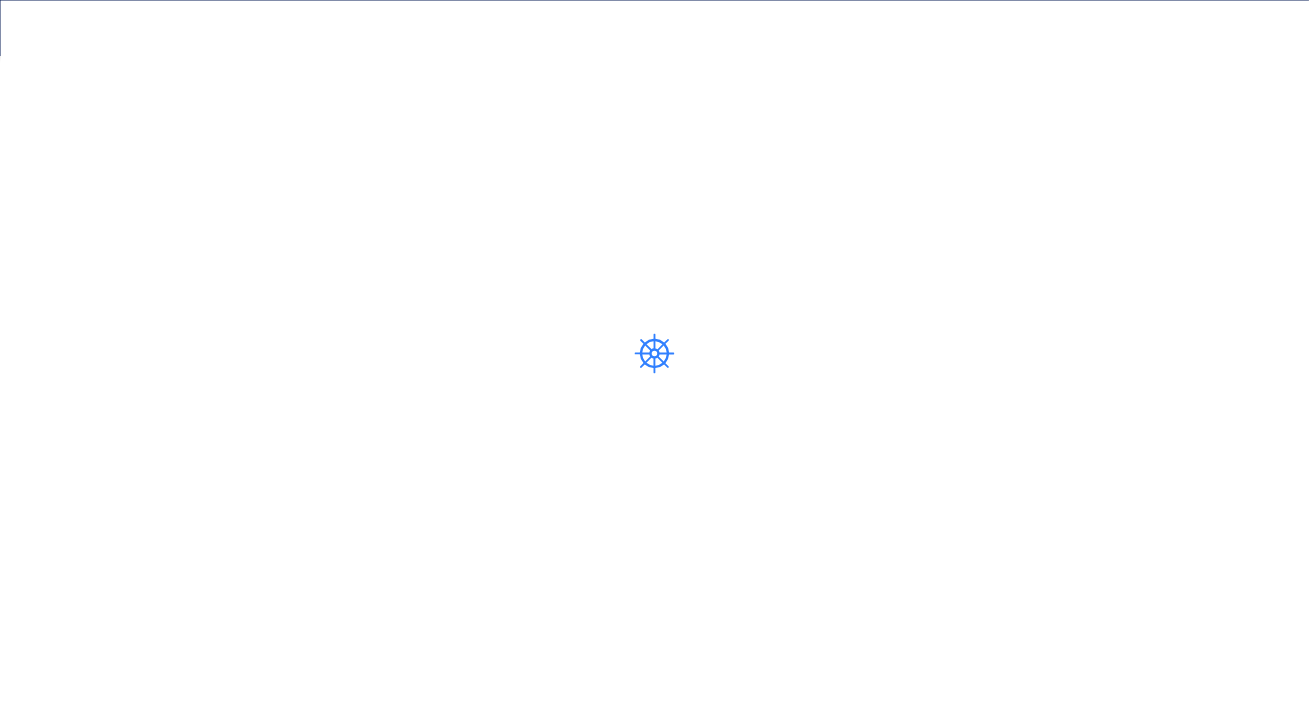 scroll, scrollTop: 0, scrollLeft: 0, axis: both 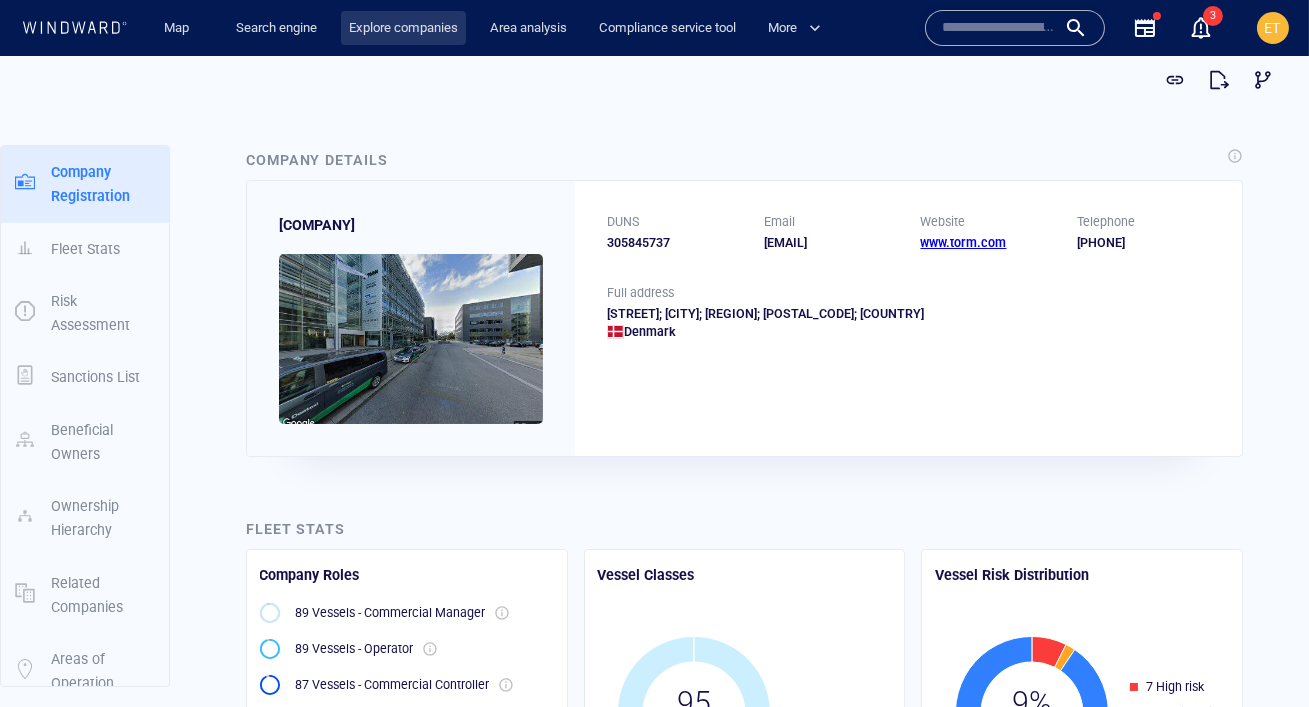 click on "Explore companies" at bounding box center [403, 28] 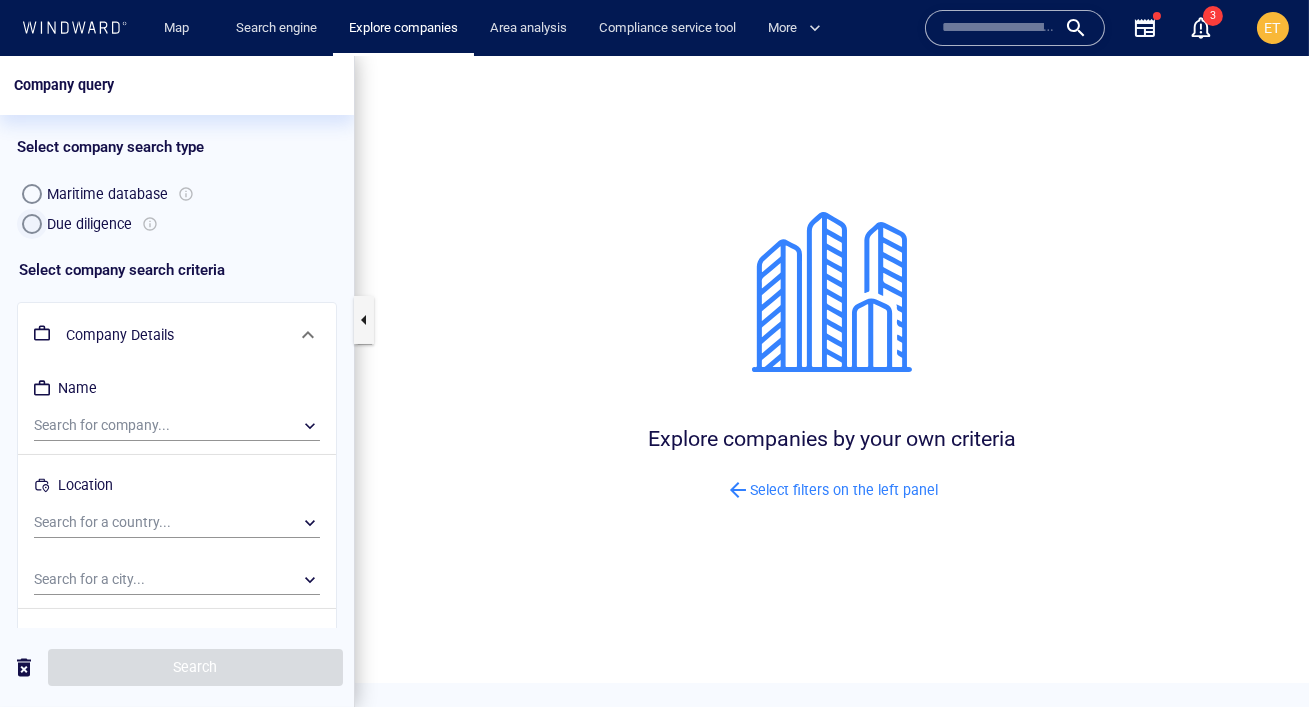 click at bounding box center (32, 224) 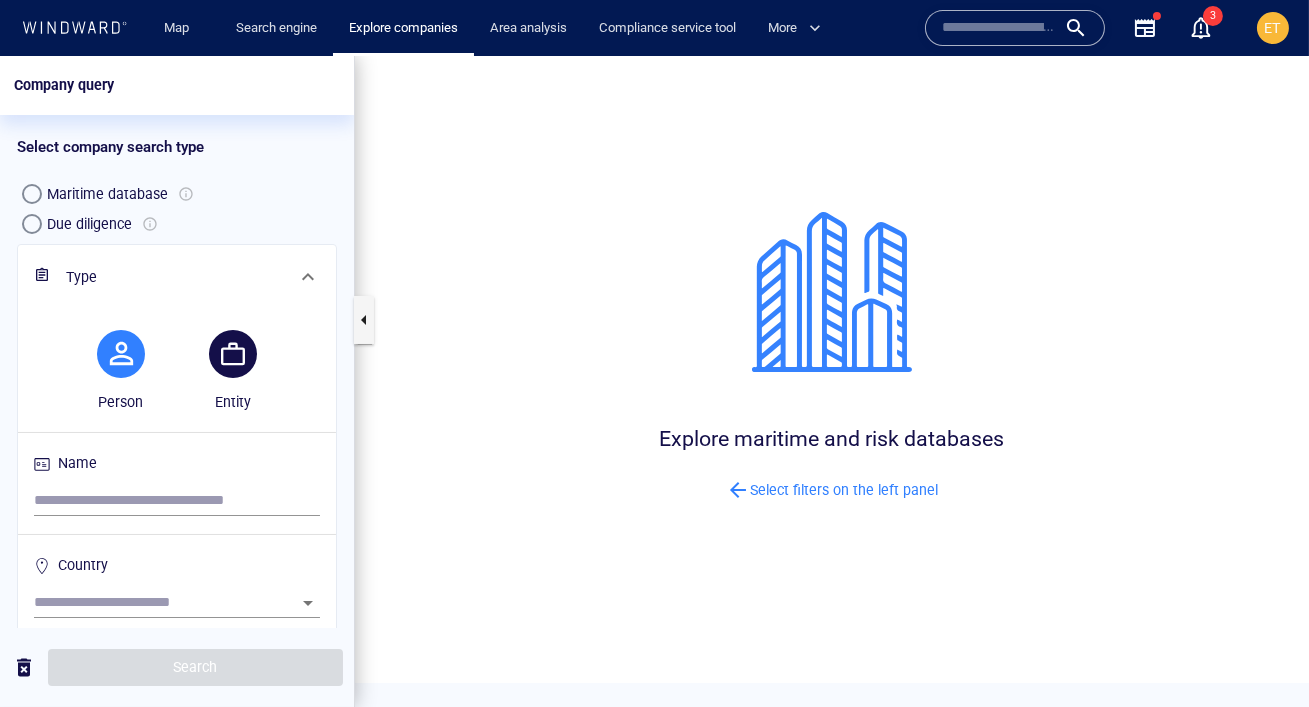 scroll, scrollTop: 81, scrollLeft: 0, axis: vertical 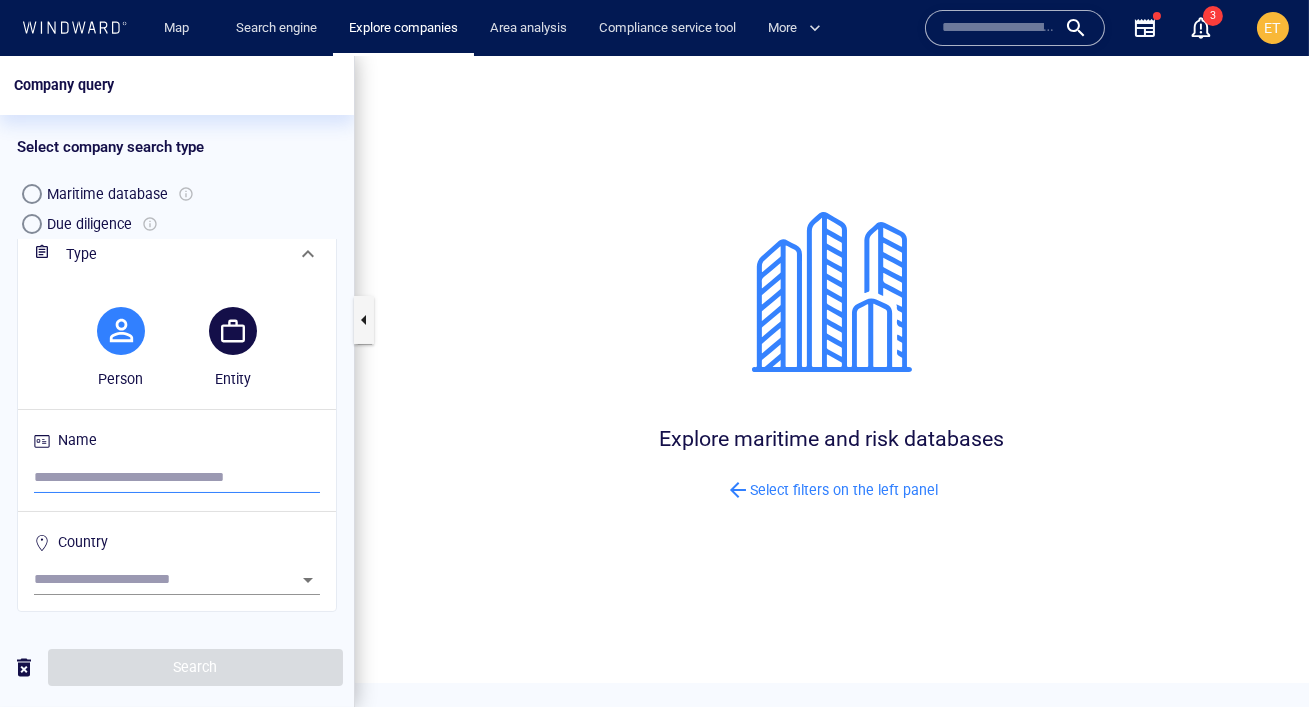click at bounding box center [177, 478] 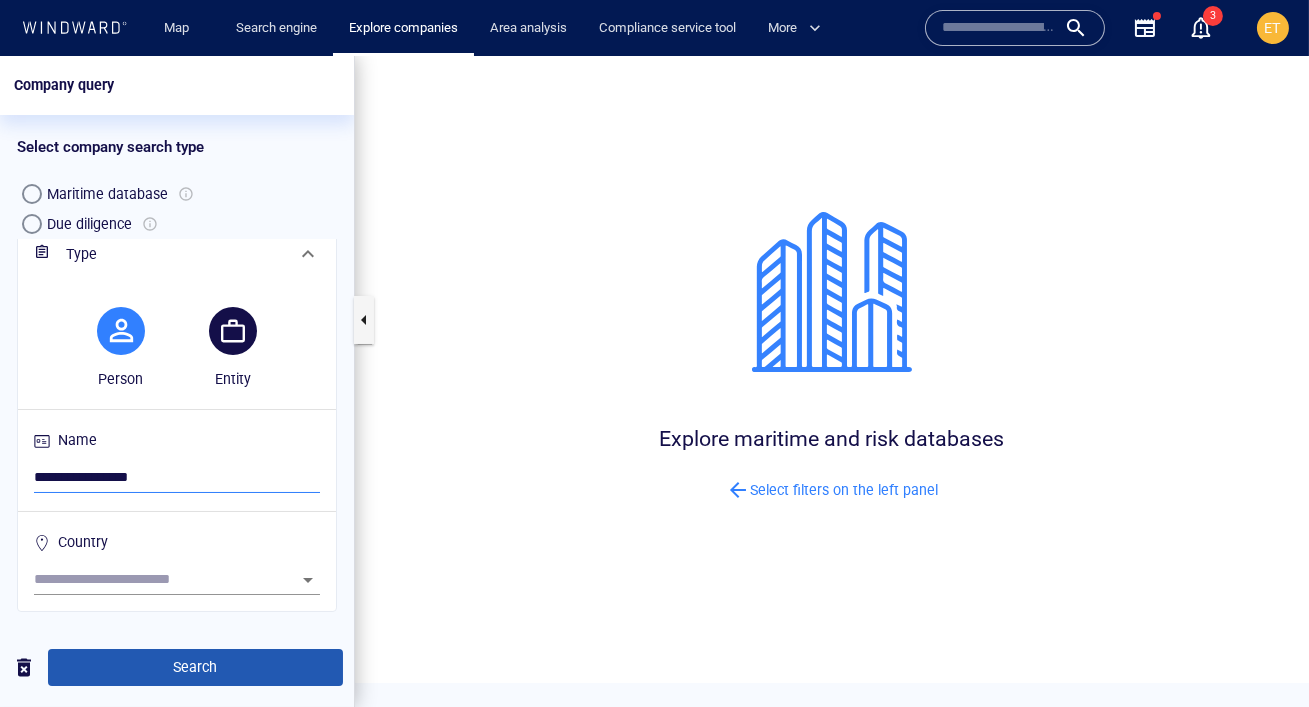 click on "Search" at bounding box center [195, 667] 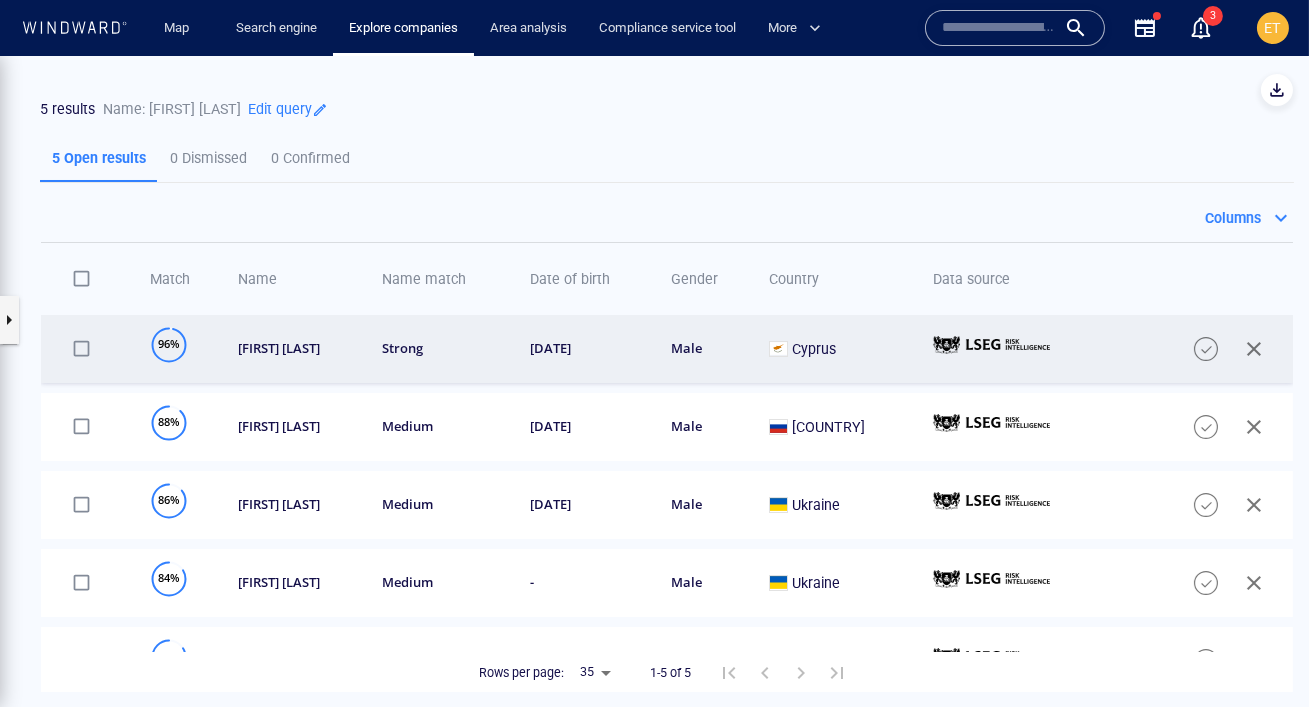 click on "Cyprus" at bounding box center (837, 348) 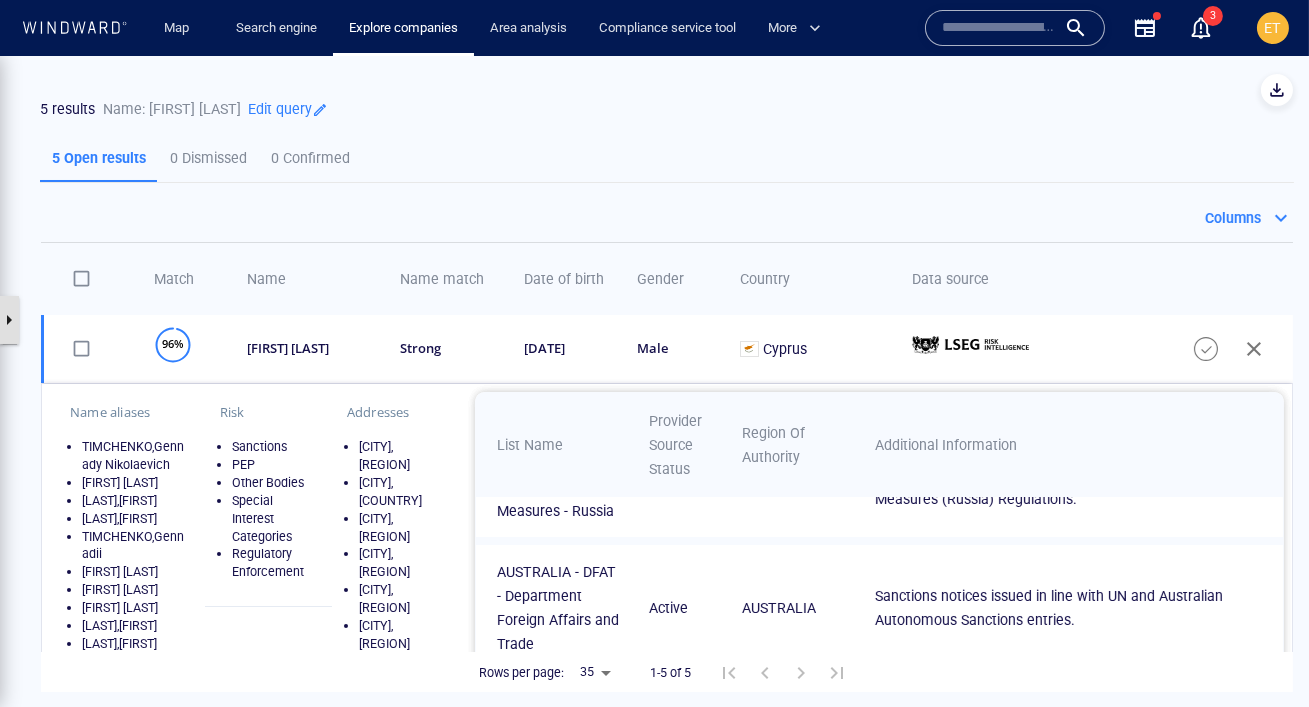 click at bounding box center [9, 320] 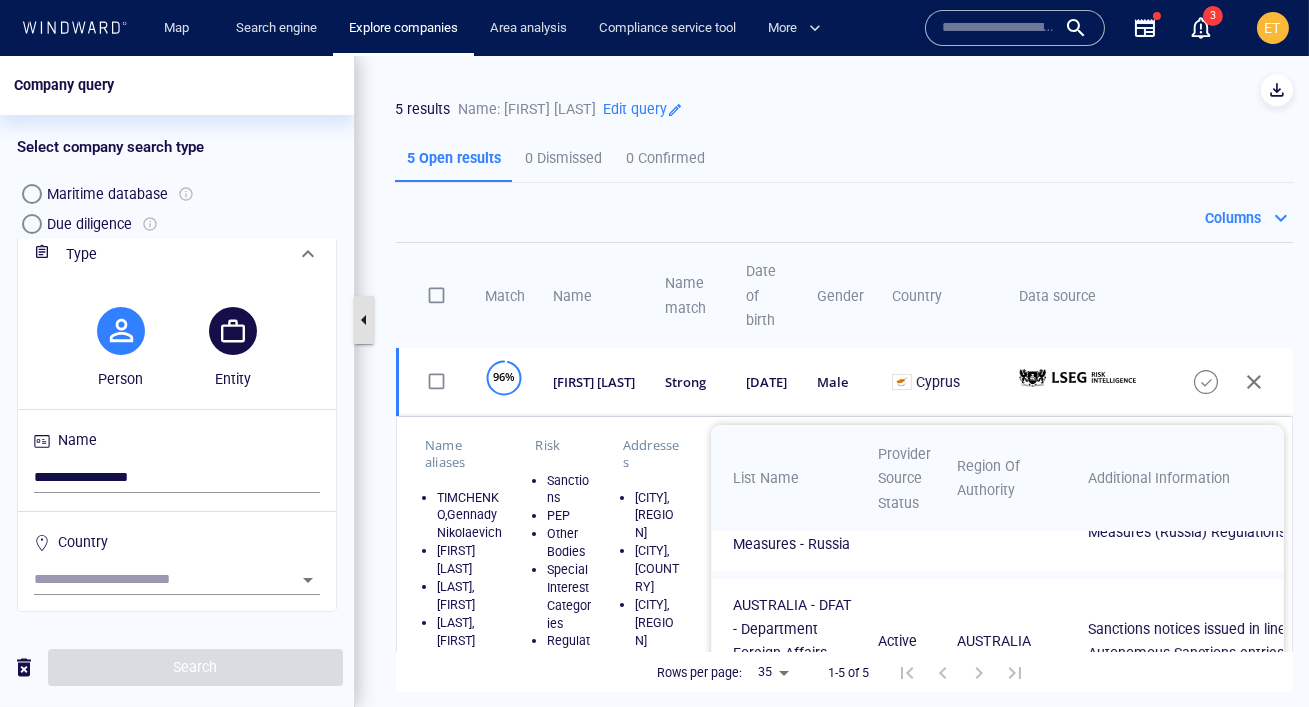 scroll, scrollTop: 536, scrollLeft: 0, axis: vertical 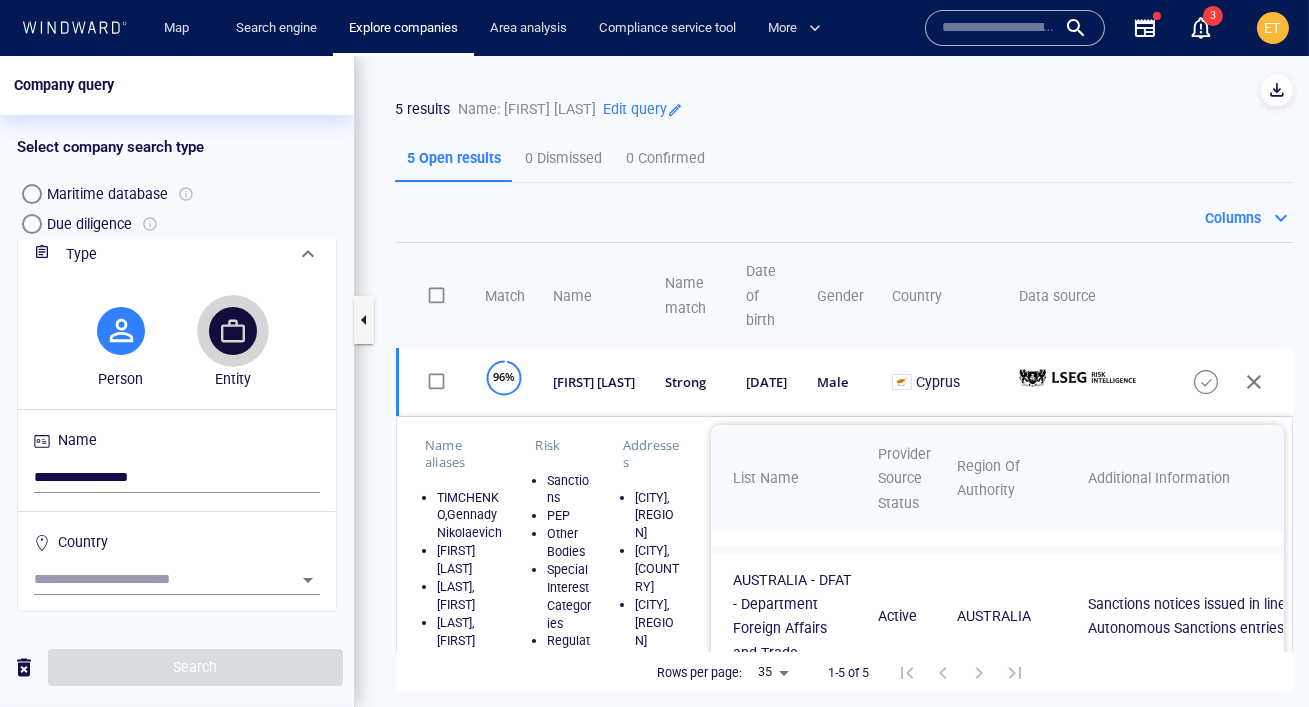 click at bounding box center (233, 331) 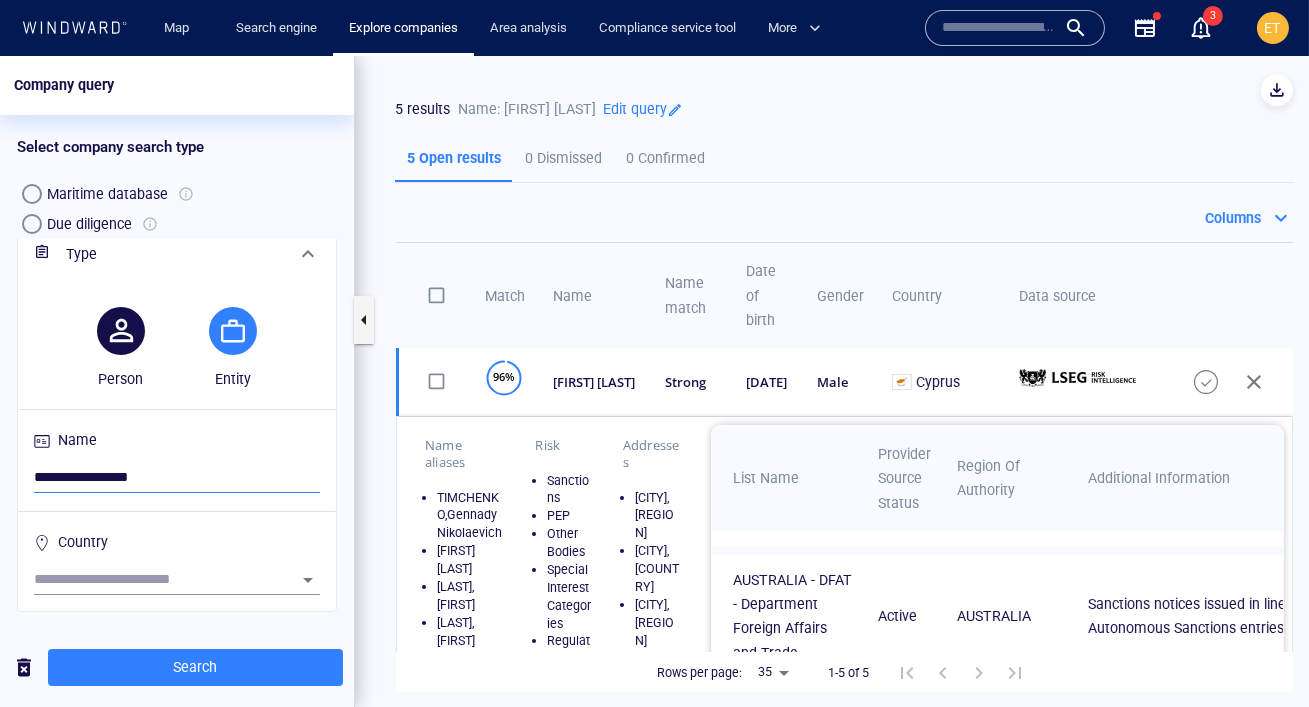 drag, startPoint x: 177, startPoint y: 470, endPoint x: 26, endPoint y: 469, distance: 151.00331 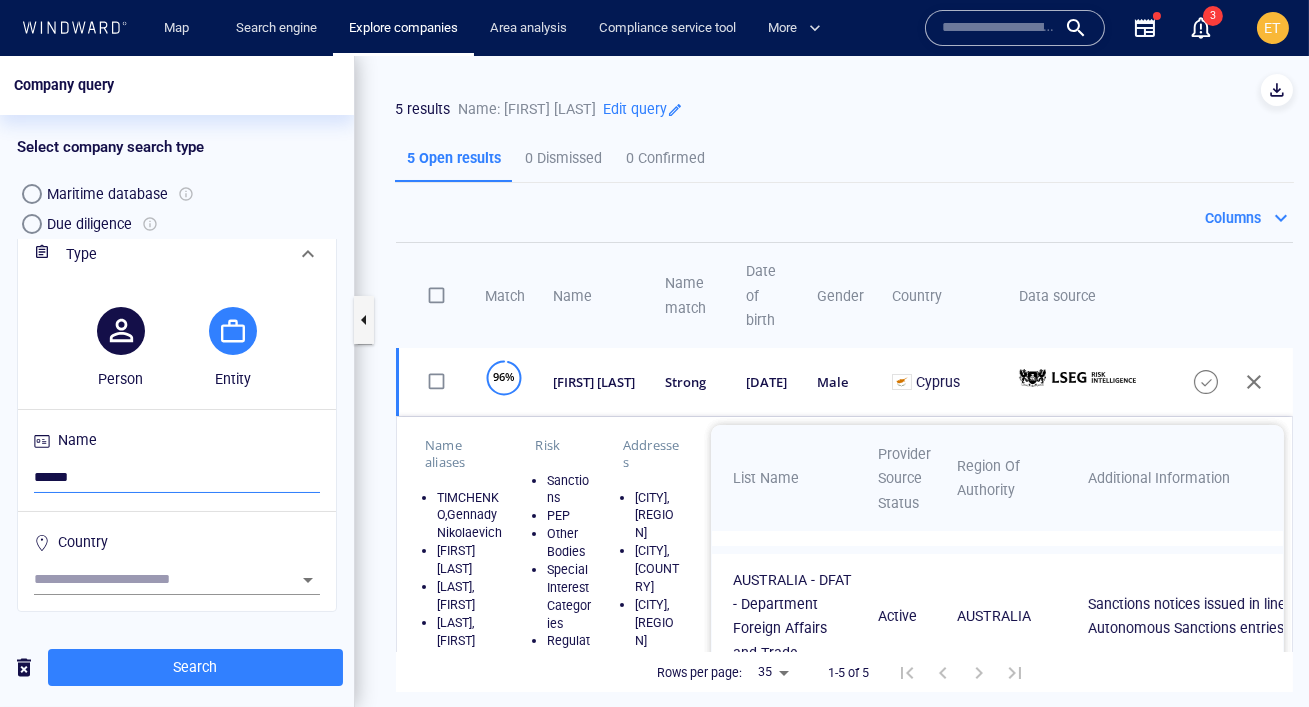type on "******" 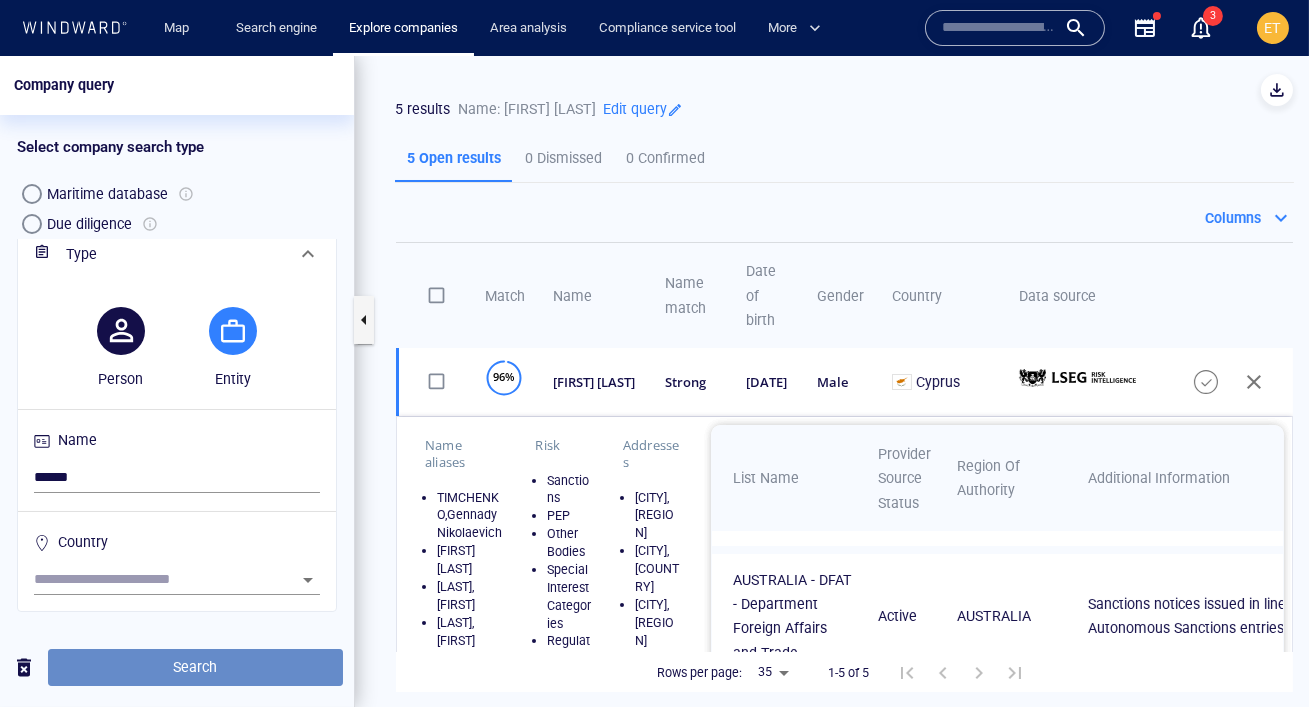 click on "Search" at bounding box center (195, 667) 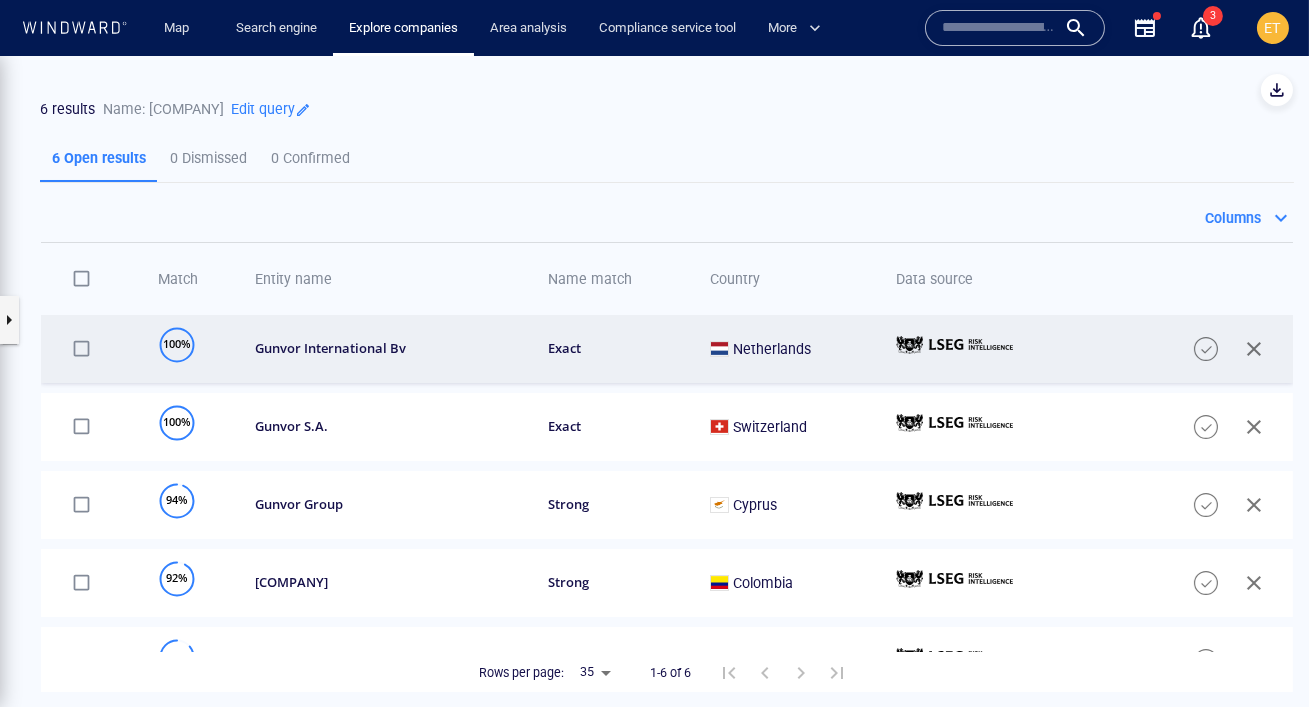 click at bounding box center (980, 348) 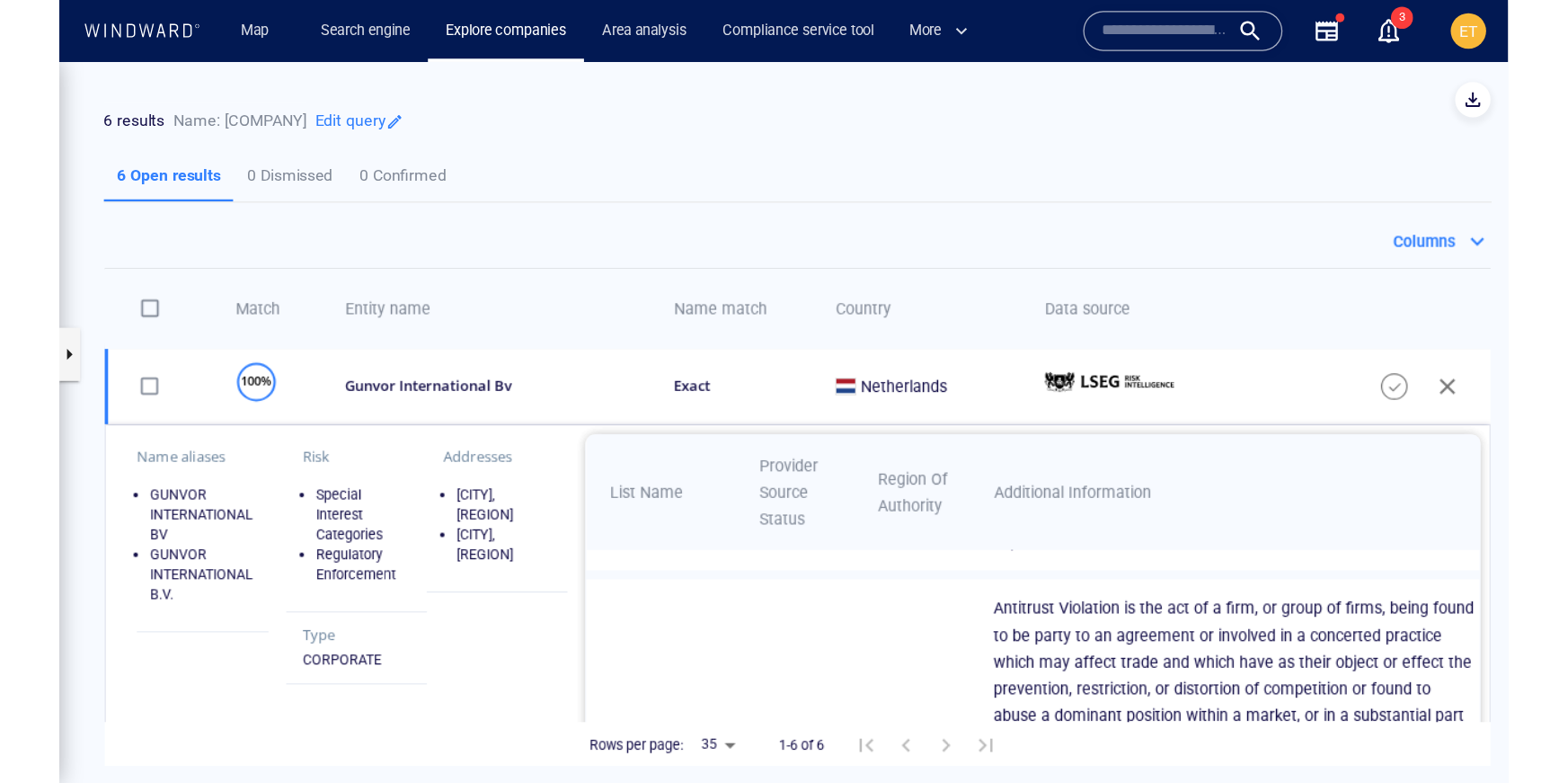 scroll, scrollTop: 433, scrollLeft: 0, axis: vertical 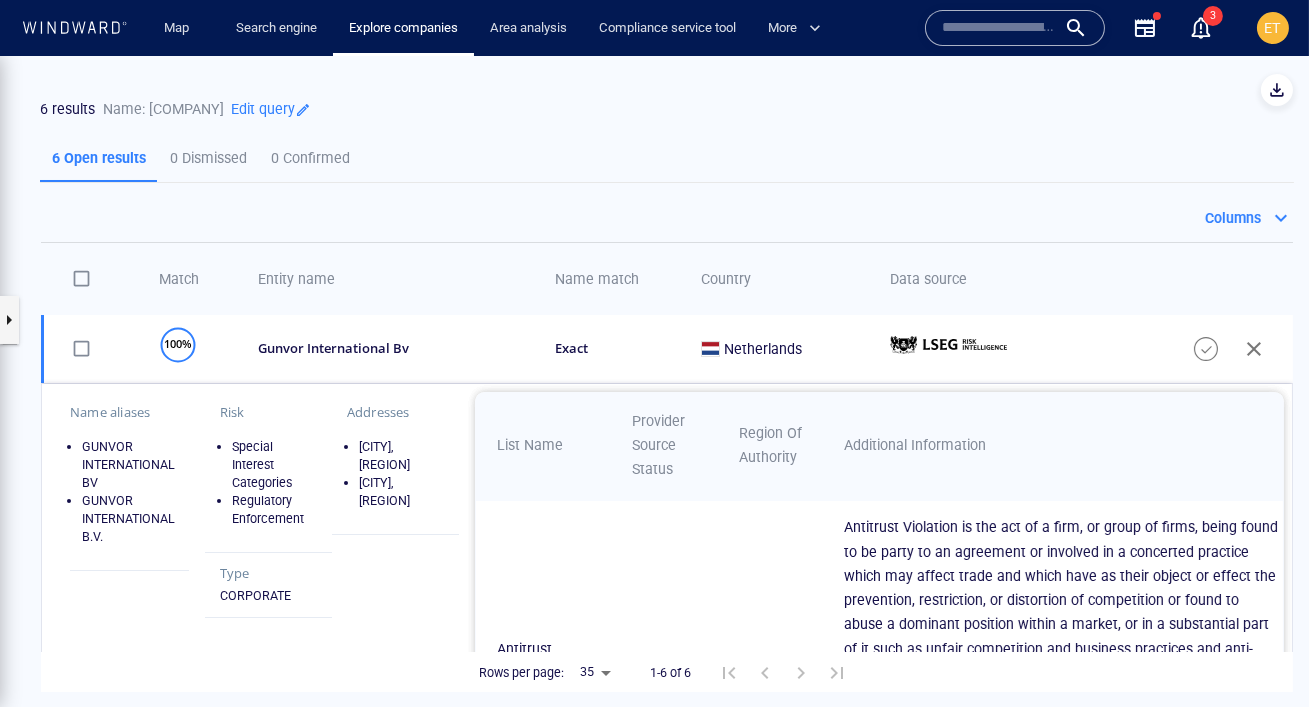 click on "6 results Name: Gunvor Edit query" at bounding box center [605, 108] 